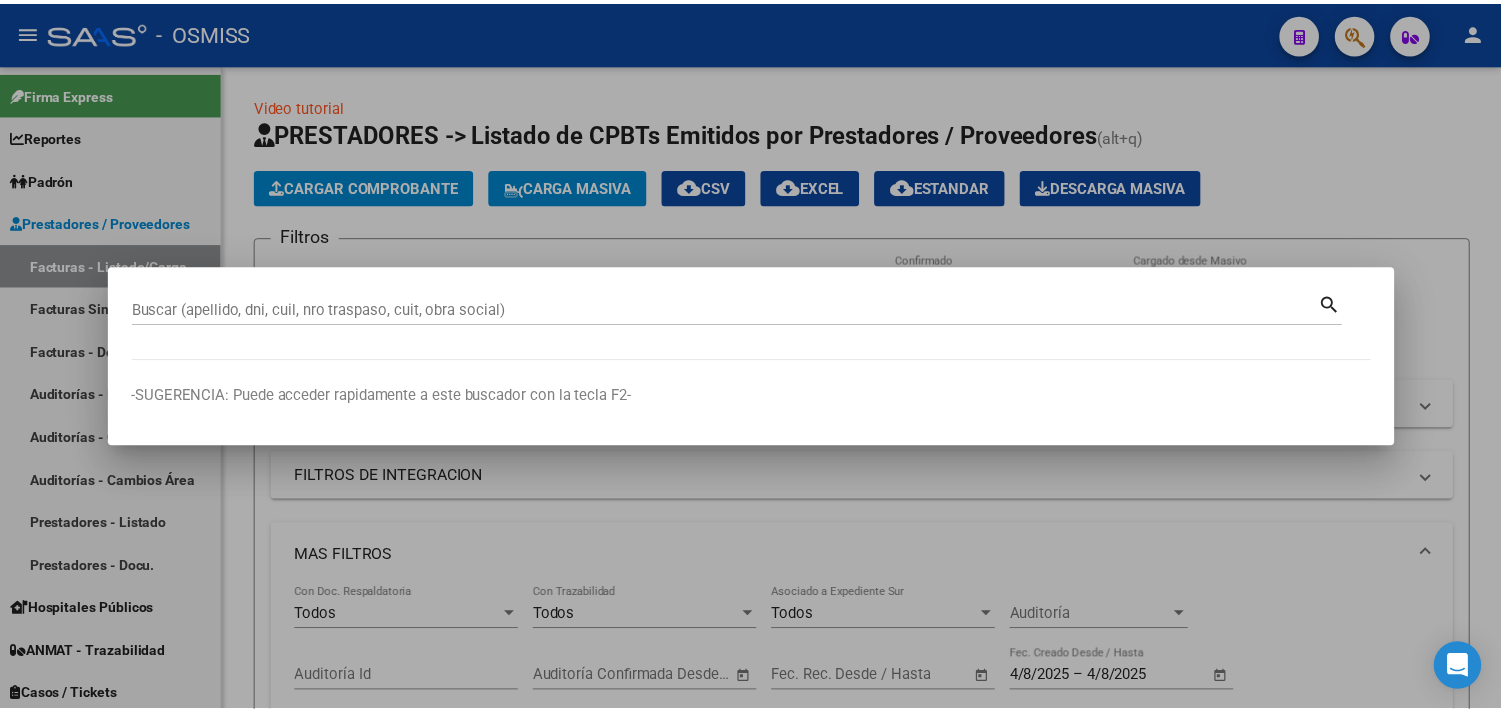 scroll, scrollTop: 0, scrollLeft: 0, axis: both 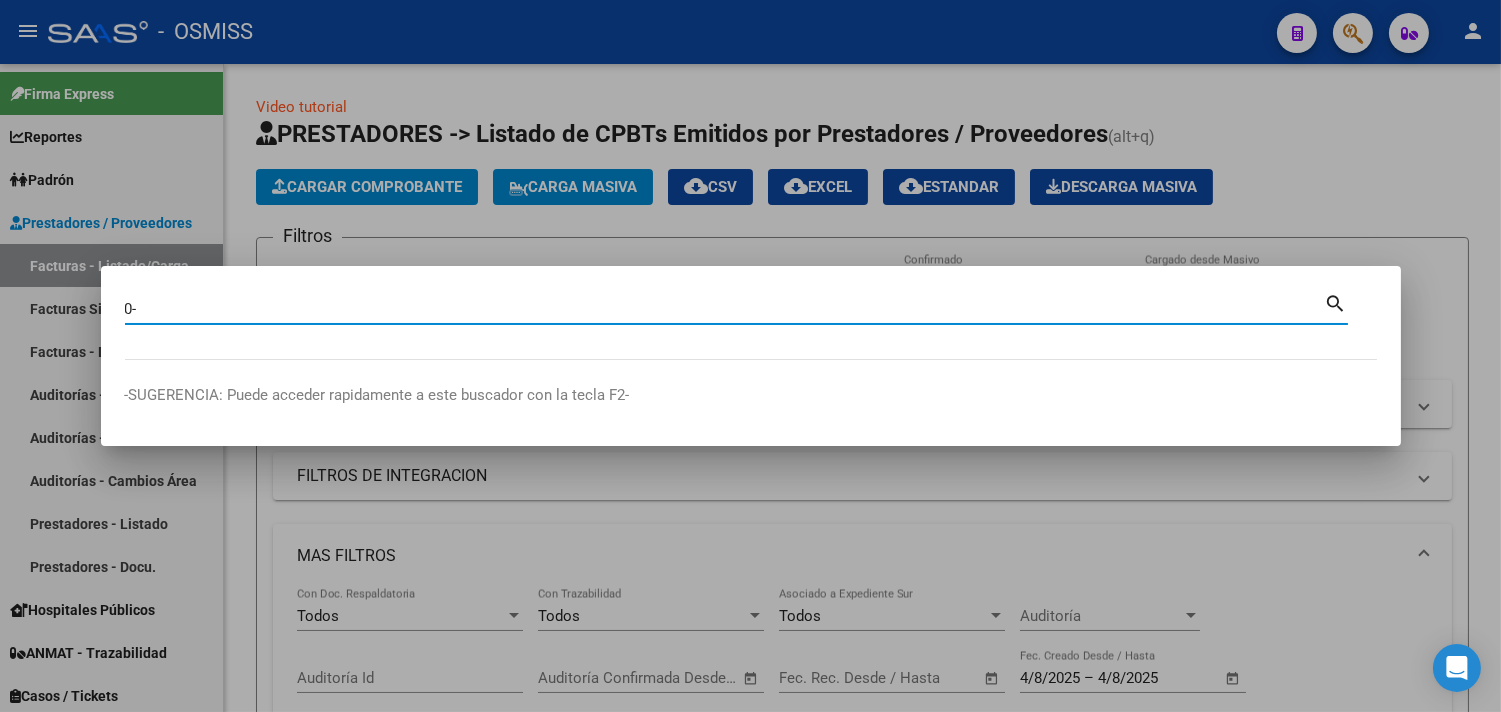 paste on "29731" 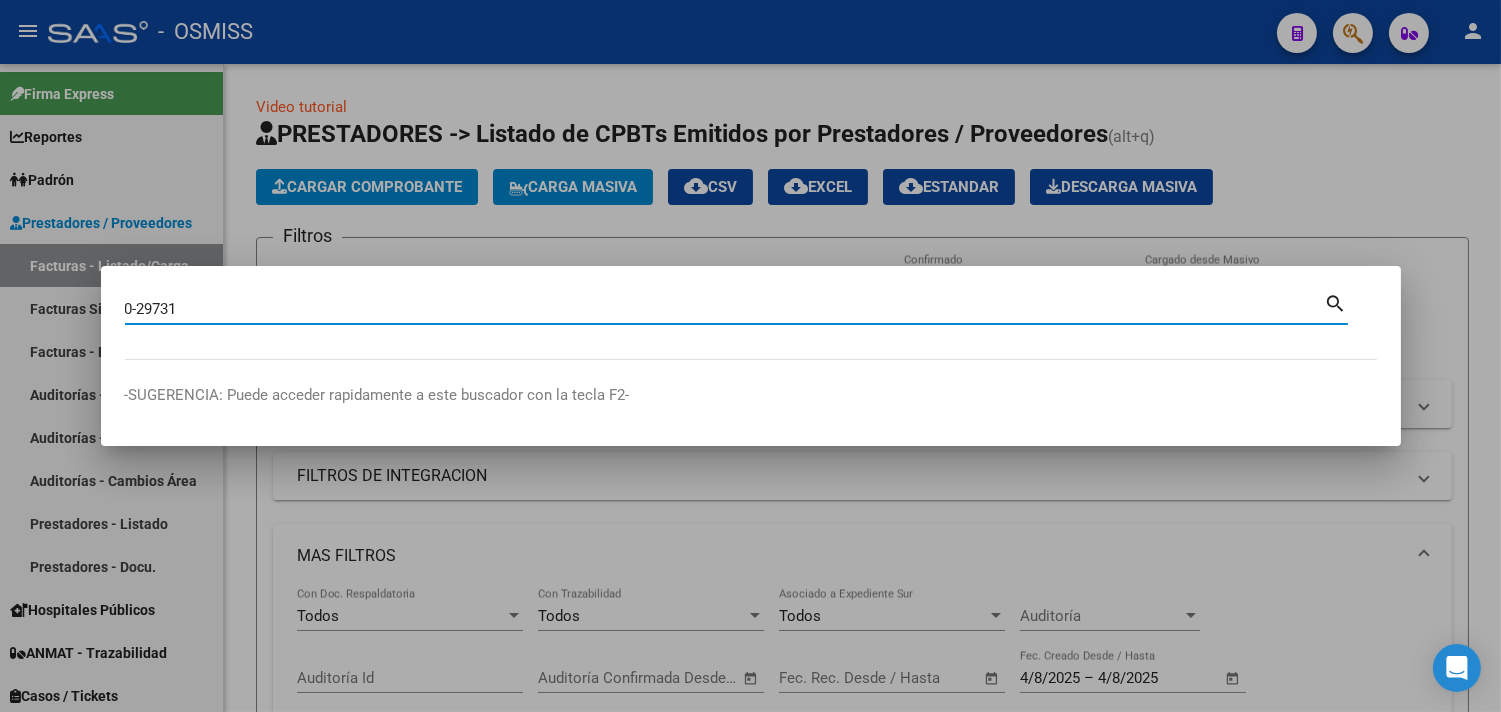 type on "0-29731" 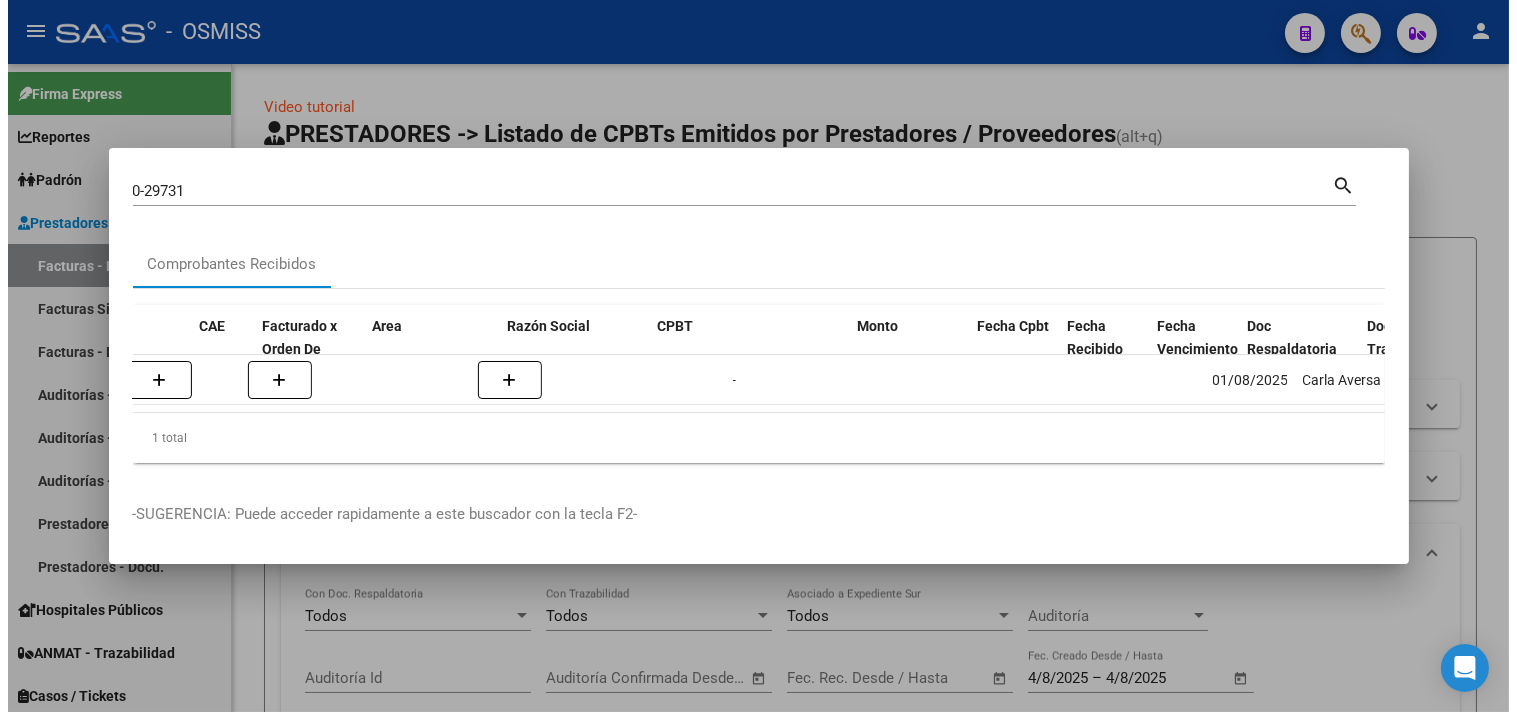 scroll, scrollTop: 0, scrollLeft: 0, axis: both 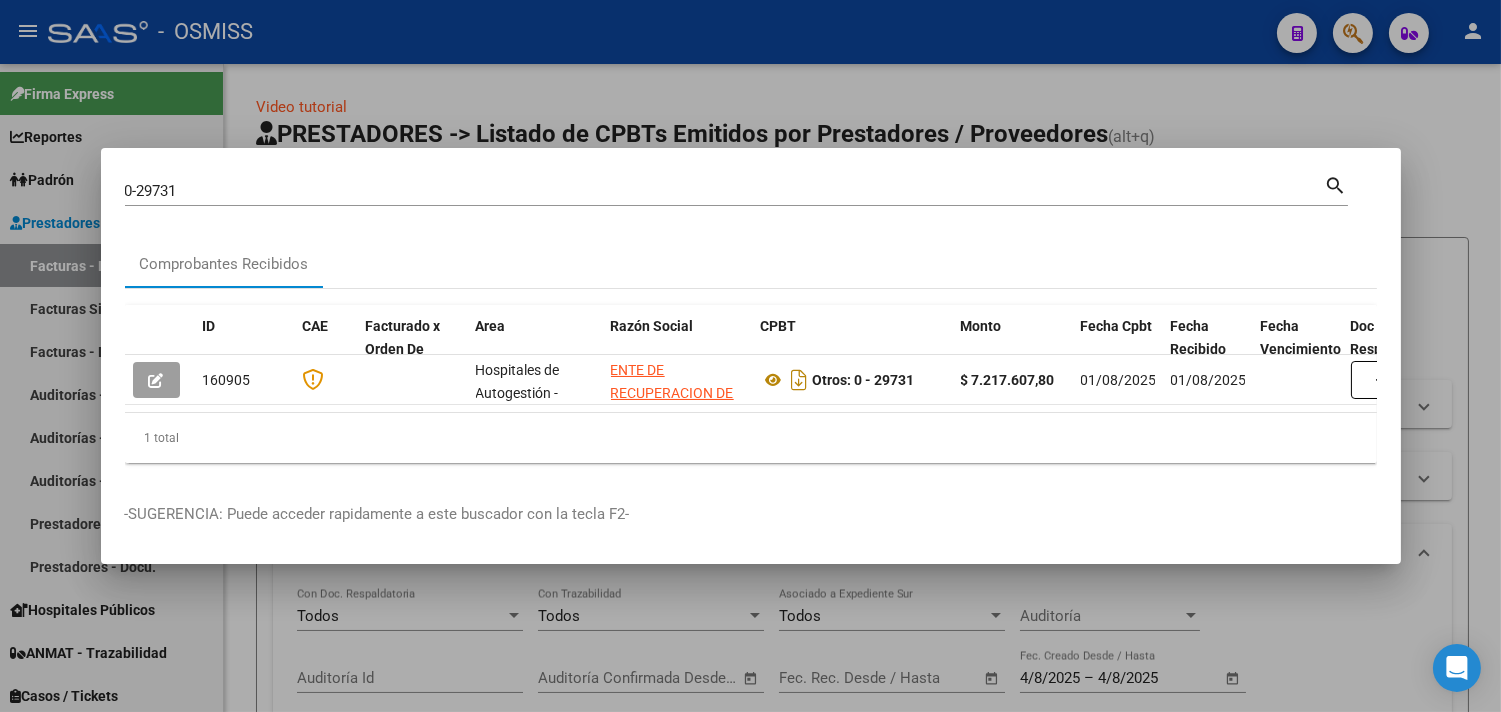 click at bounding box center [750, 356] 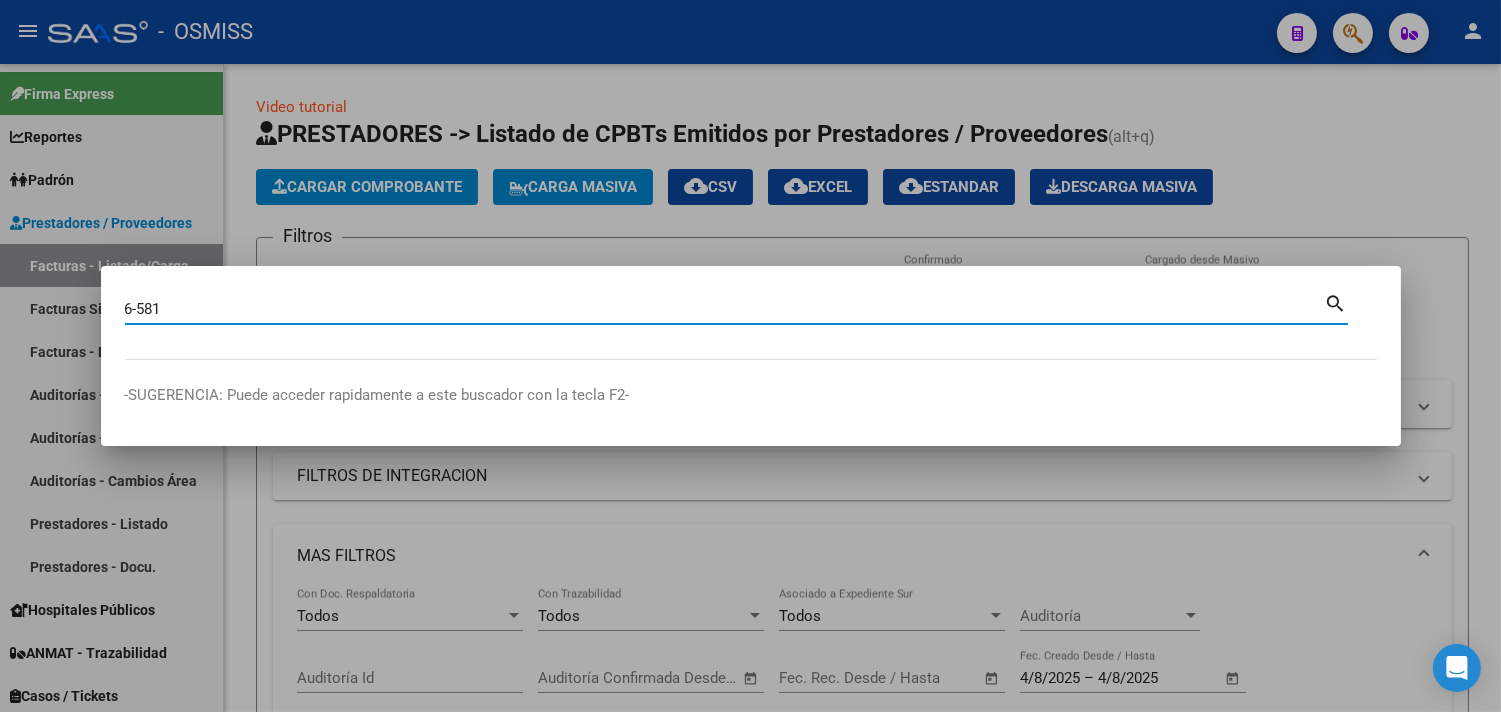 type on "6-581" 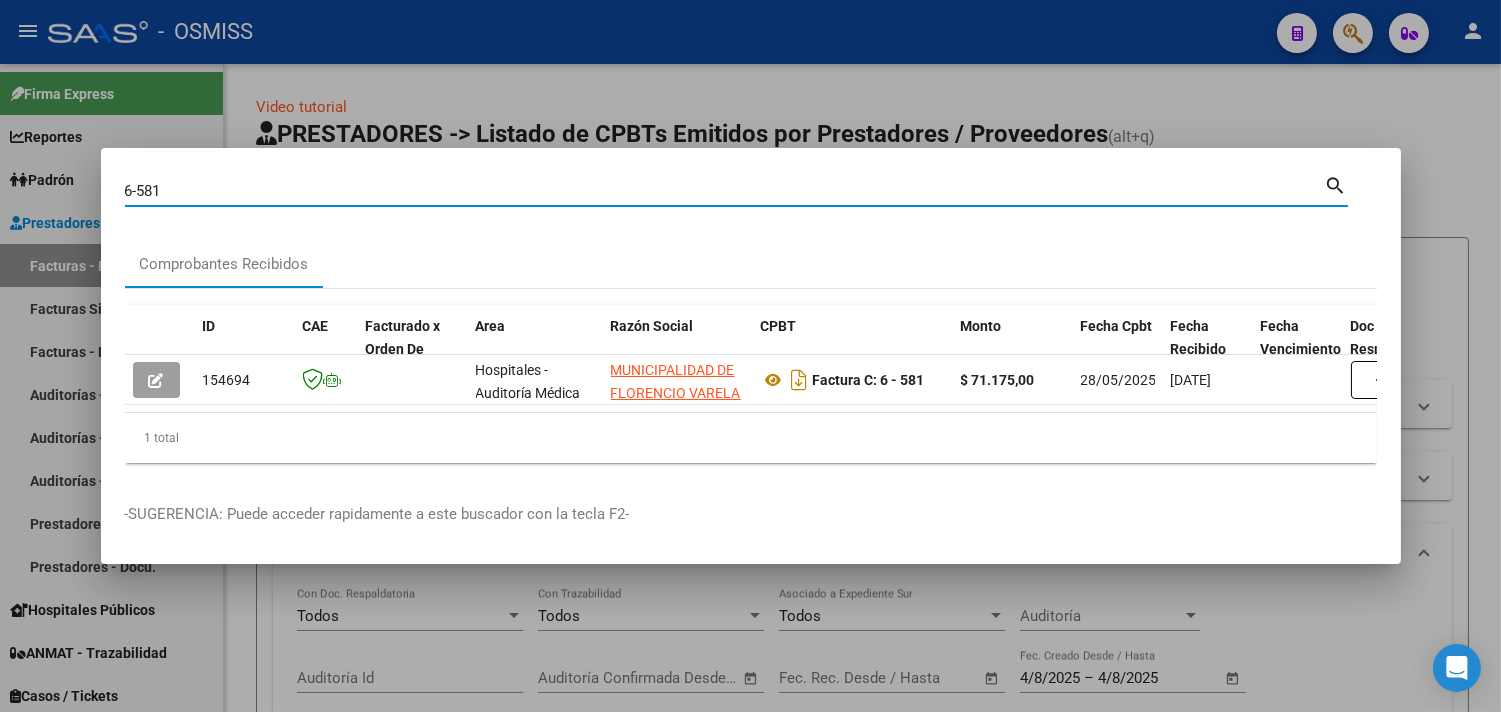 click at bounding box center (750, 356) 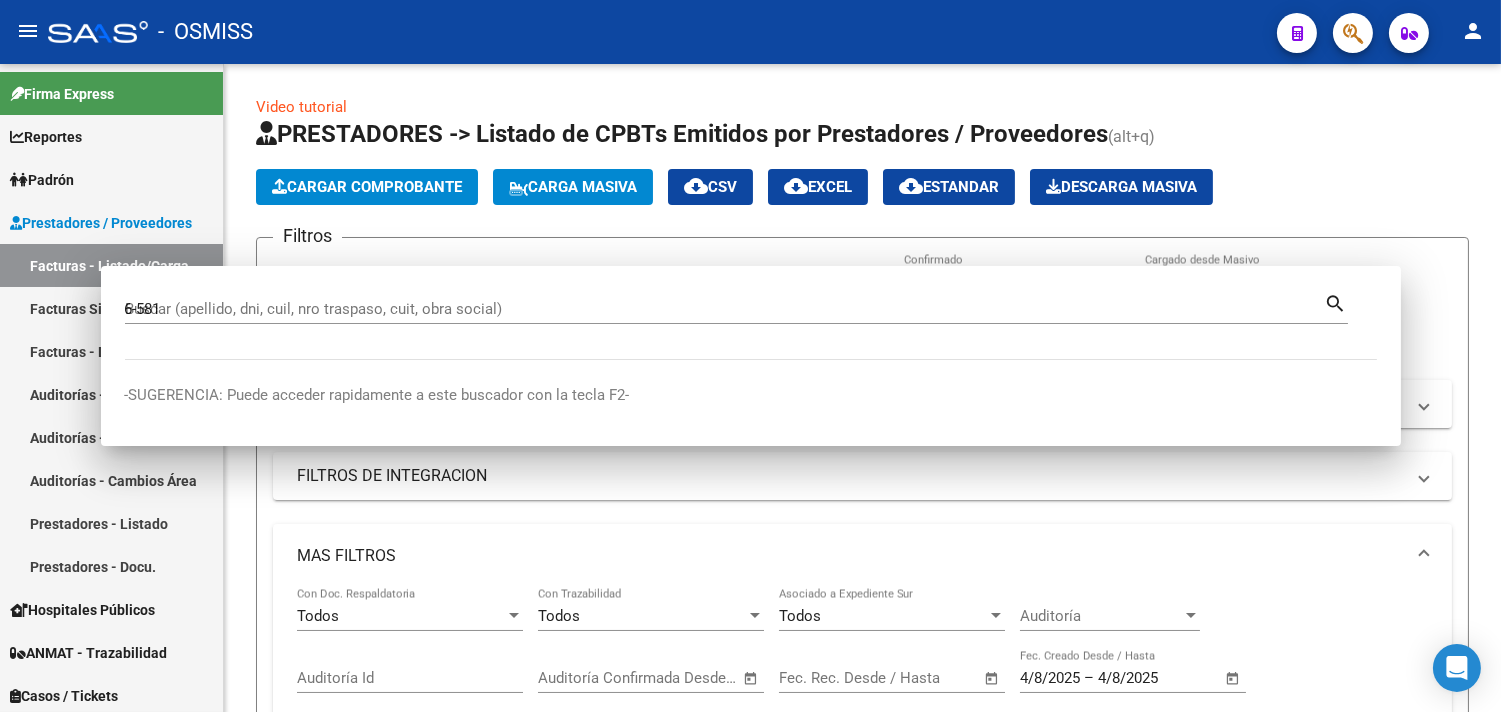 type 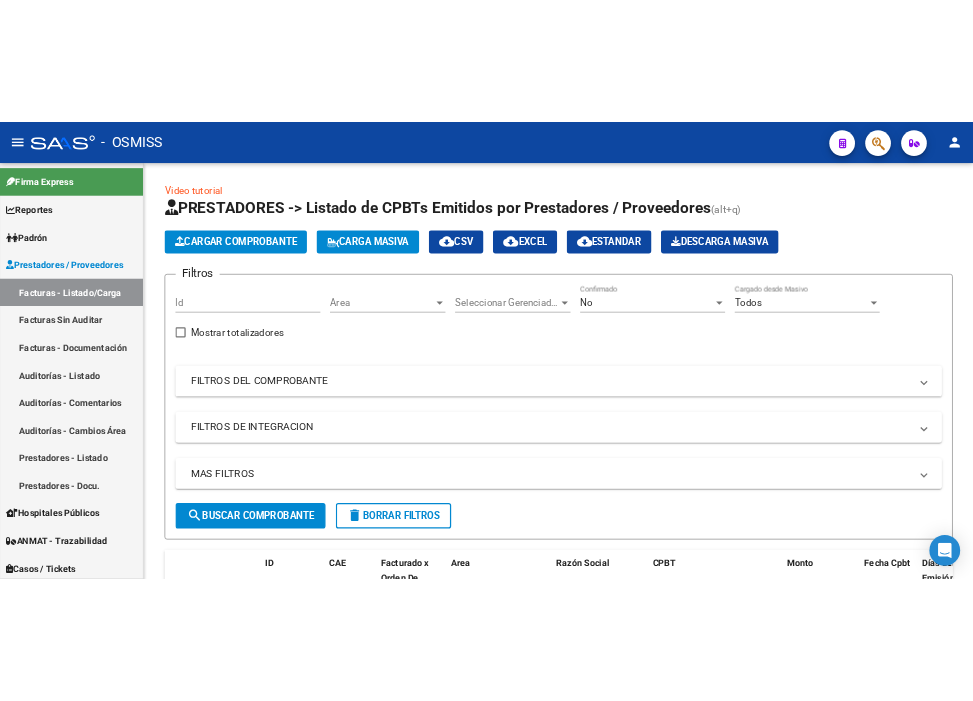 scroll, scrollTop: 0, scrollLeft: 0, axis: both 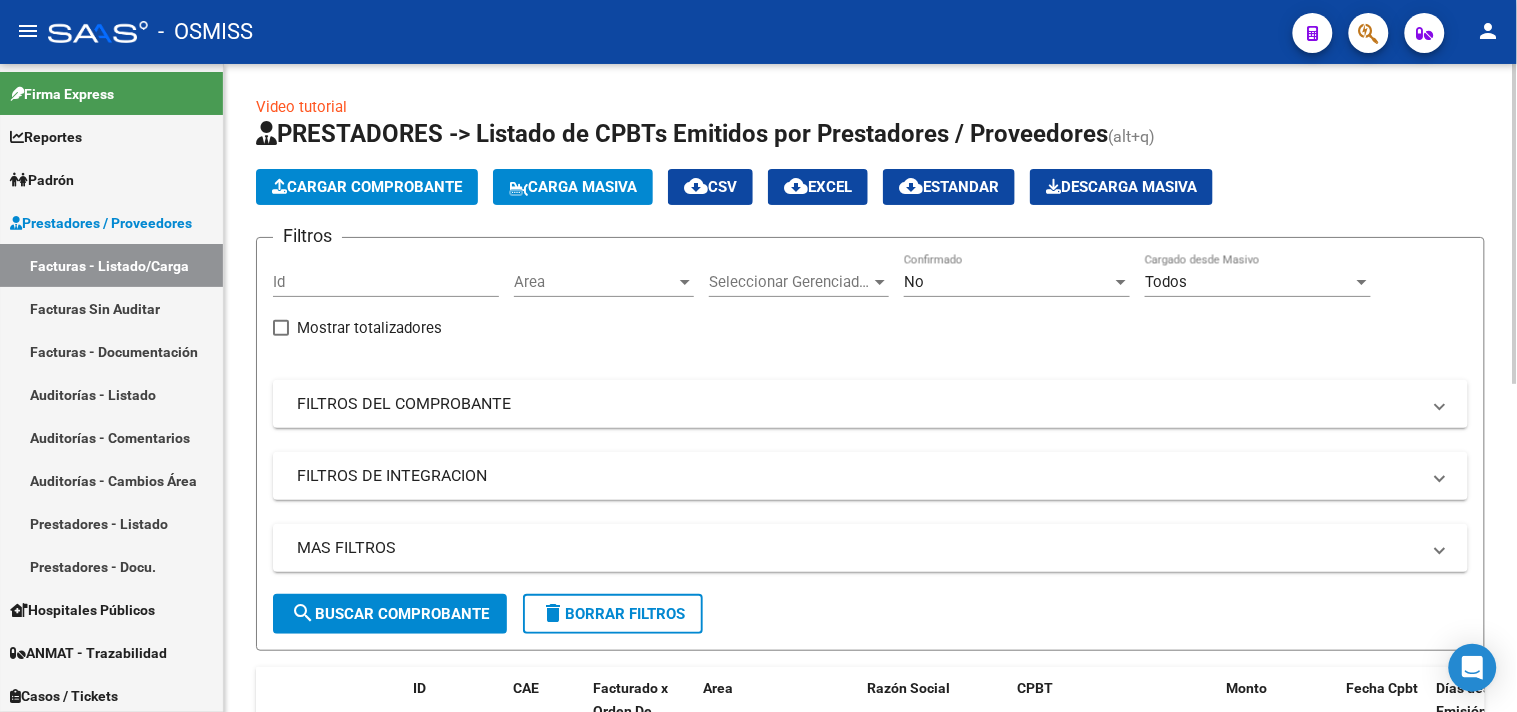 click on "Cargar Comprobante" 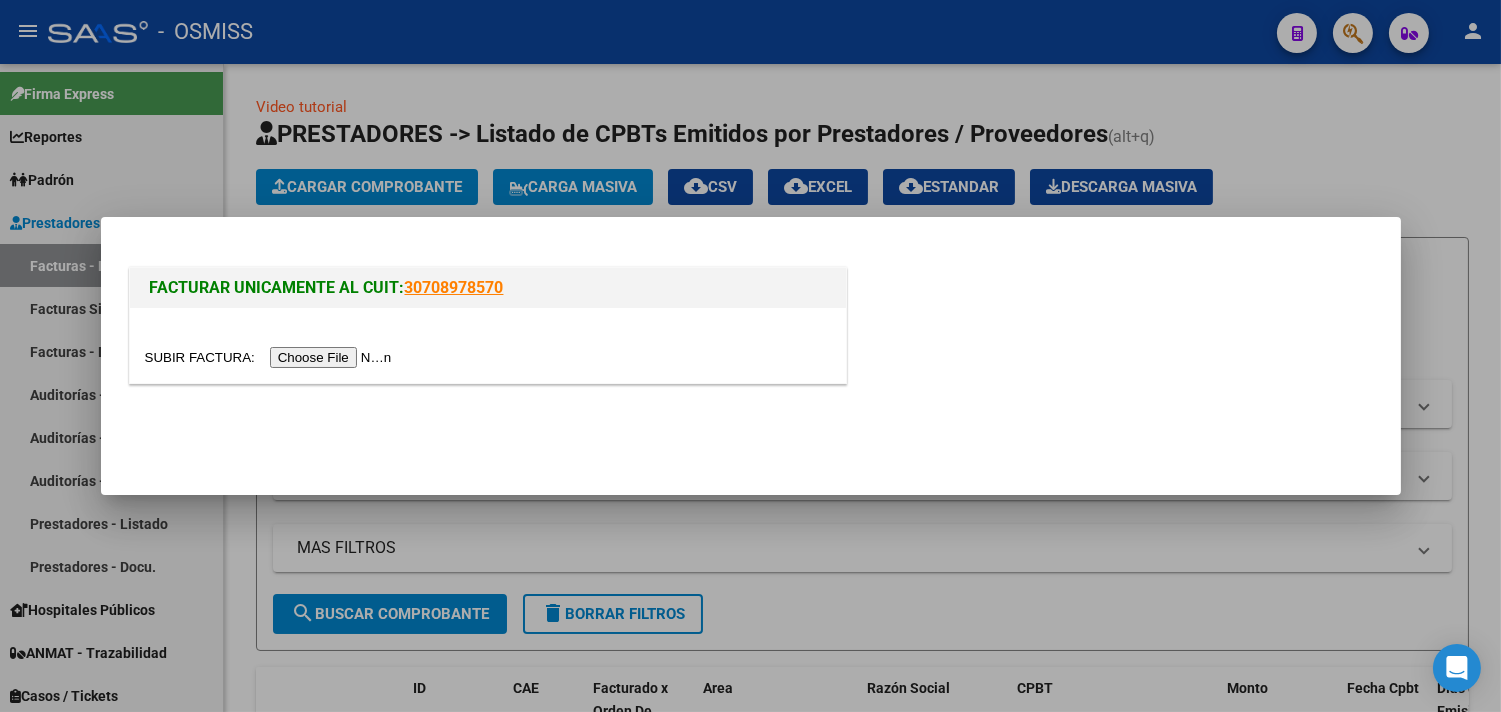click at bounding box center (271, 357) 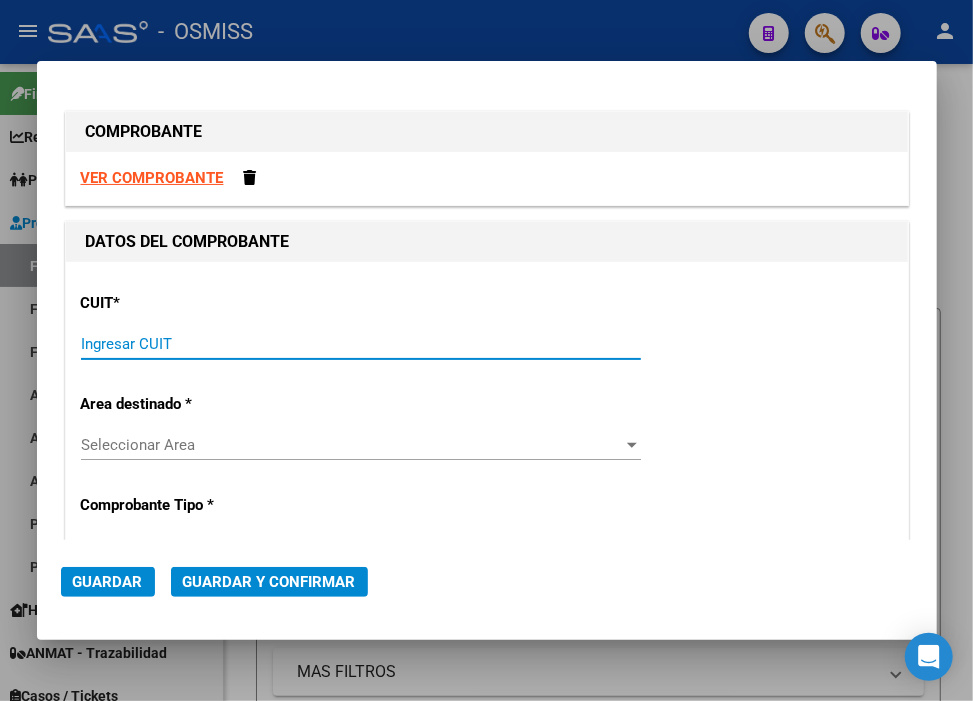click on "Ingresar CUIT" at bounding box center (361, 344) 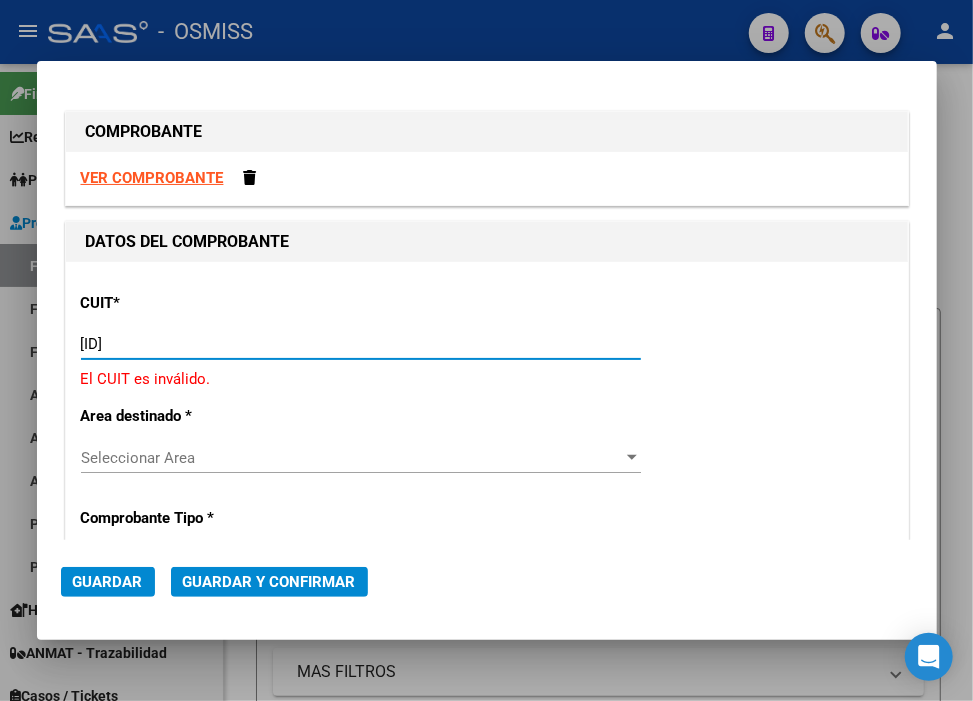 type on "30-71861570-0" 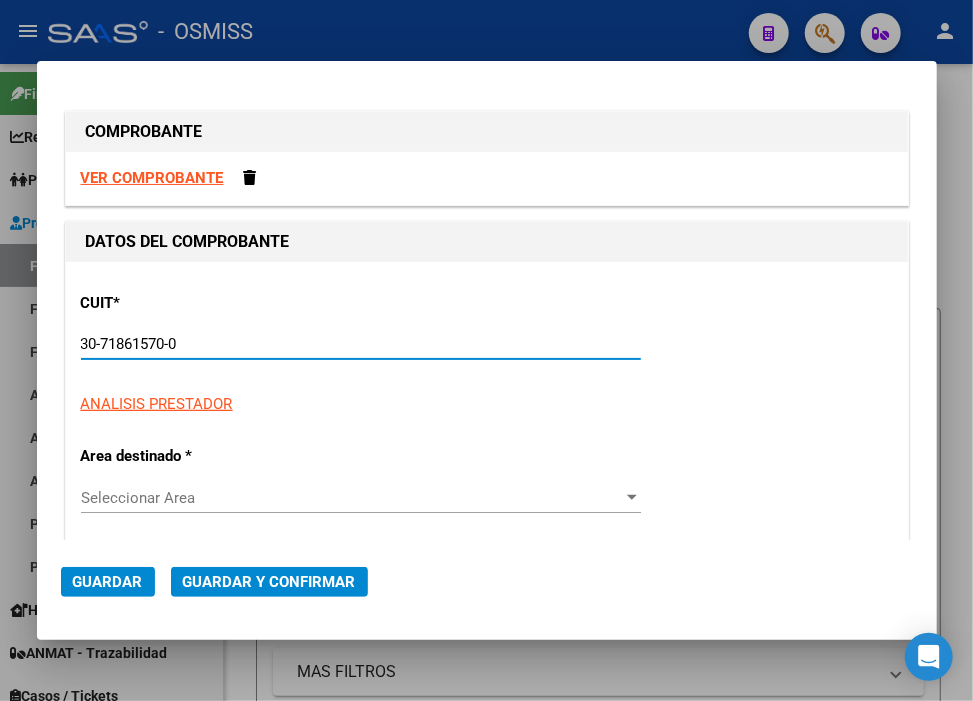 type on "34" 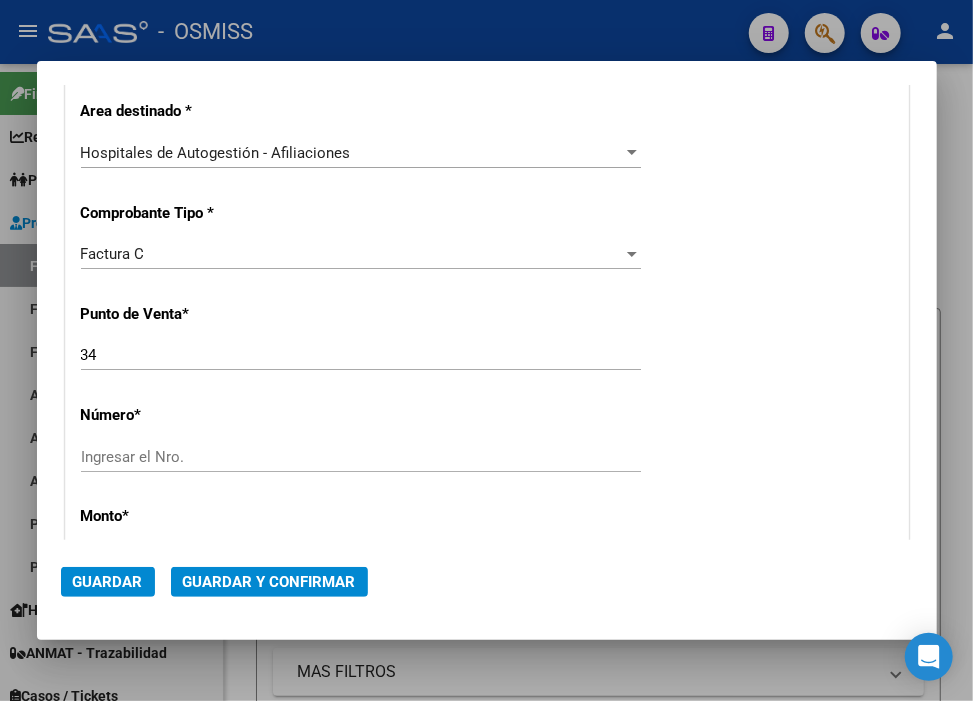 scroll, scrollTop: 444, scrollLeft: 0, axis: vertical 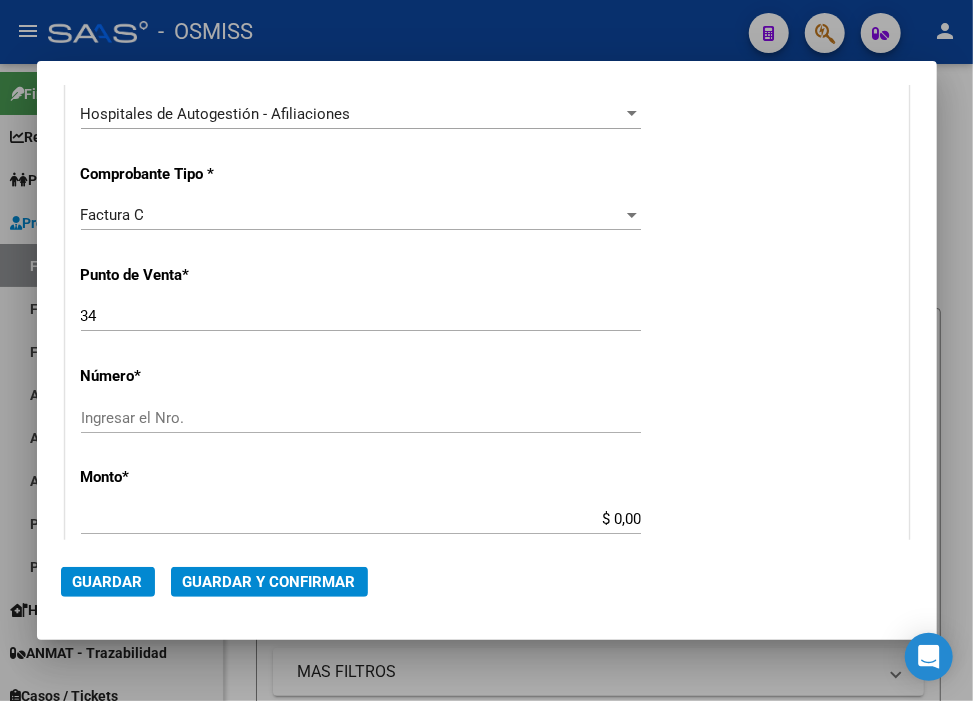 type on "30-71861570-0" 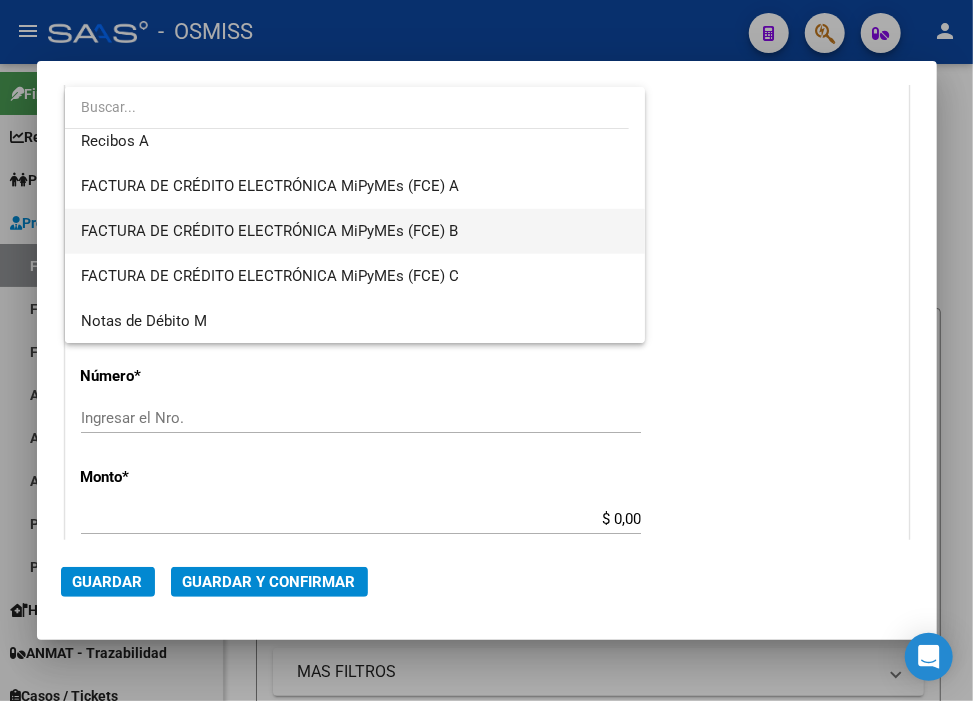 scroll, scrollTop: 442, scrollLeft: 0, axis: vertical 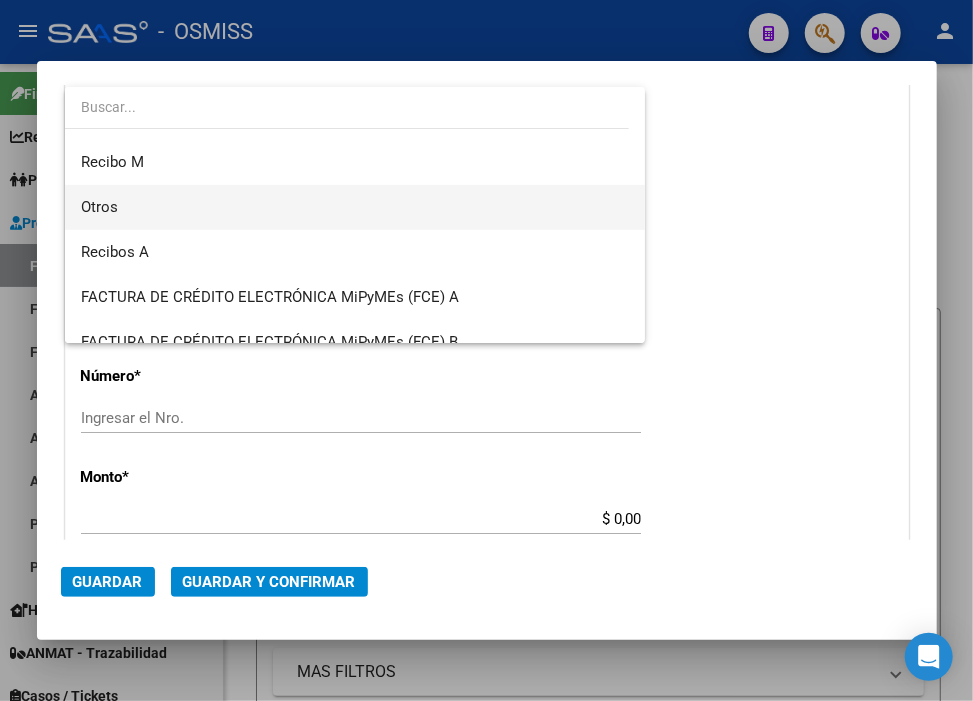 click on "Otros" at bounding box center (355, 207) 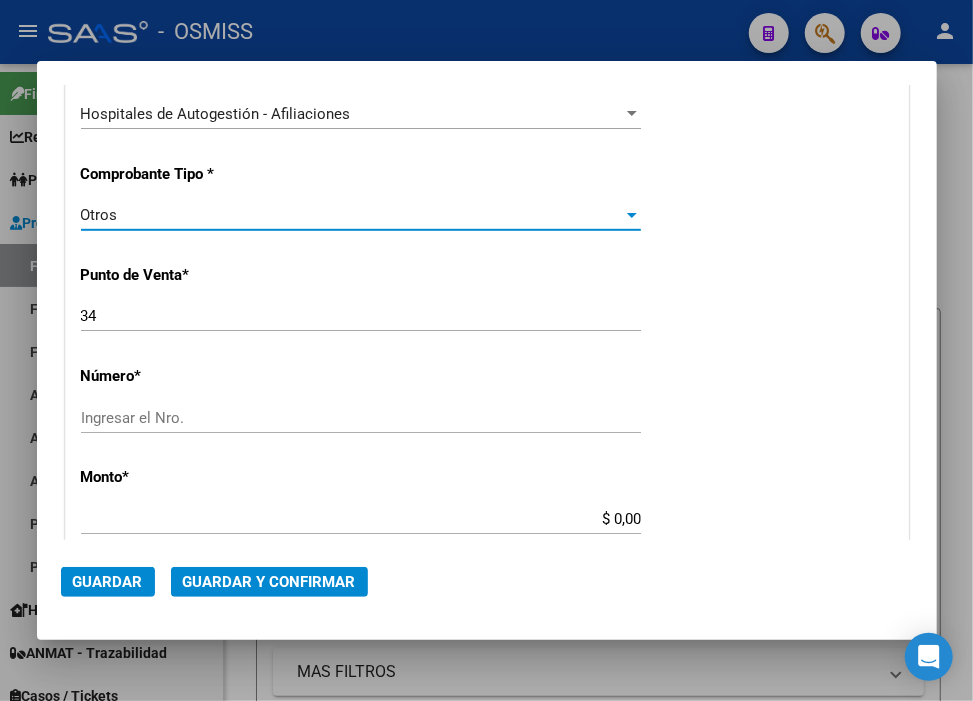 drag, startPoint x: 133, startPoint y: 318, endPoint x: 46, endPoint y: 287, distance: 92.358 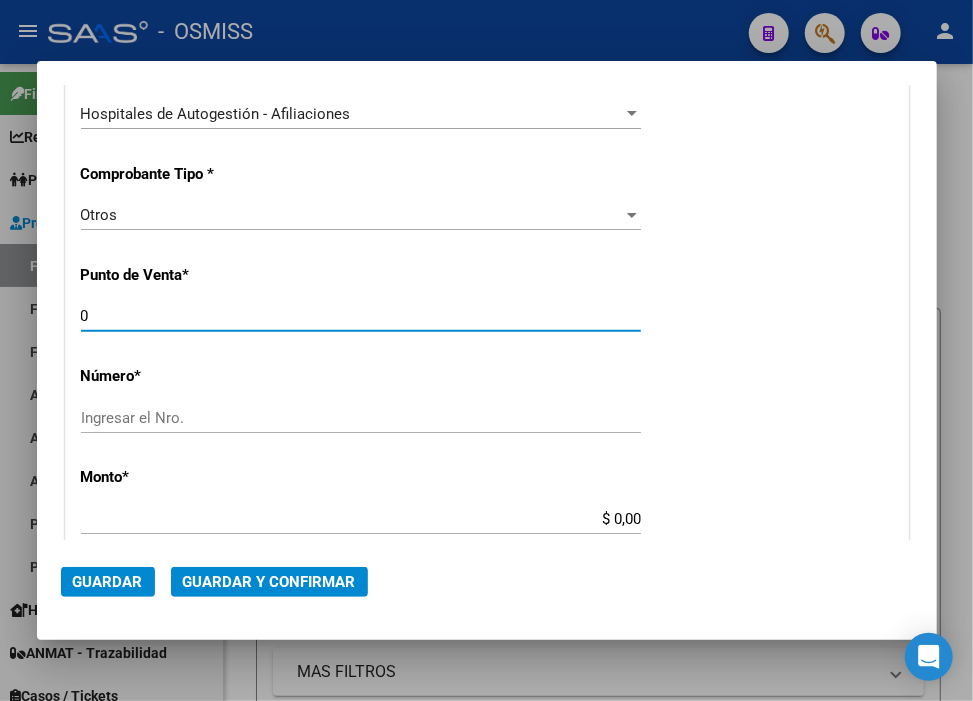 type on "0" 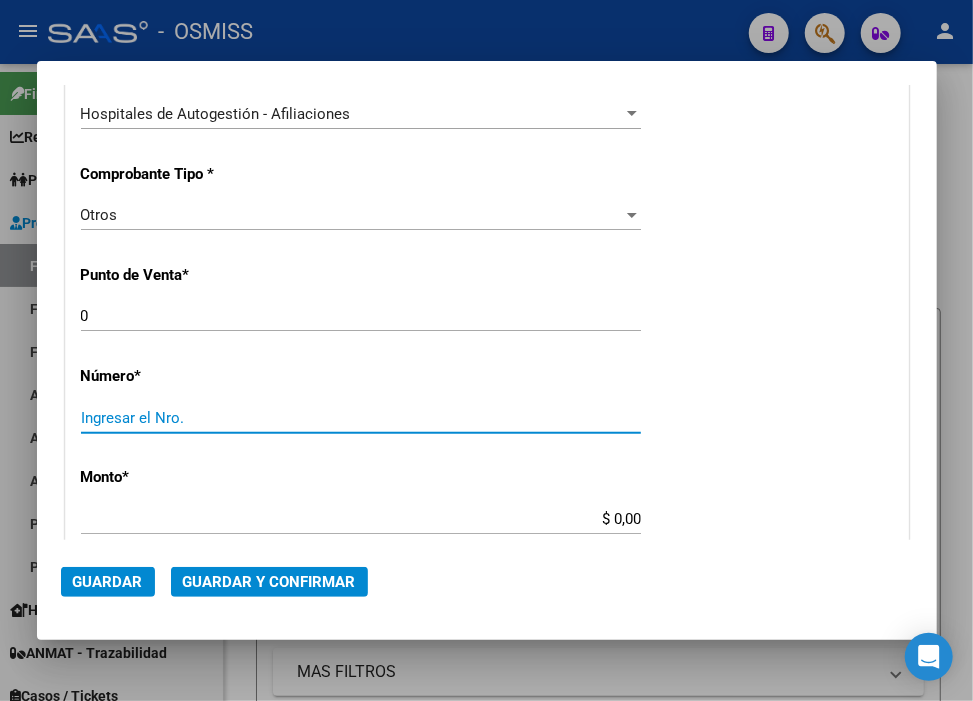 paste on "30061" 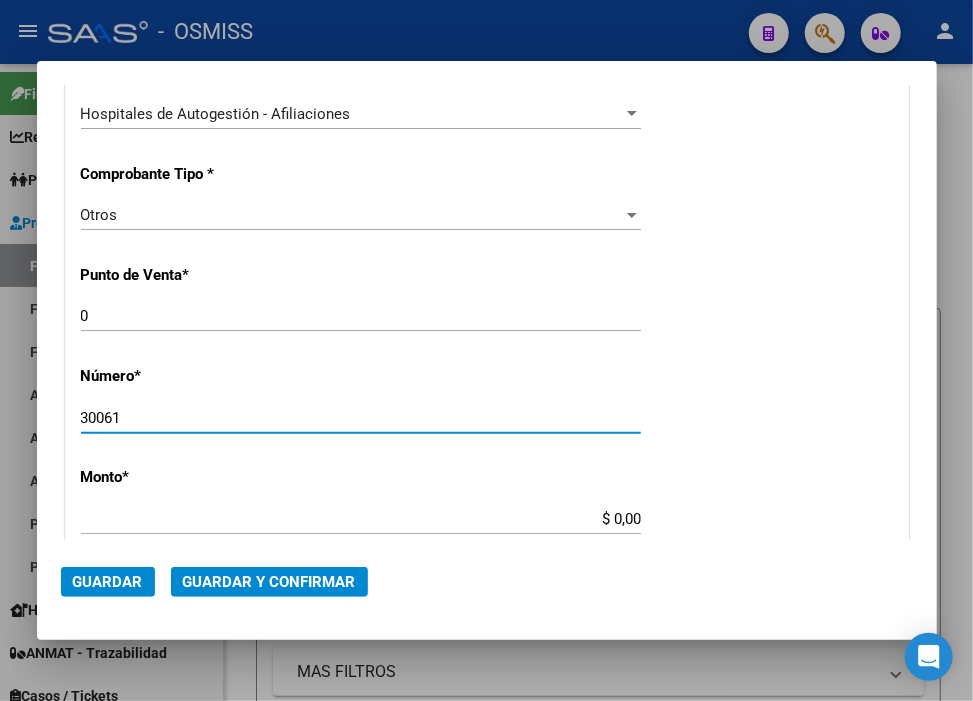 type on "30061" 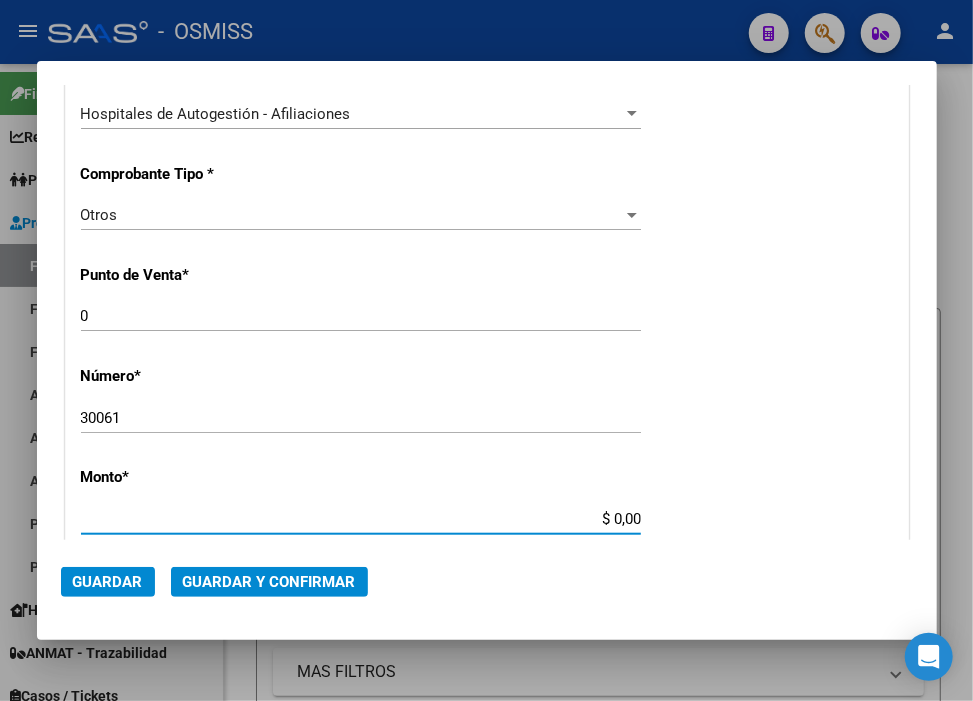 click on "$ 0,00" at bounding box center [361, 519] 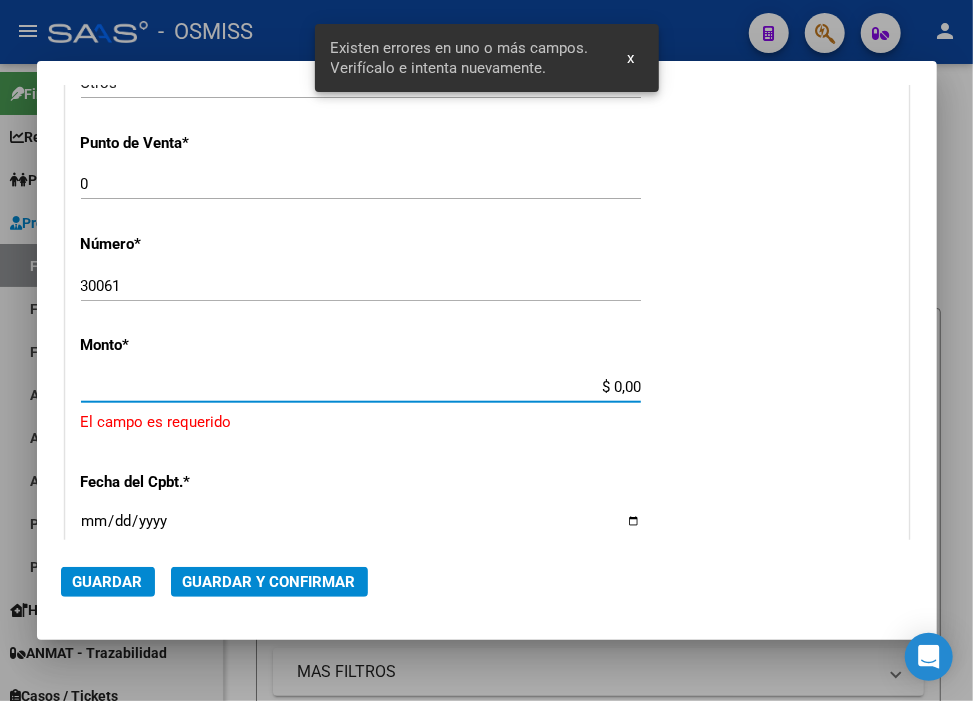 scroll, scrollTop: 641, scrollLeft: 0, axis: vertical 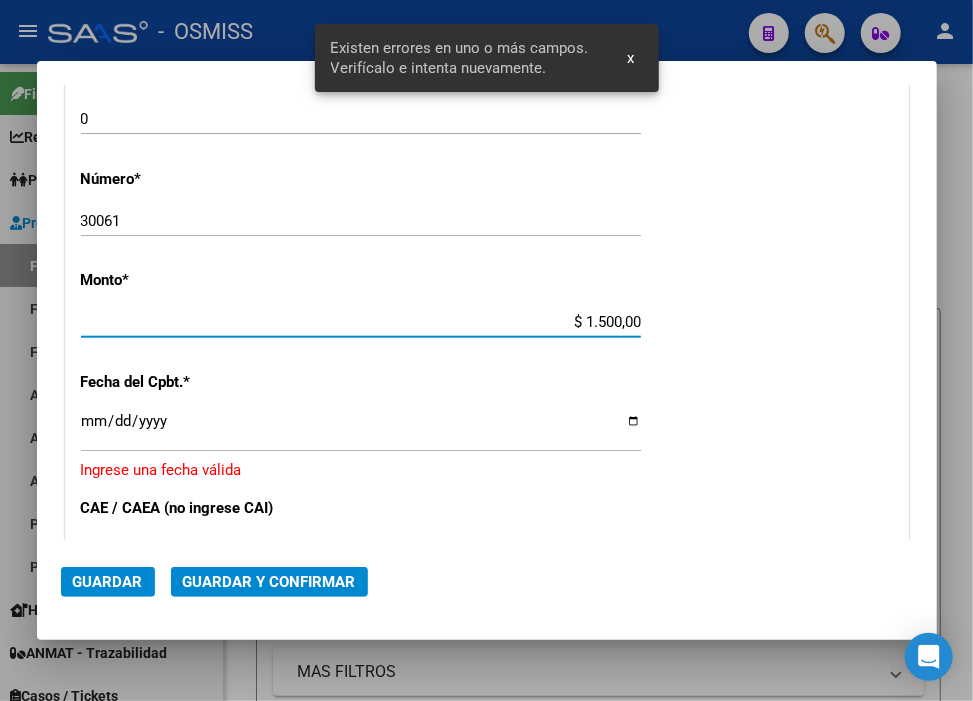 type on "$ 15.000,00" 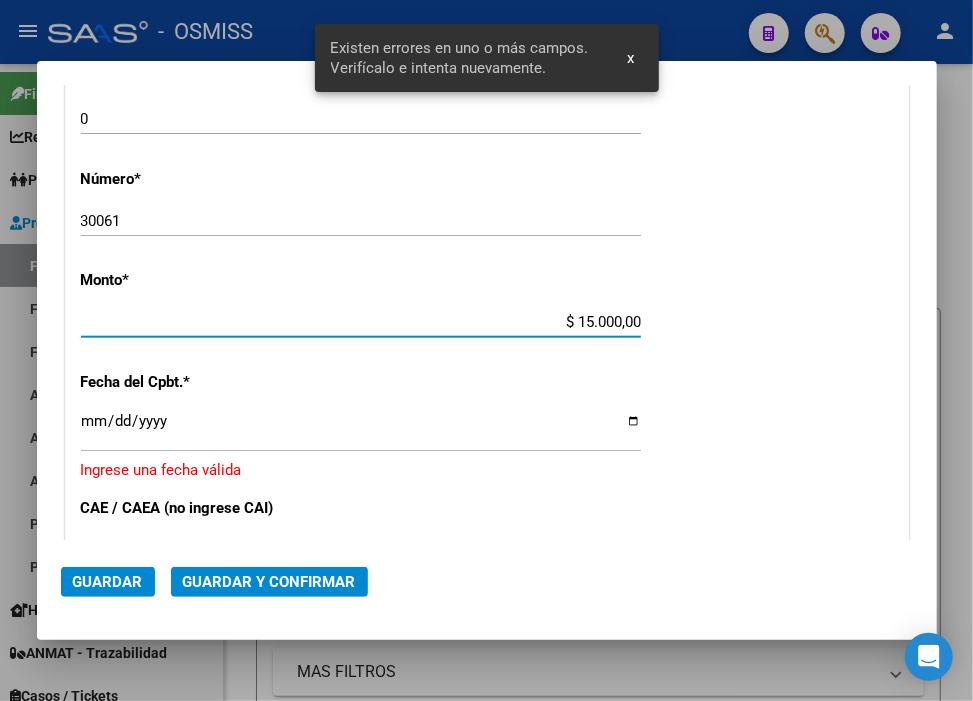 click on "Ingresar la fecha" at bounding box center [361, 429] 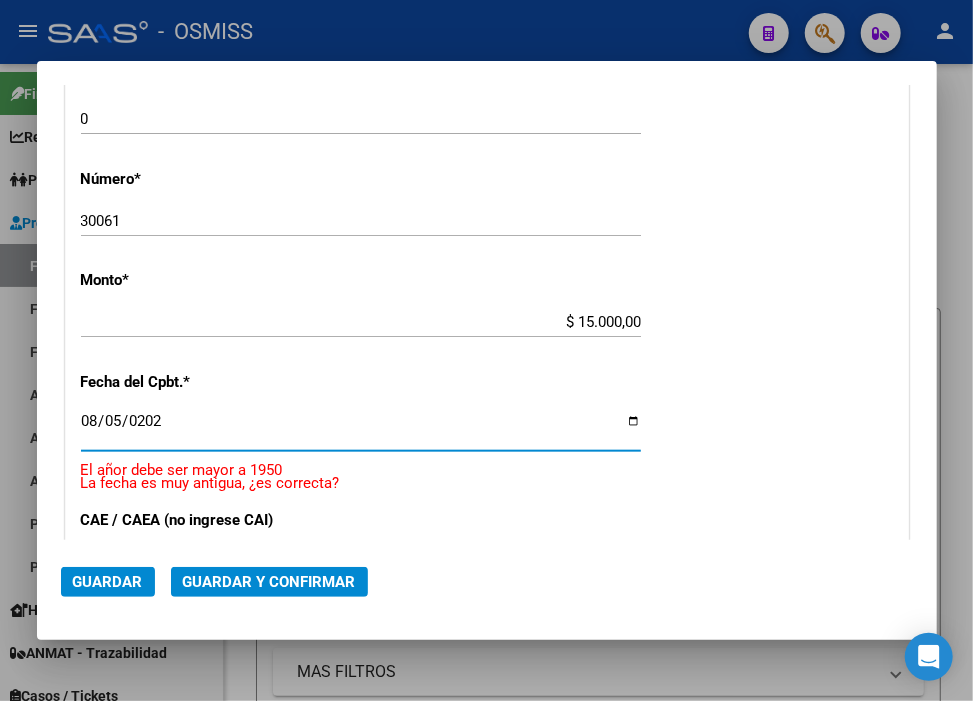 type on "2025-08-05" 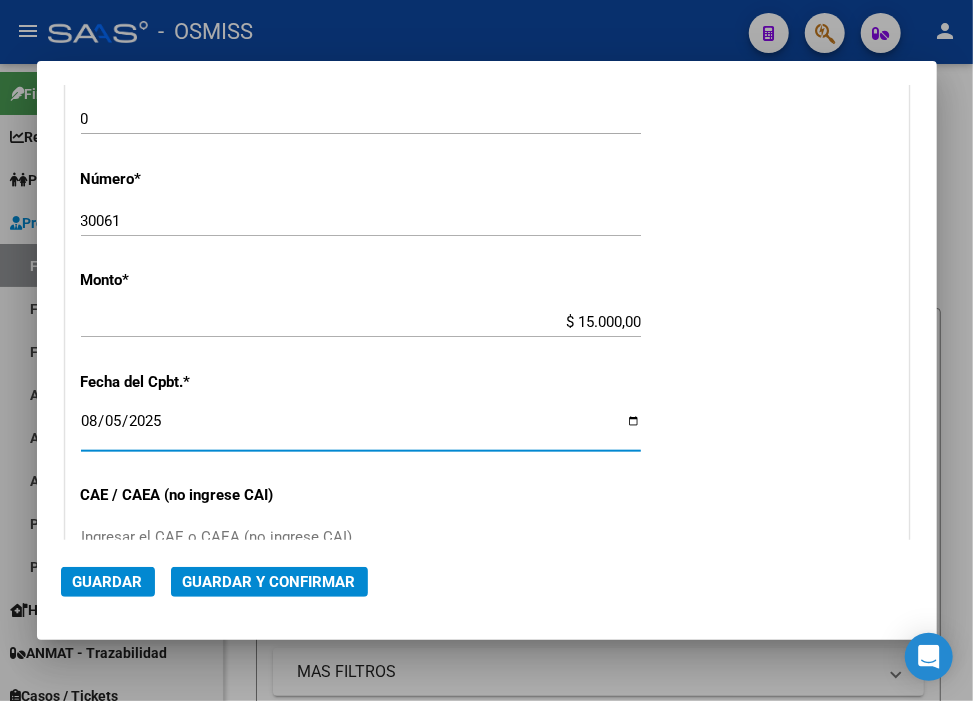 click on "Guardar y Confirmar" 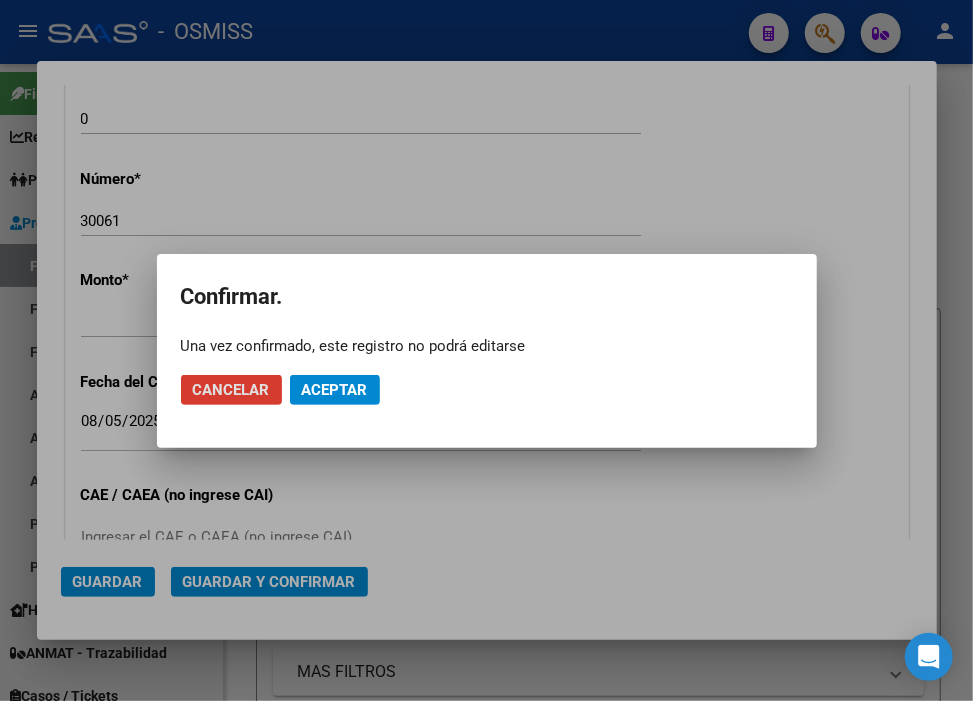 click on "Cancelar Aceptar" 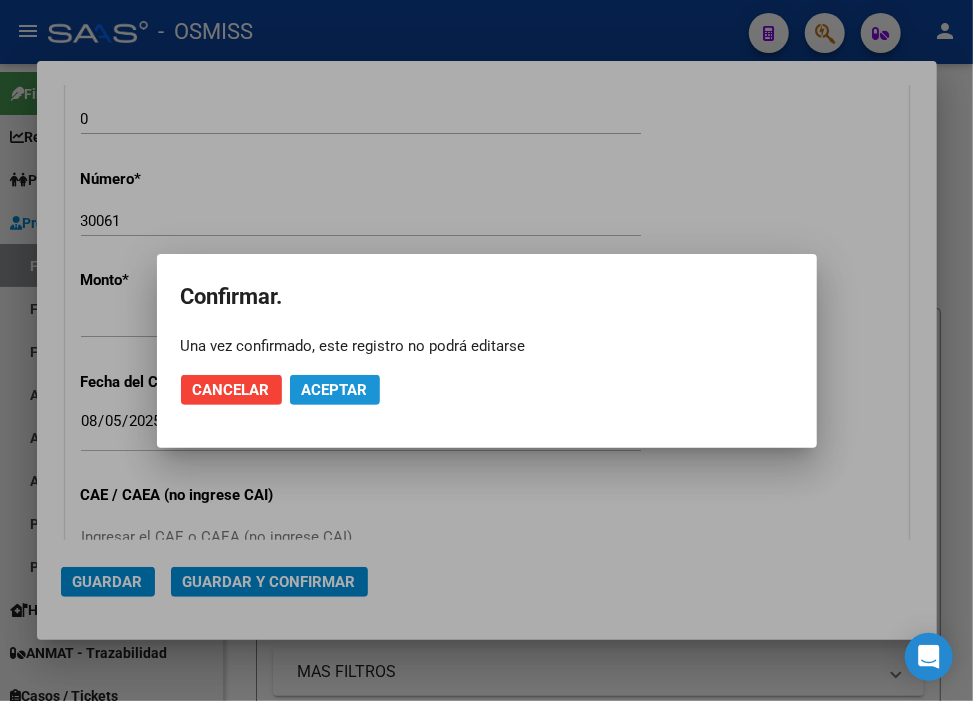 click on "Aceptar" 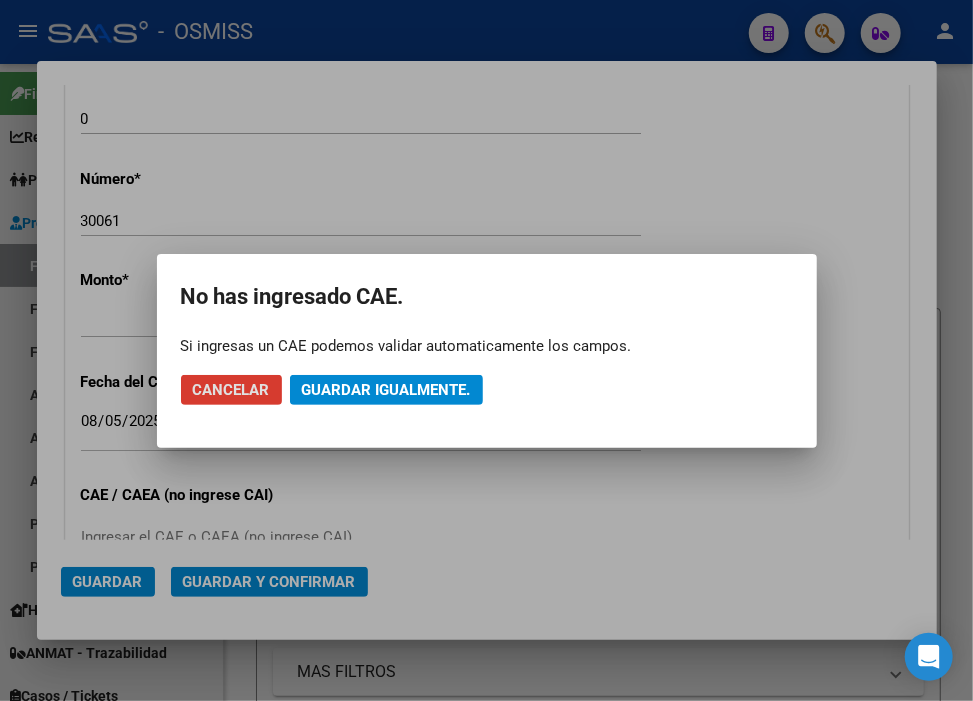 click on "Guardar igualmente." 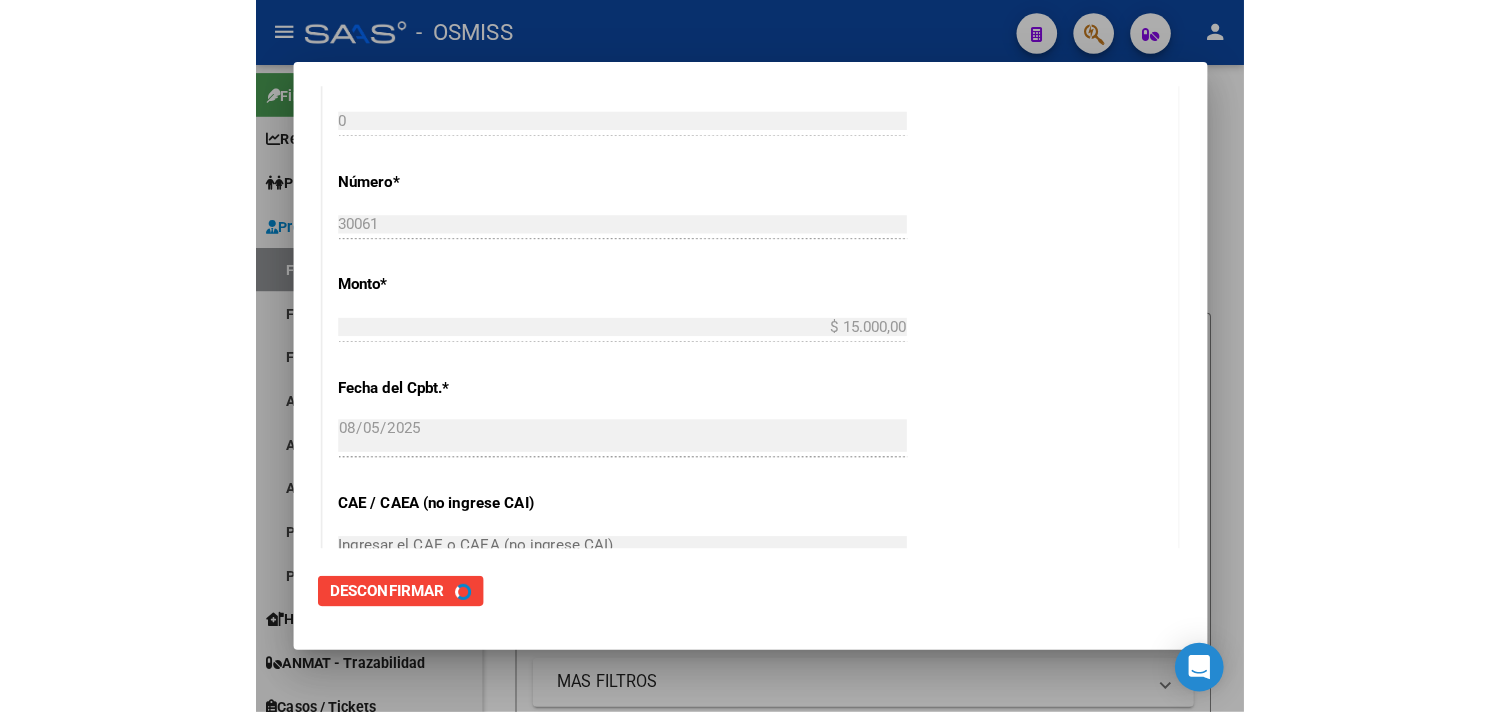 scroll, scrollTop: 0, scrollLeft: 0, axis: both 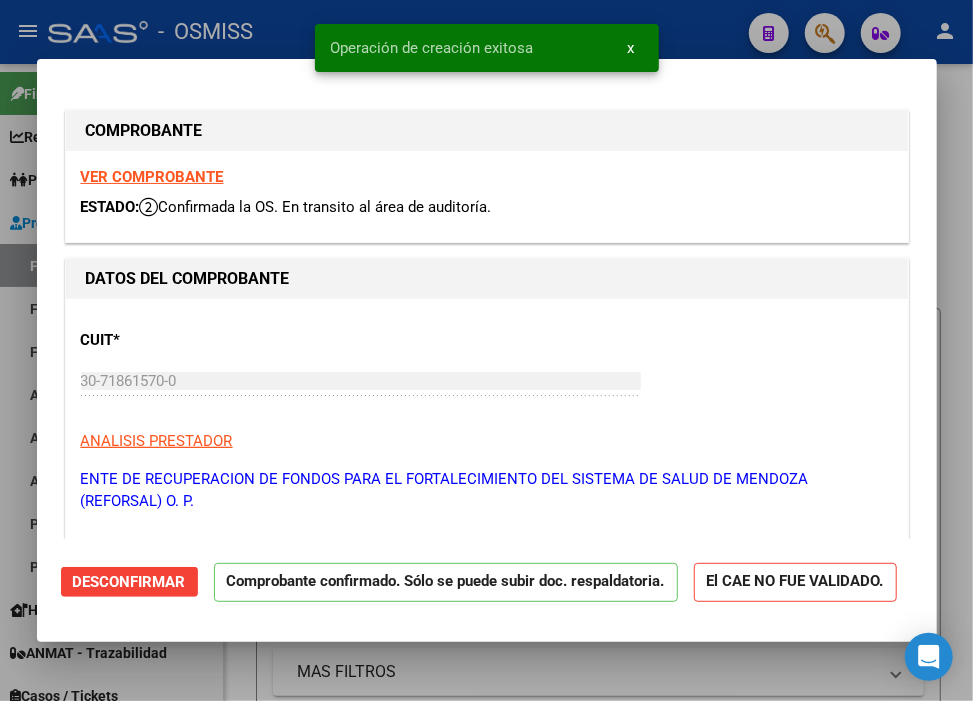 type on "2025-09-04" 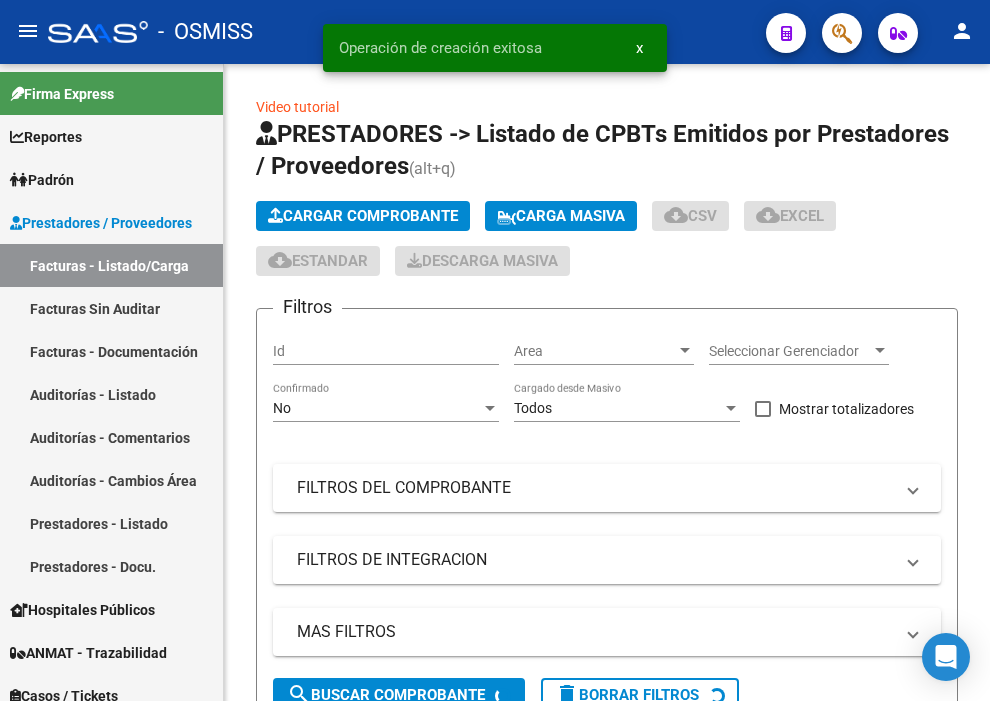click on "-   OSMISS" 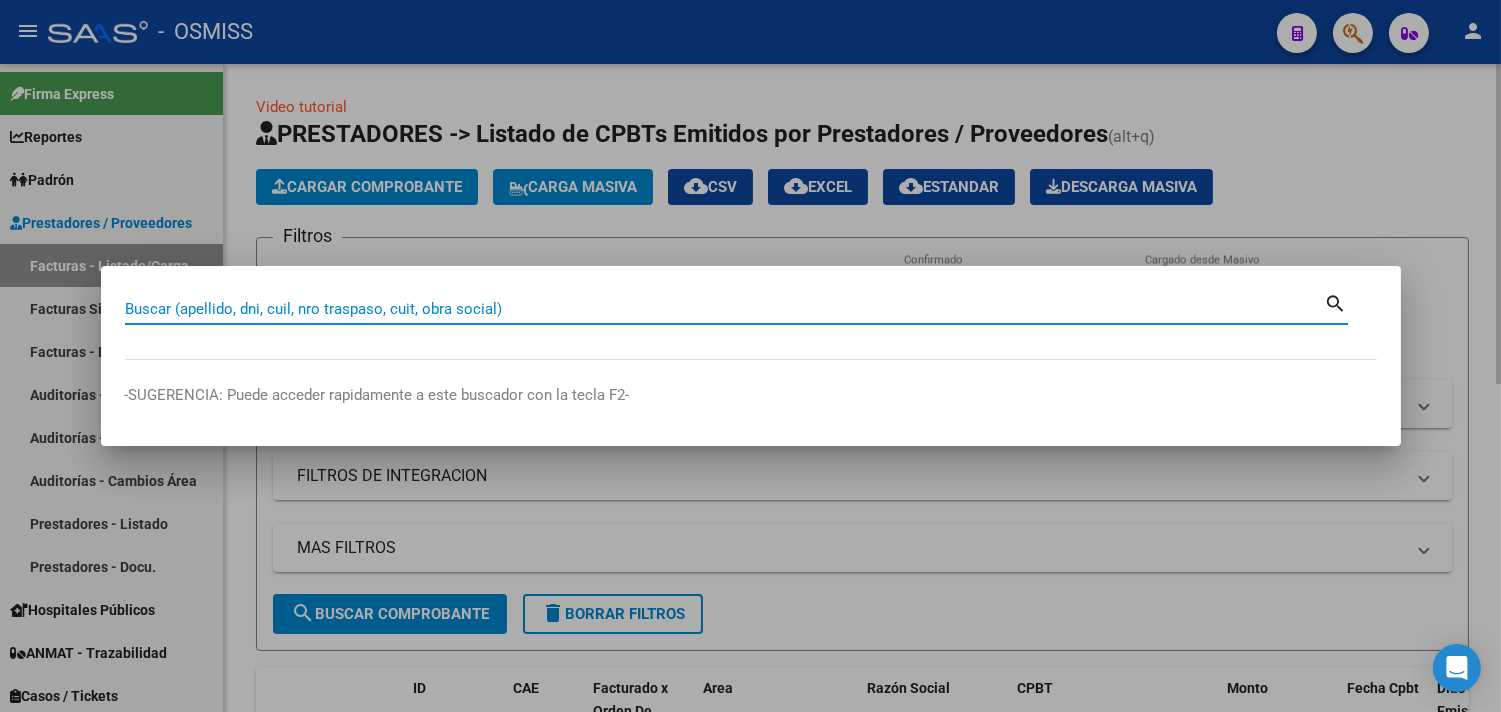 paste on "3 - 28986" 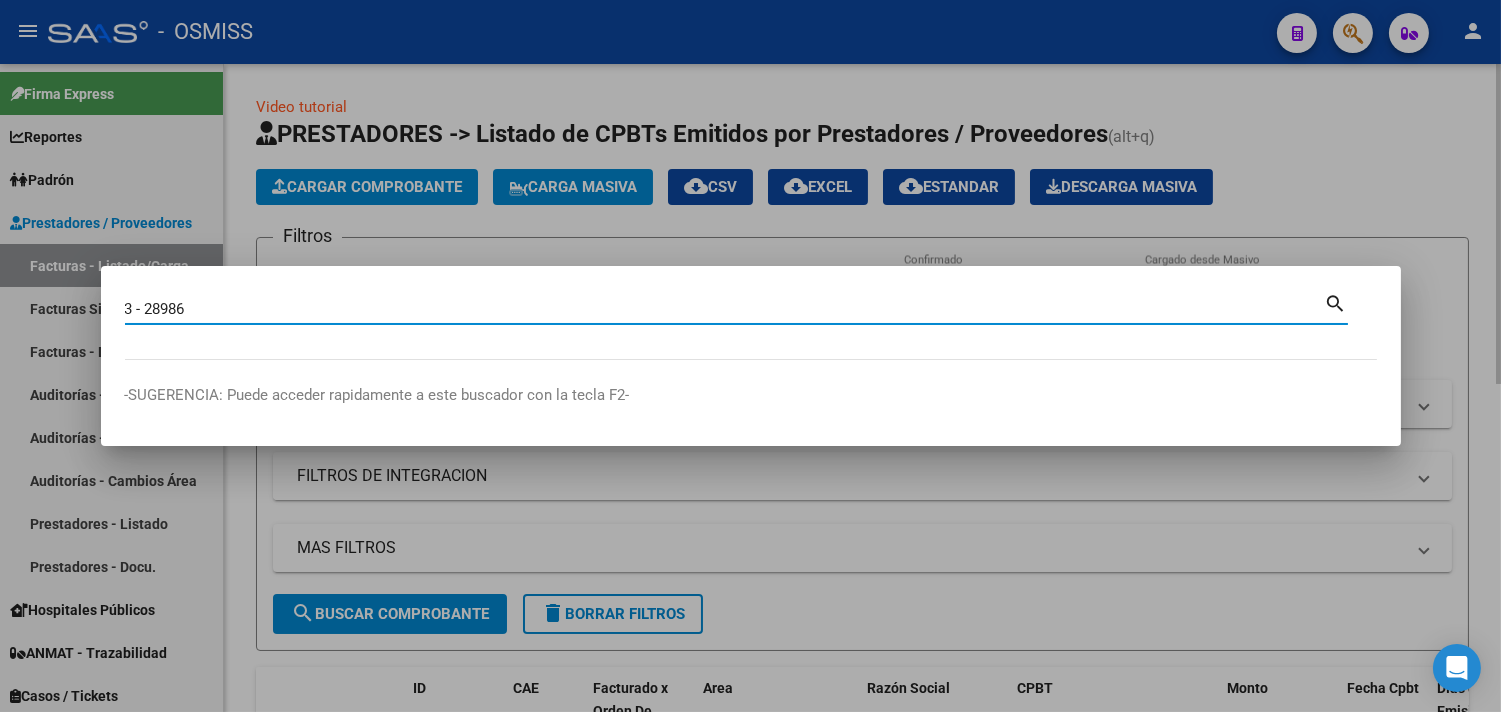 type on "3 - 28986" 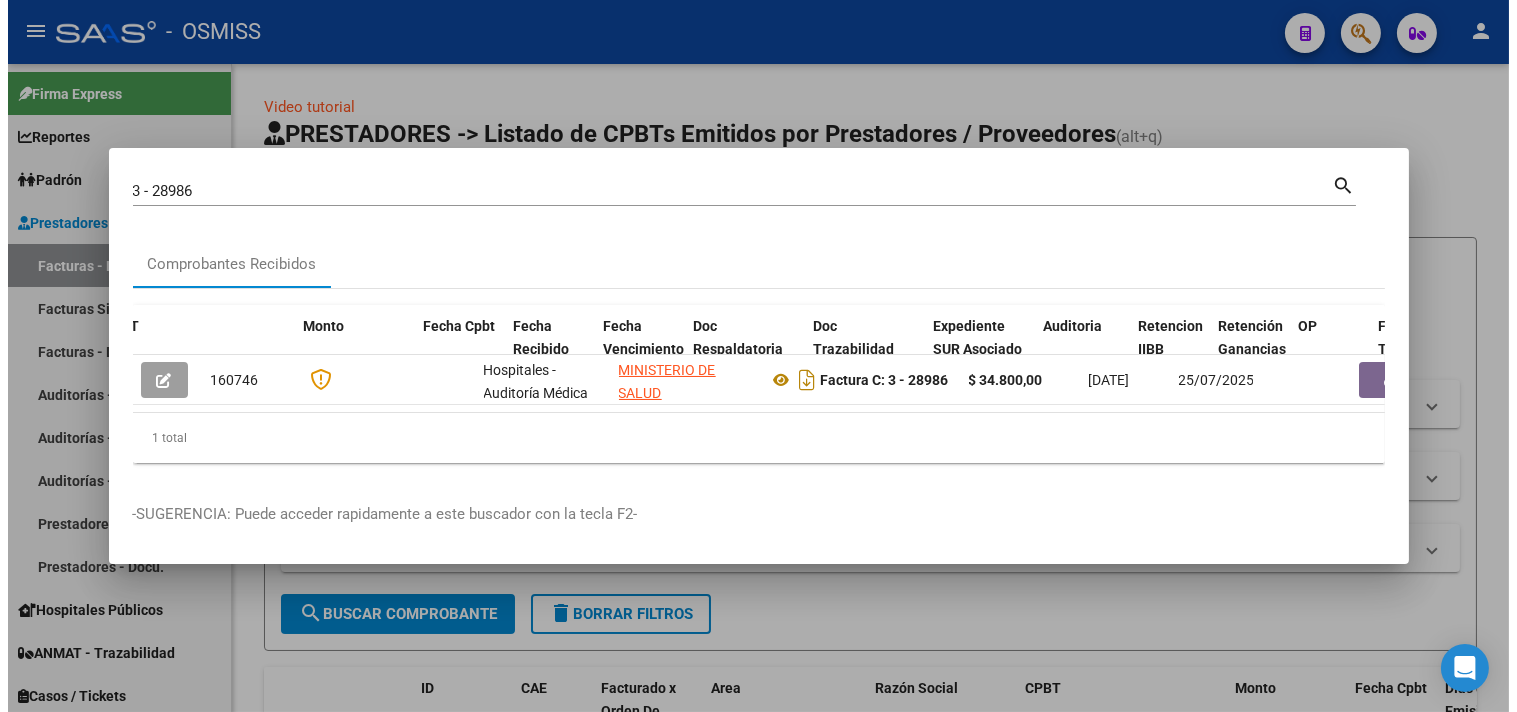 scroll, scrollTop: 0, scrollLeft: 828, axis: horizontal 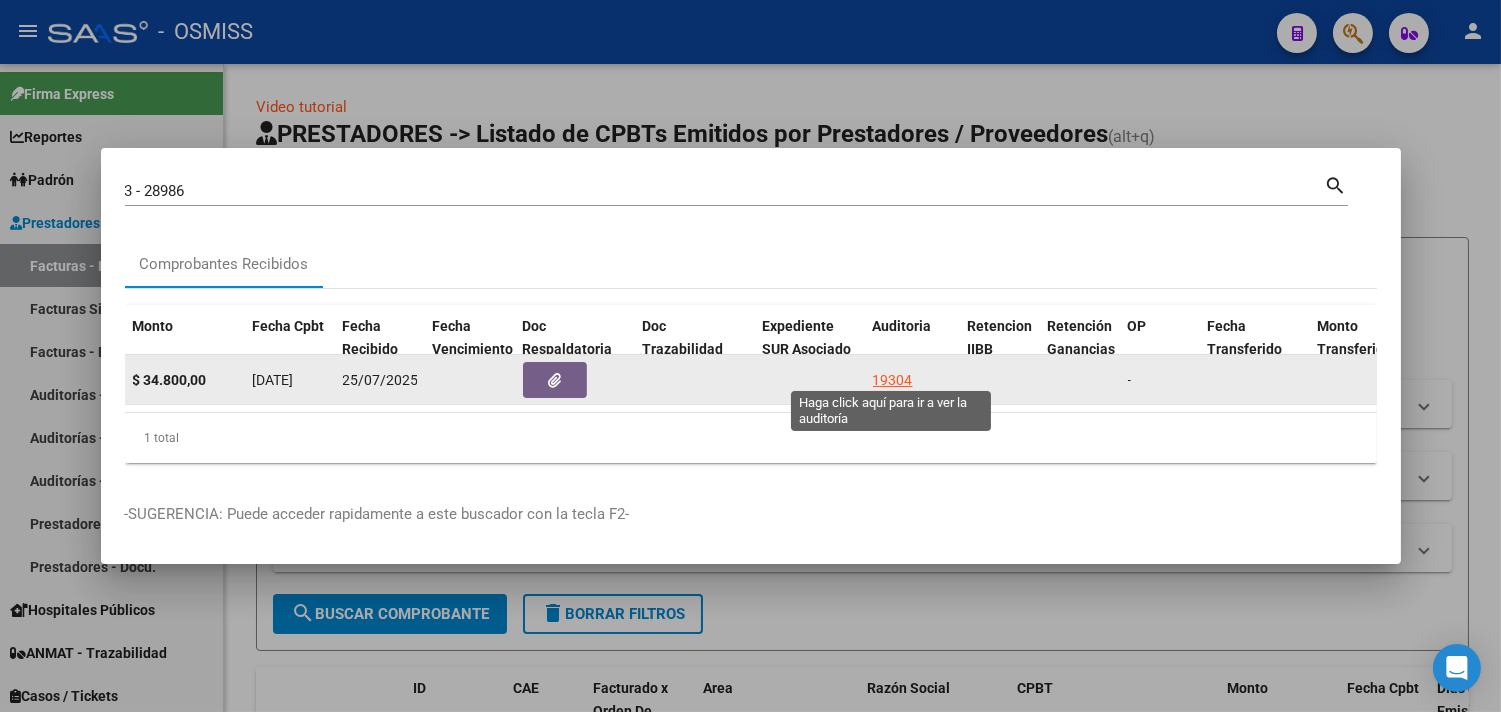 click on "19304" 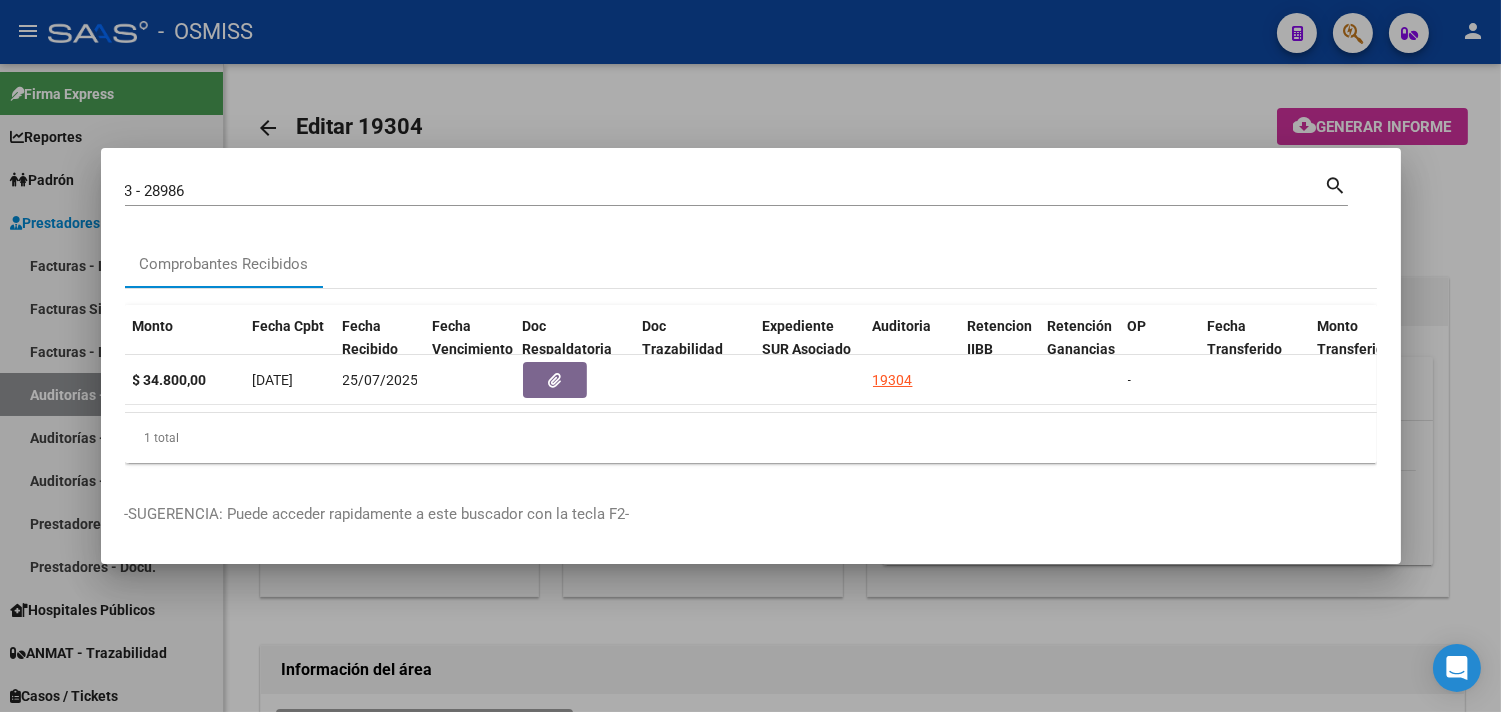click at bounding box center (750, 356) 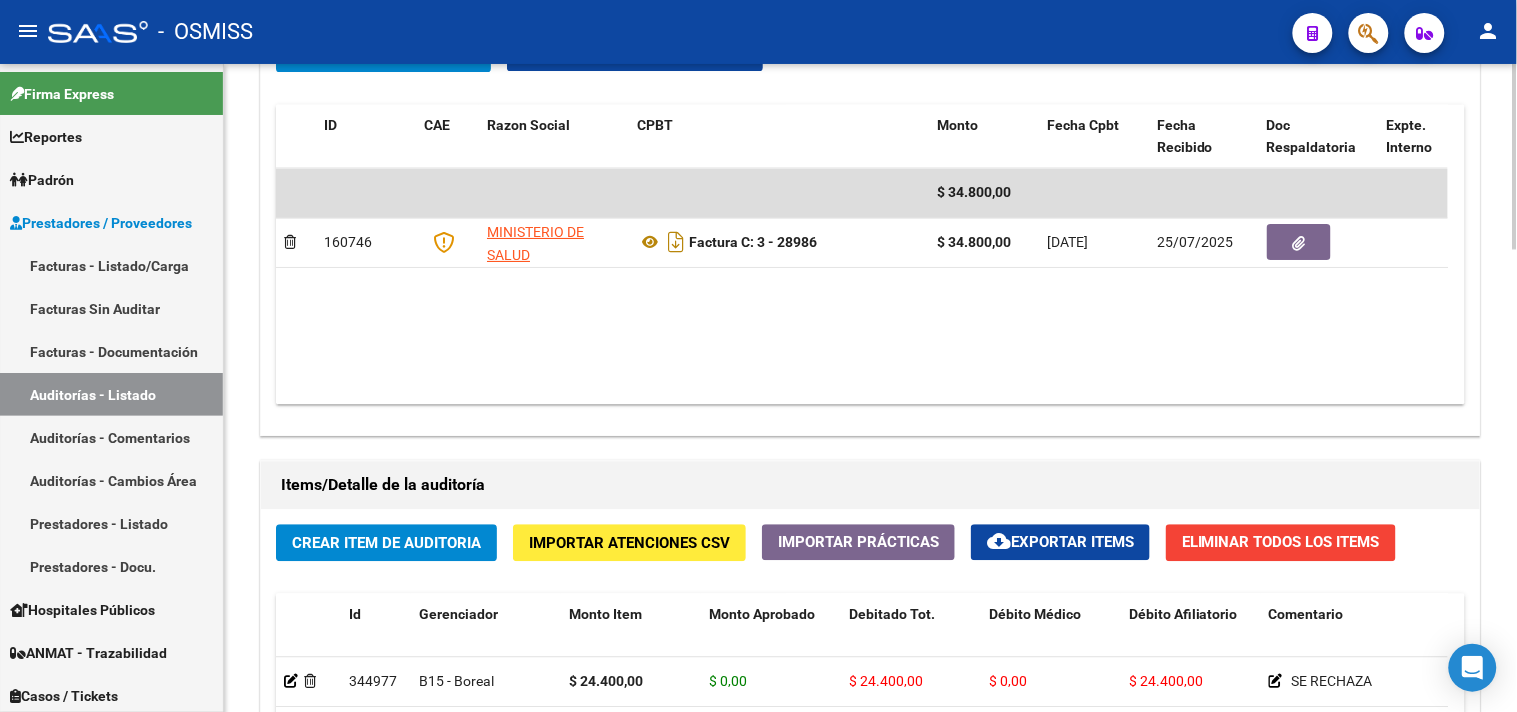 scroll, scrollTop: 1618, scrollLeft: 0, axis: vertical 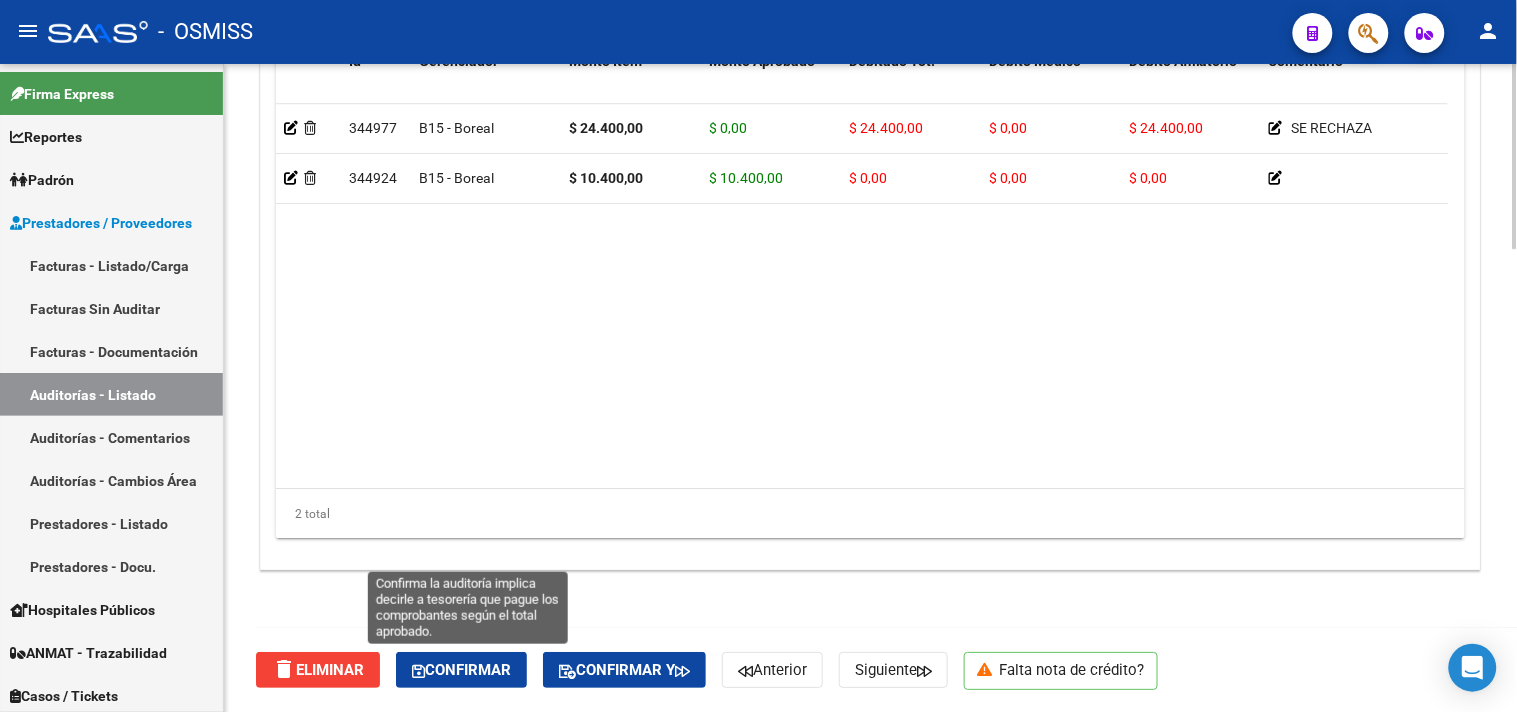 click on "Confirmar" 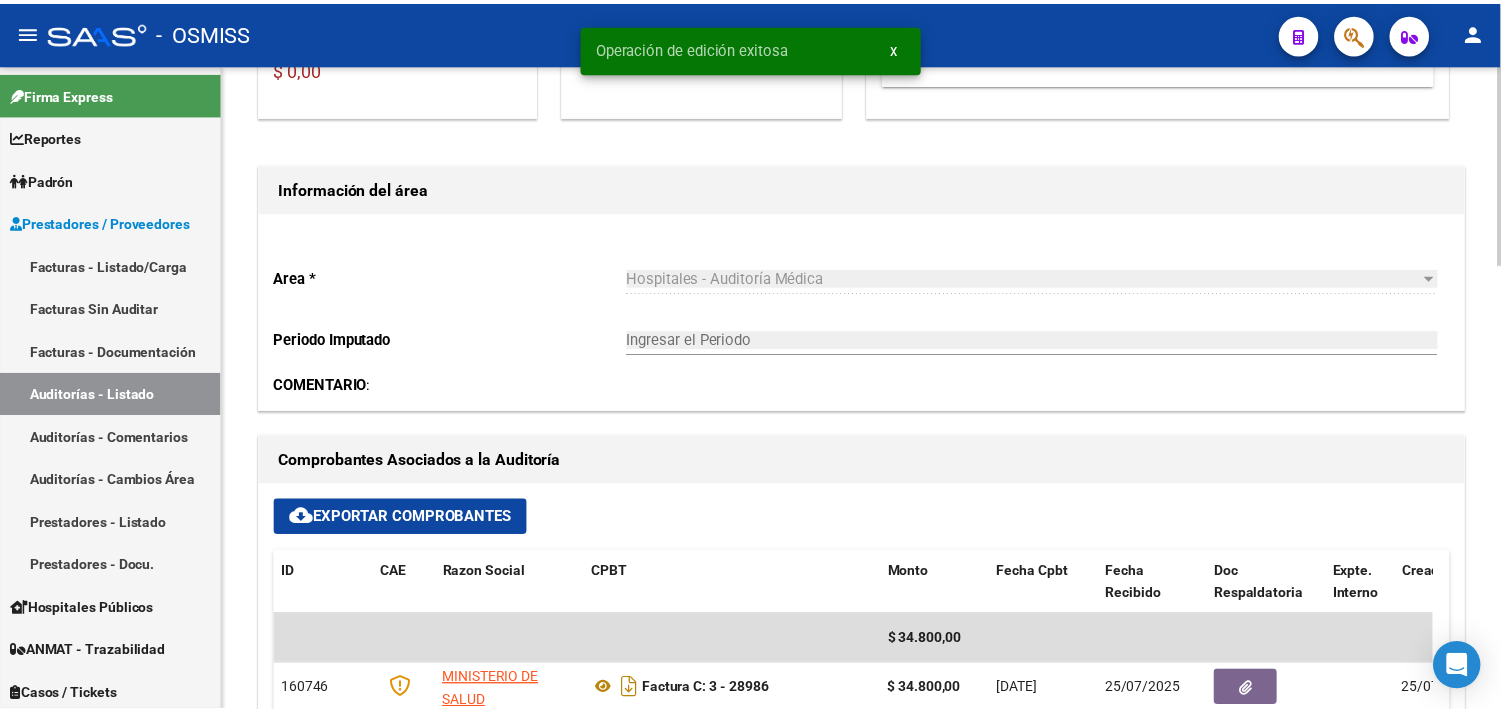 scroll, scrollTop: 327, scrollLeft: 0, axis: vertical 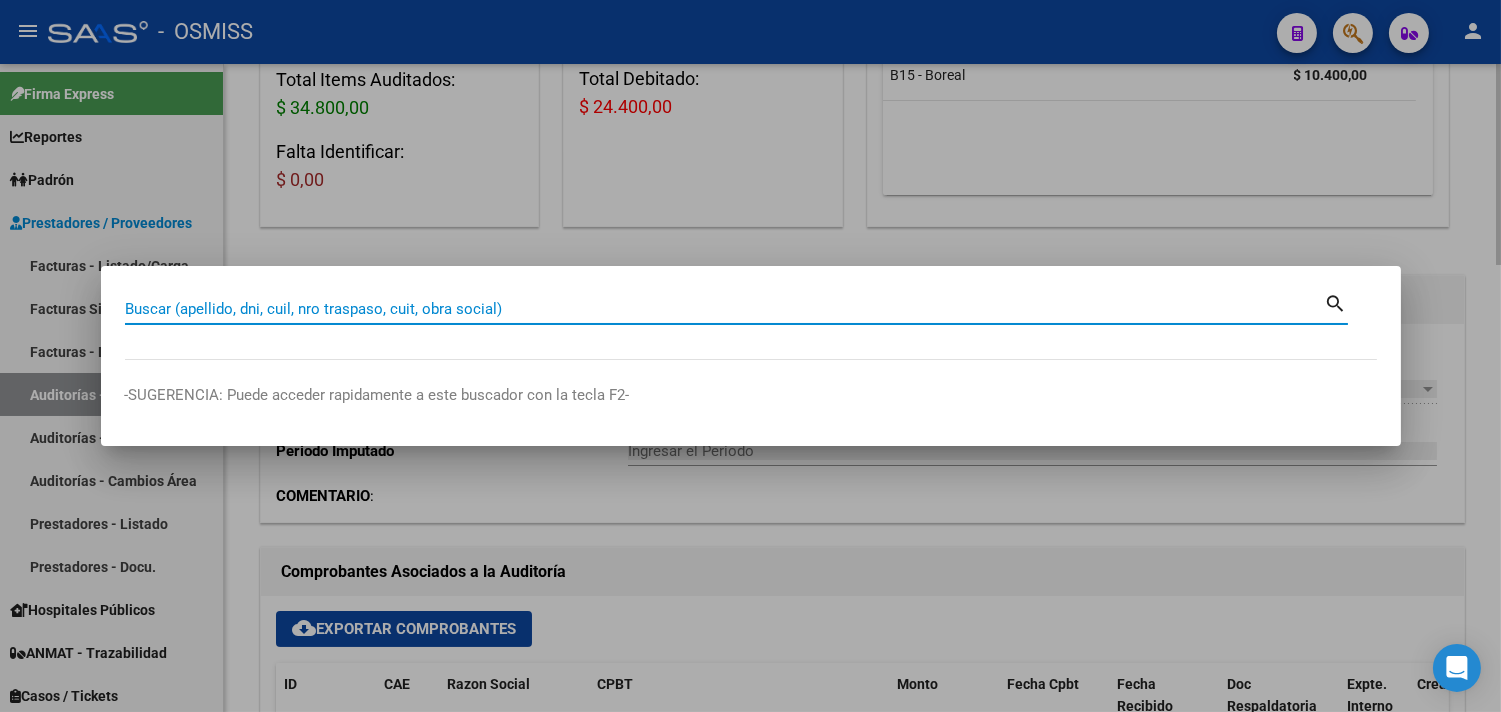 paste on "8-22654" 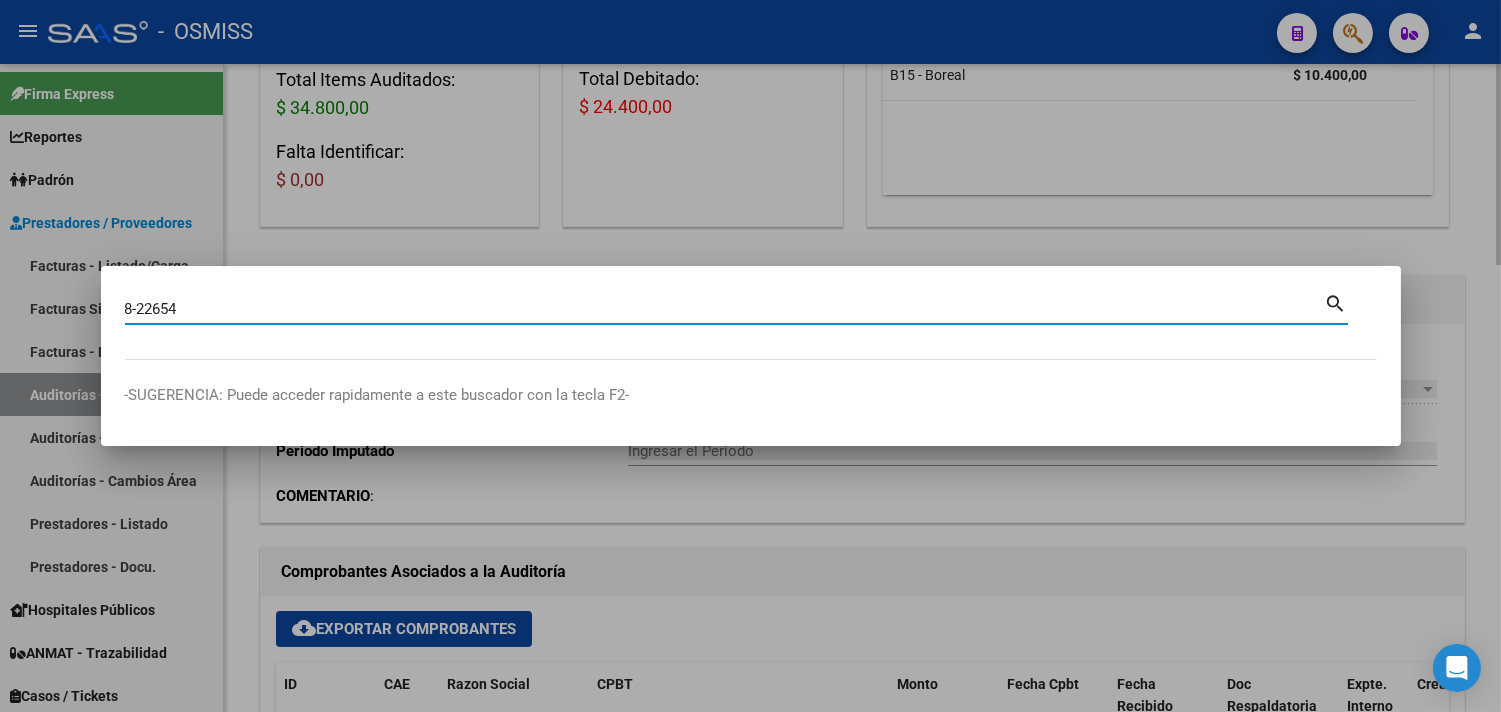 type on "8-22654" 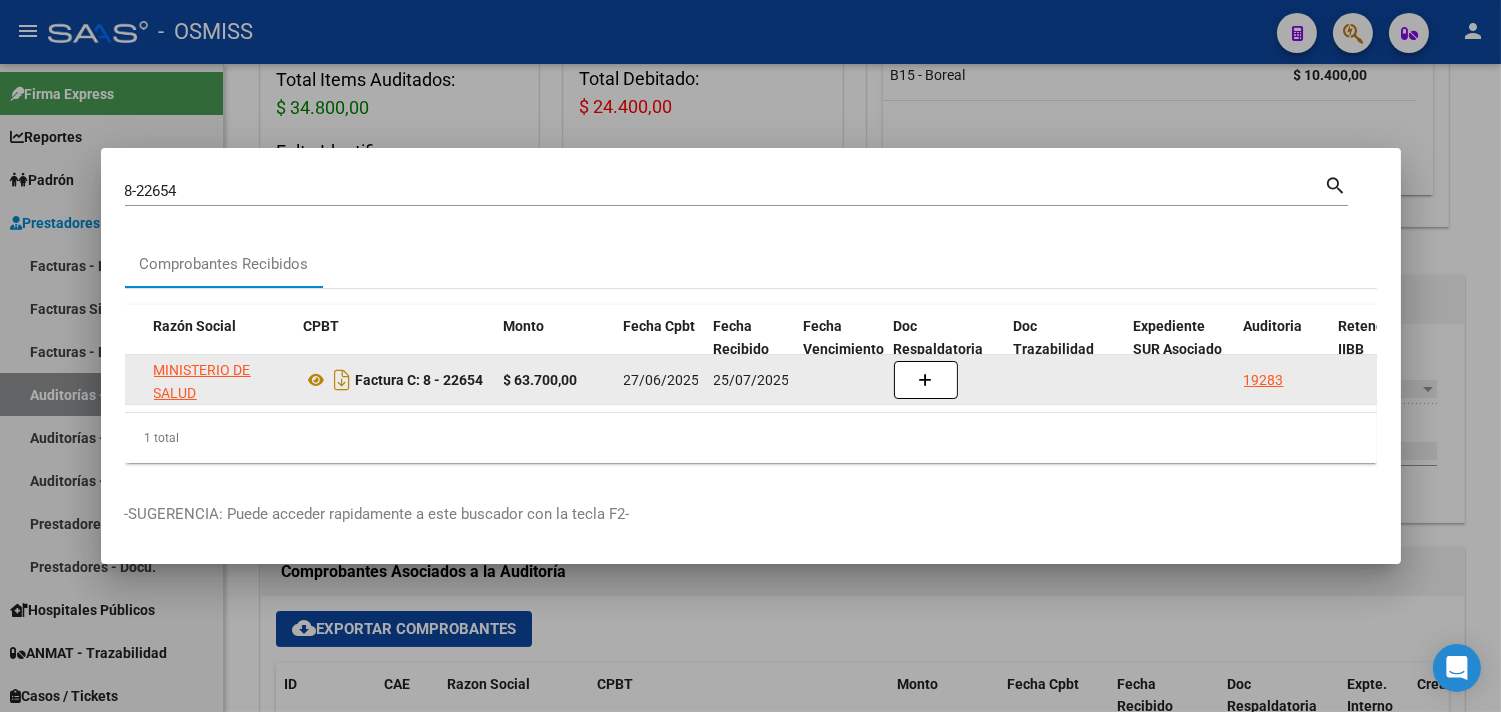scroll, scrollTop: 0, scrollLeft: 505, axis: horizontal 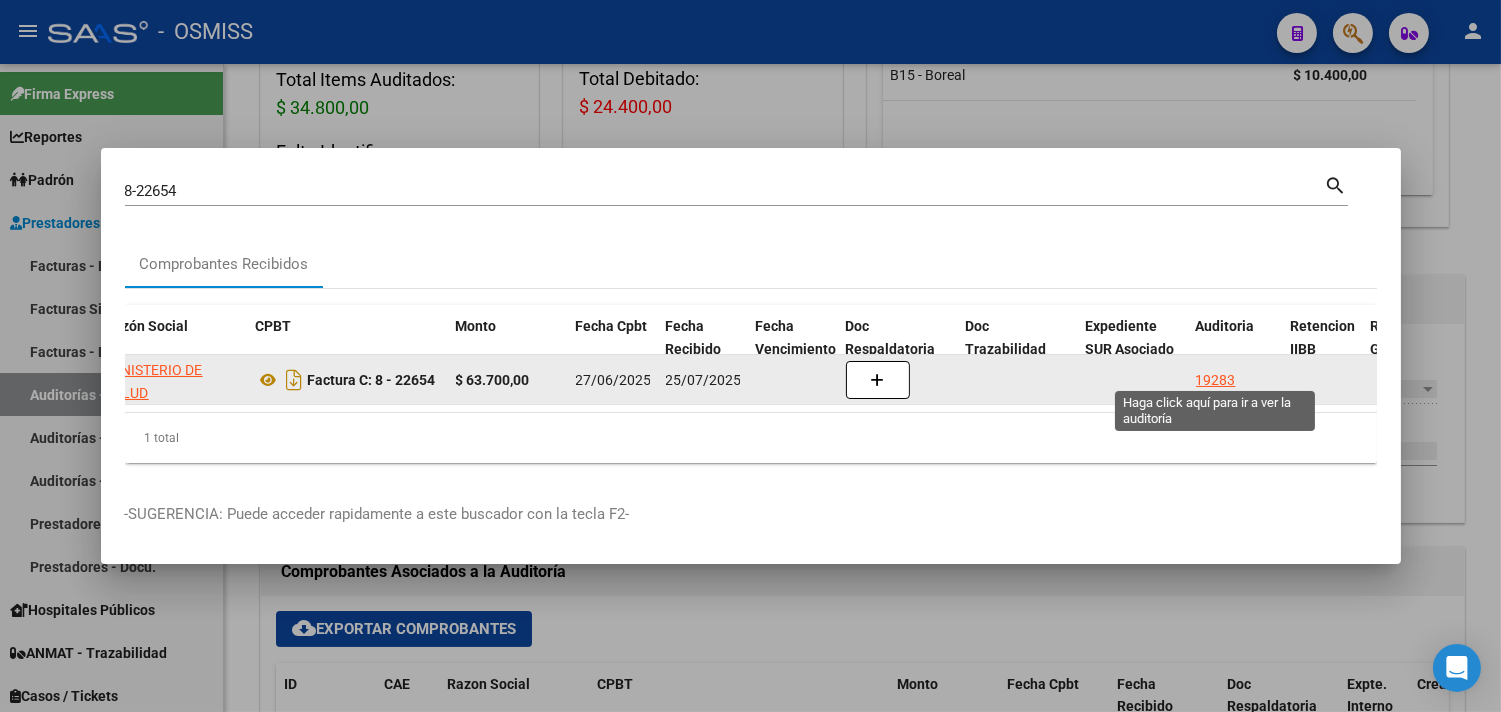 click on "19283" 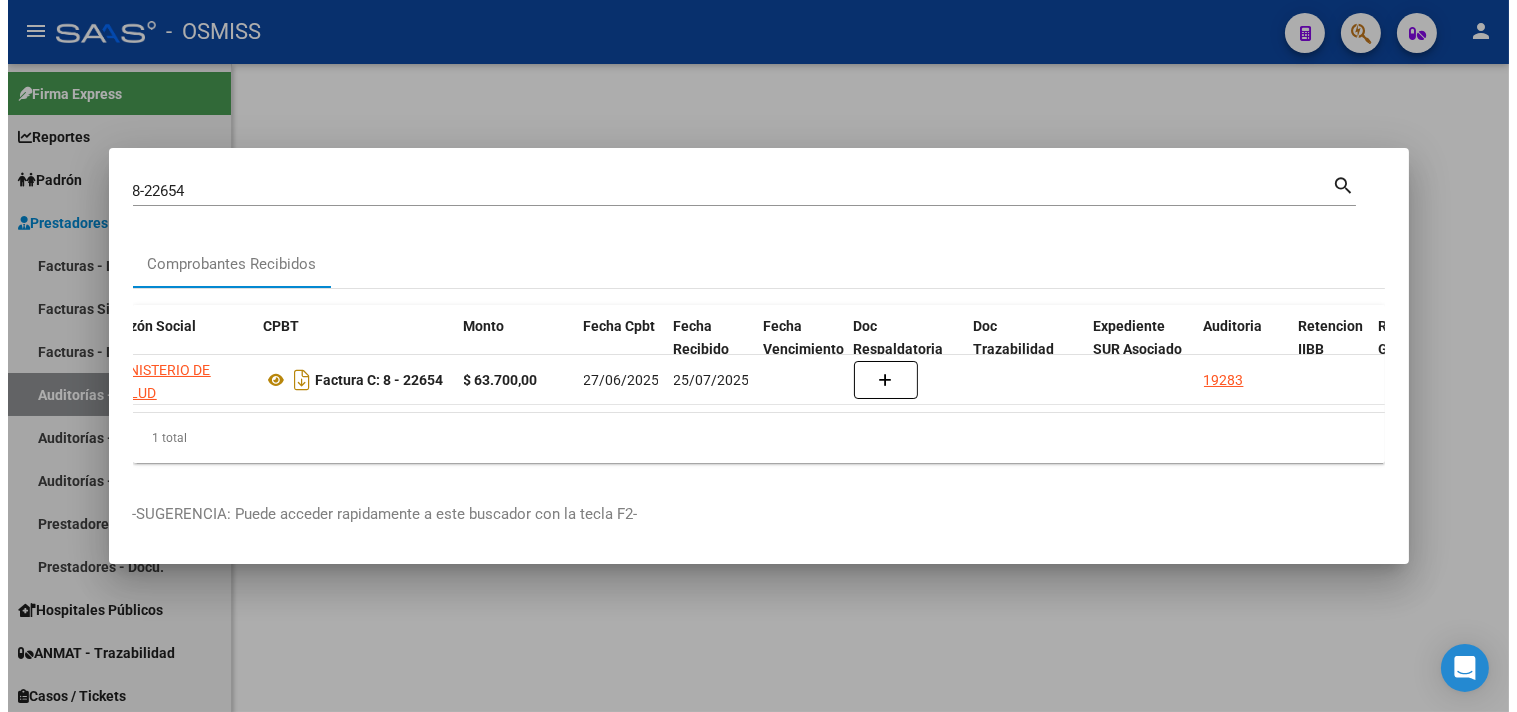 scroll, scrollTop: 0, scrollLeft: 0, axis: both 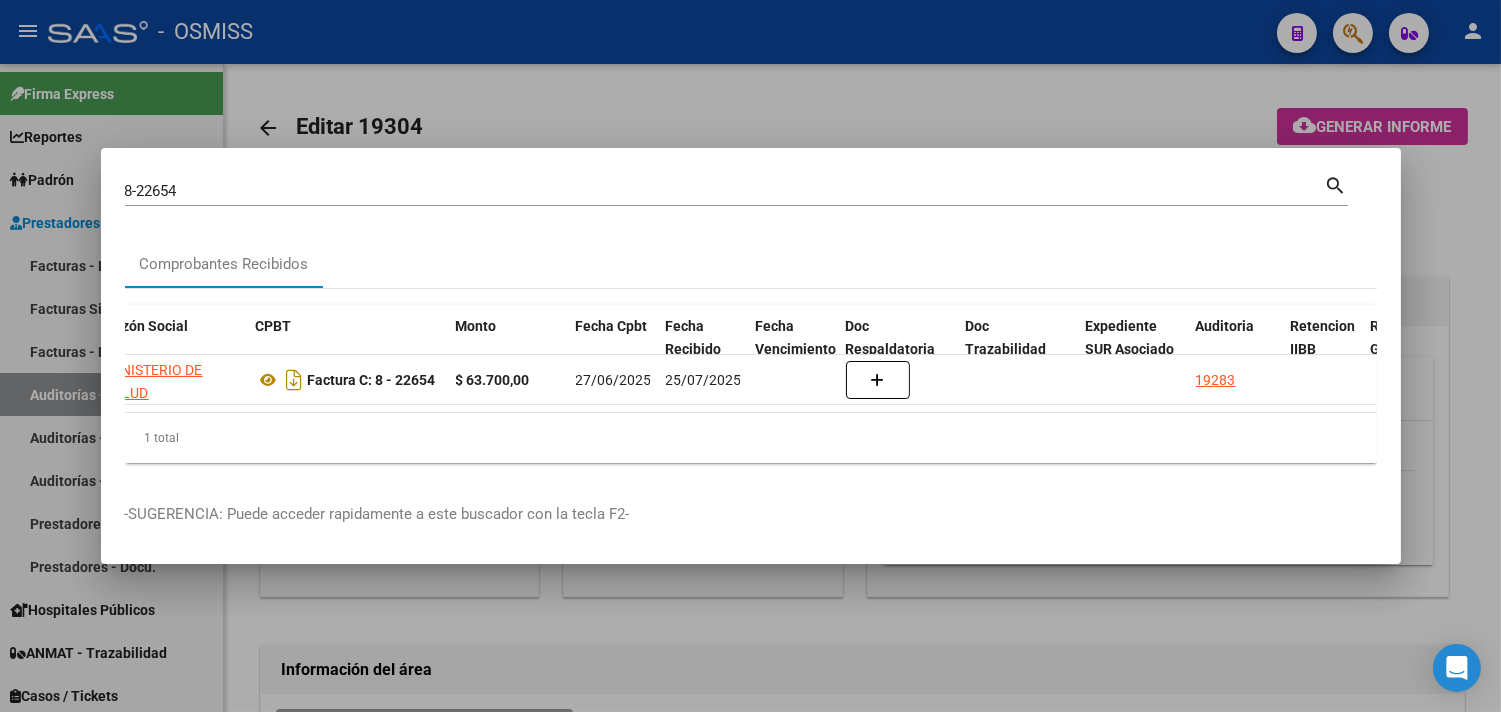 click at bounding box center [750, 356] 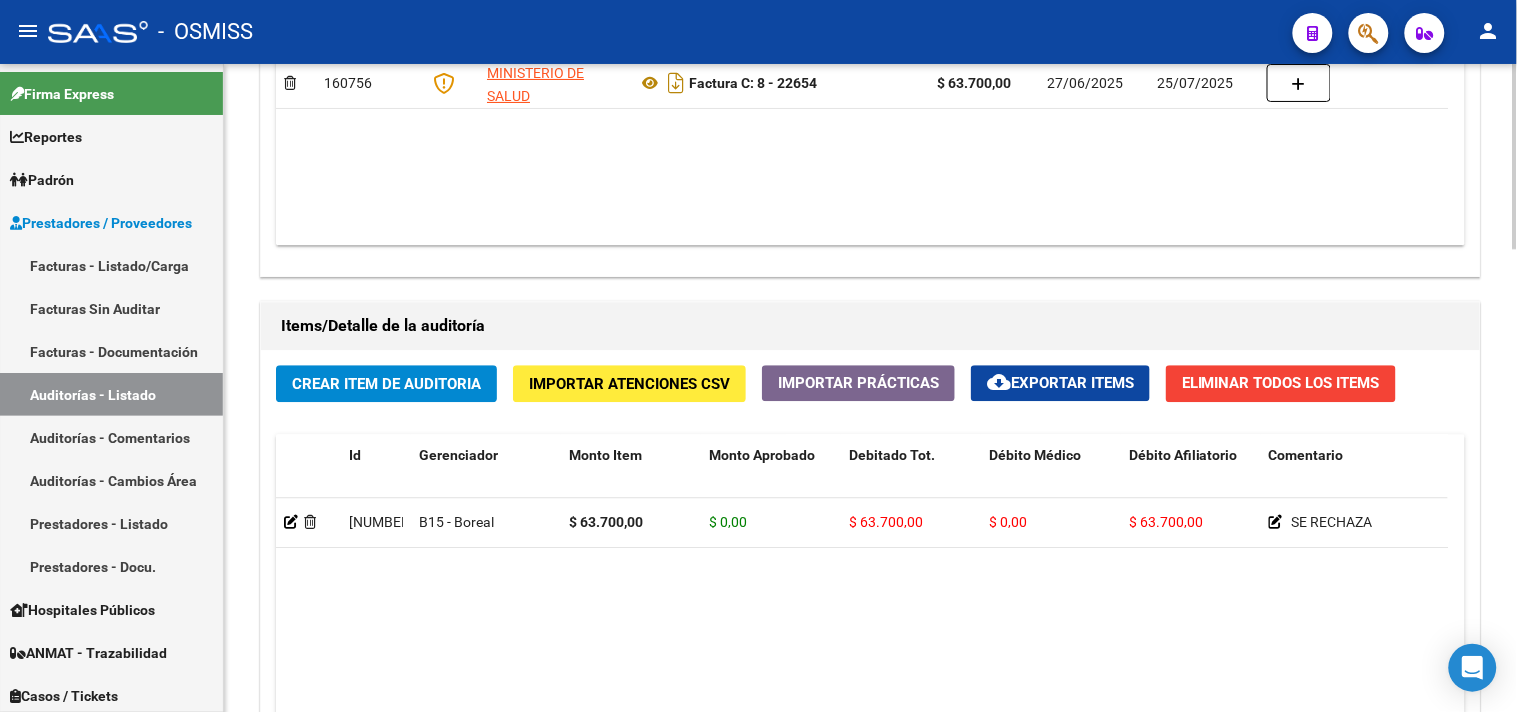 scroll, scrollTop: 1618, scrollLeft: 0, axis: vertical 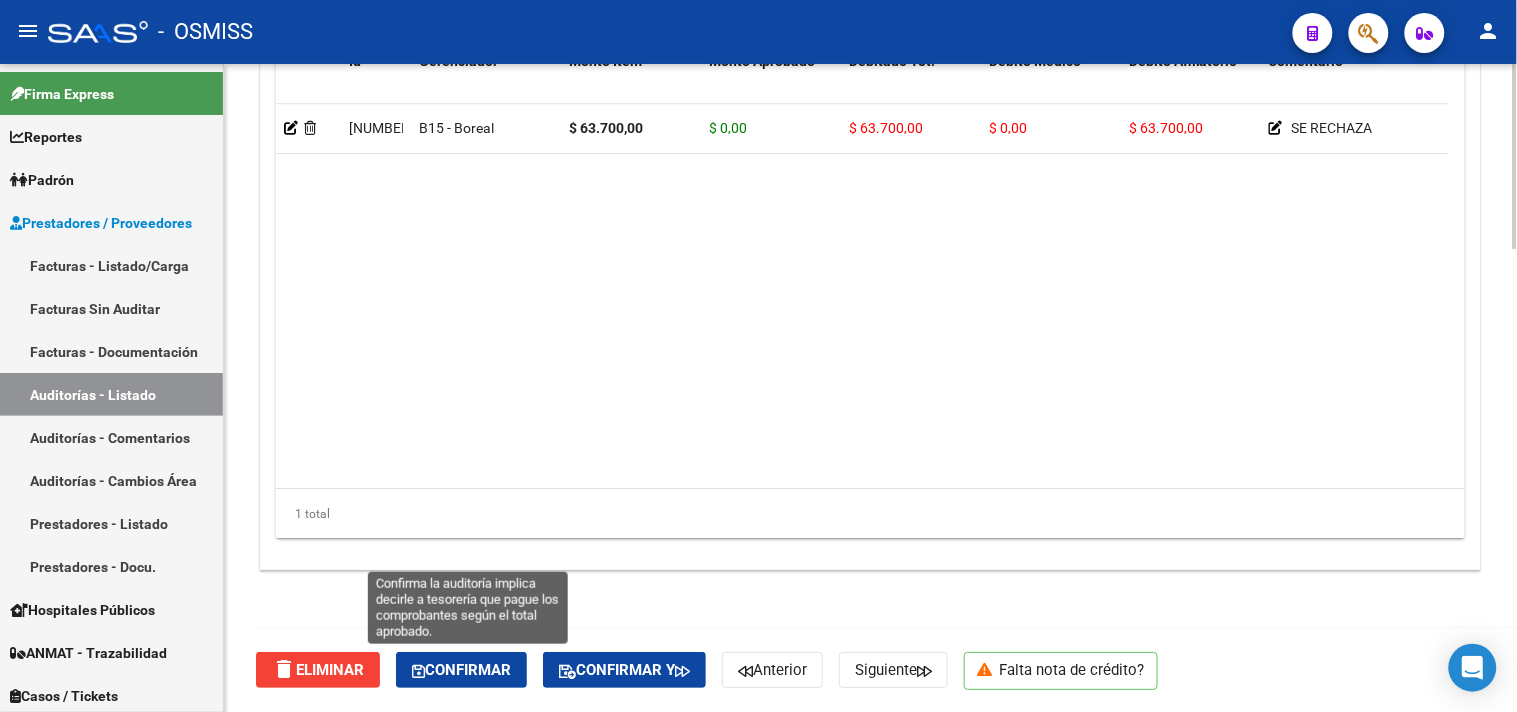 click on "Confirmar" 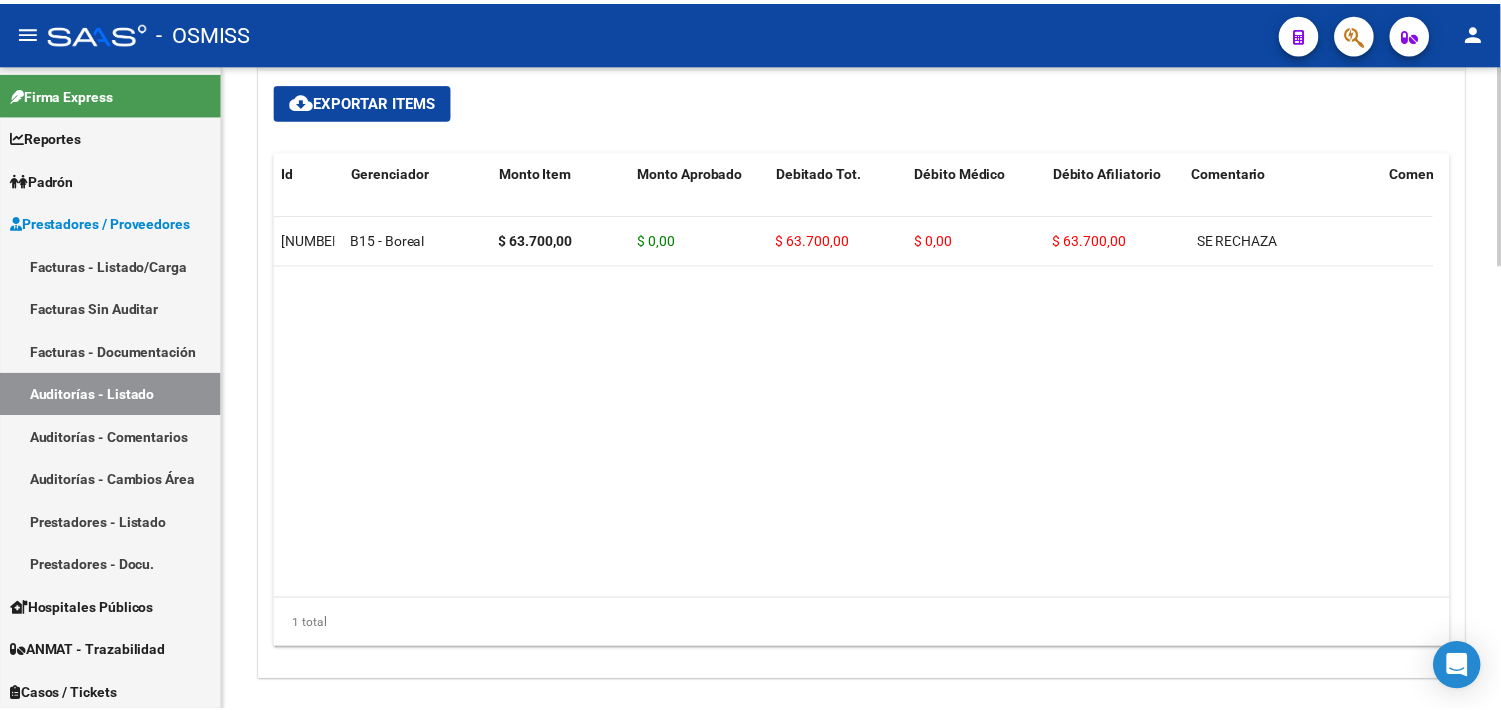 scroll, scrollTop: 1438, scrollLeft: 0, axis: vertical 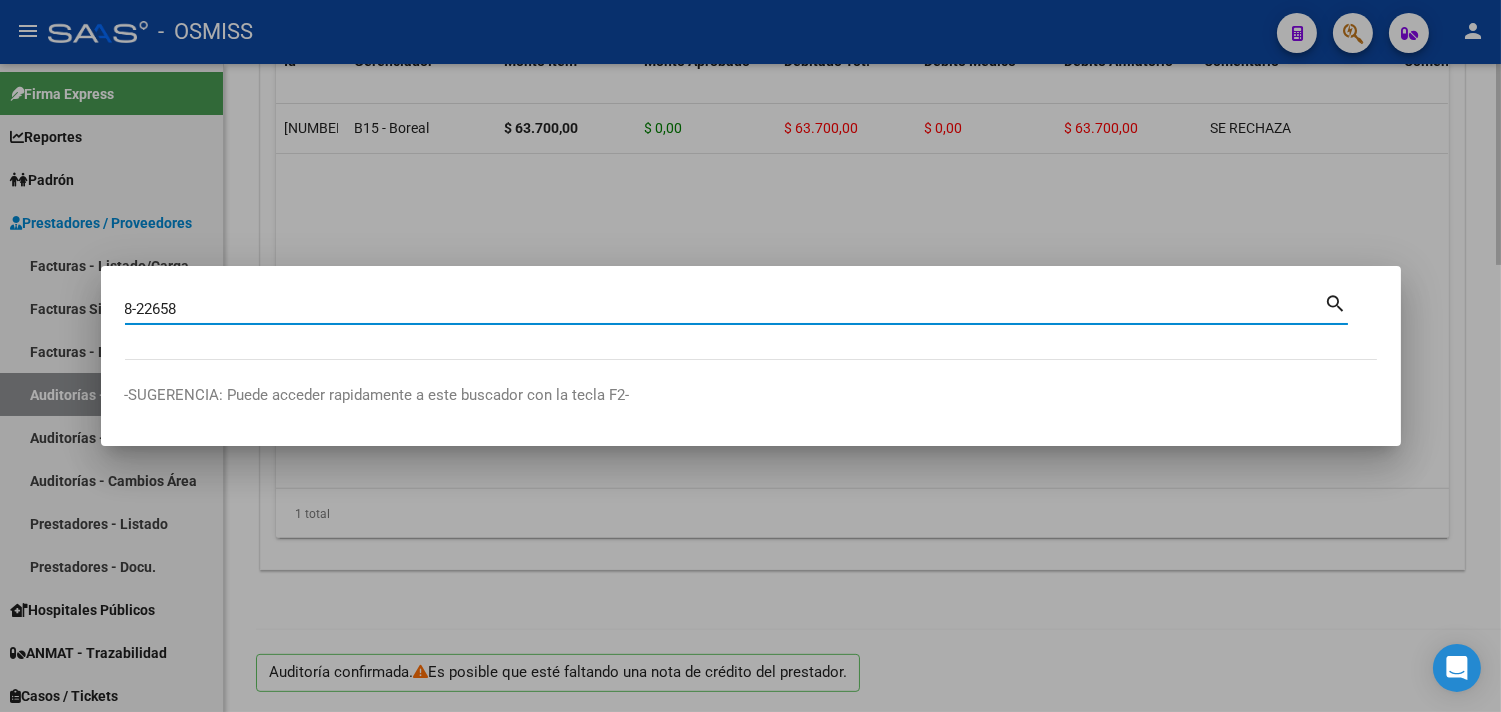 type on "8-22658" 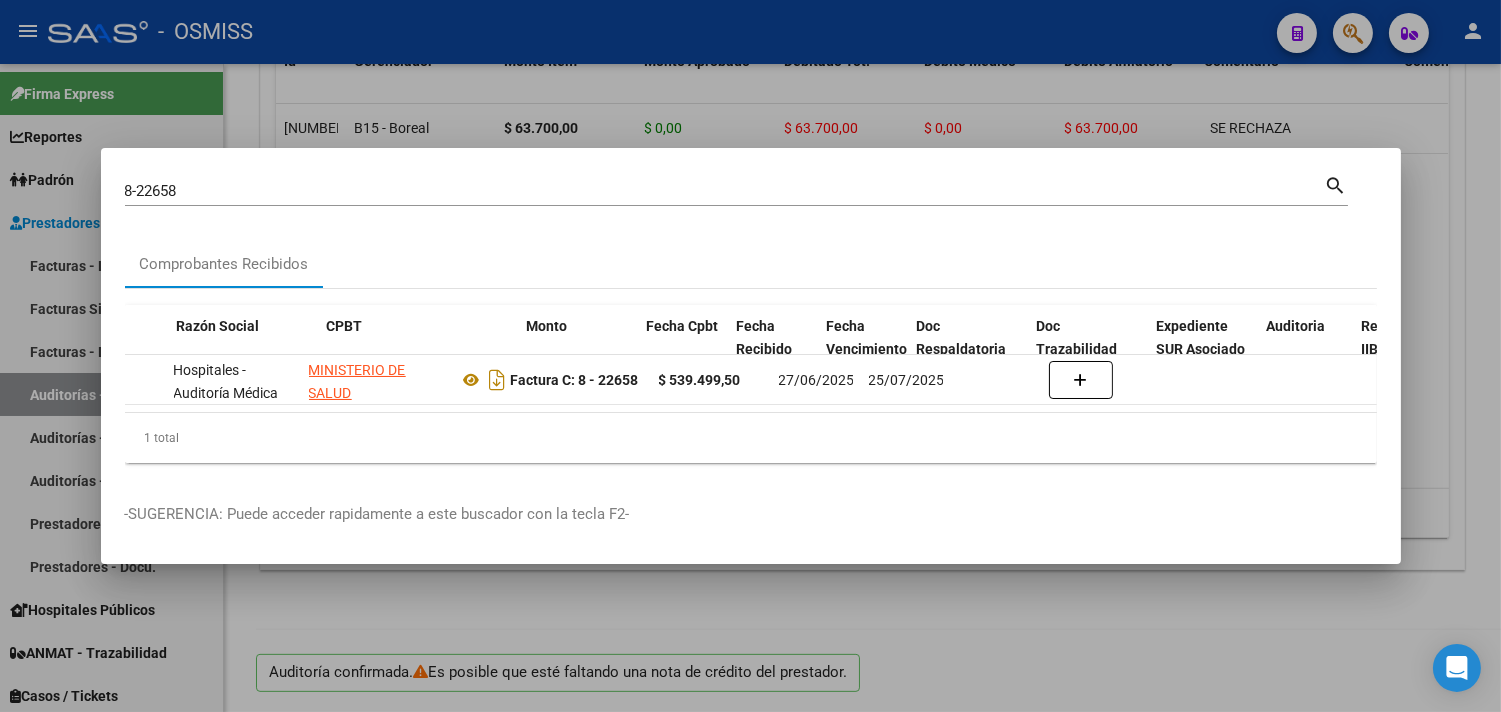 scroll, scrollTop: 0, scrollLeft: 537, axis: horizontal 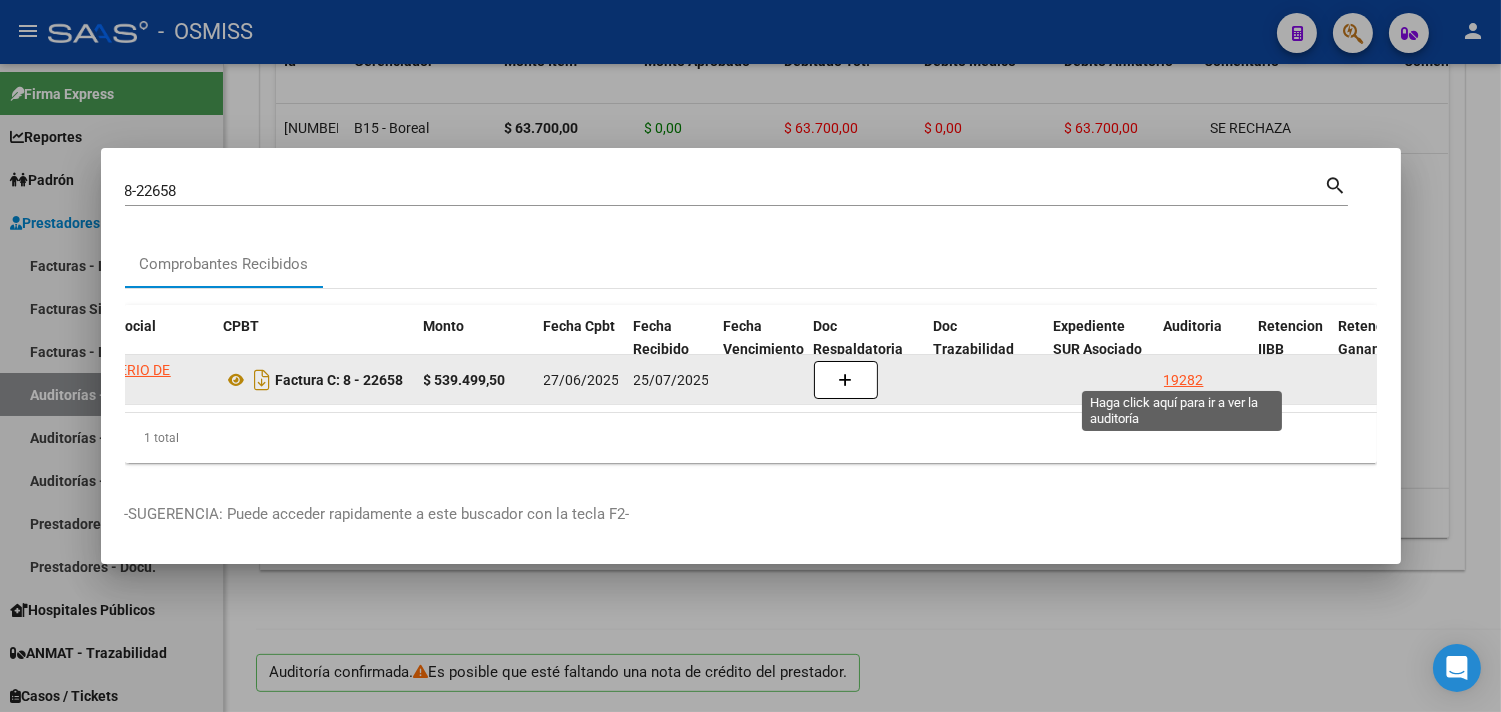 click on "19282" 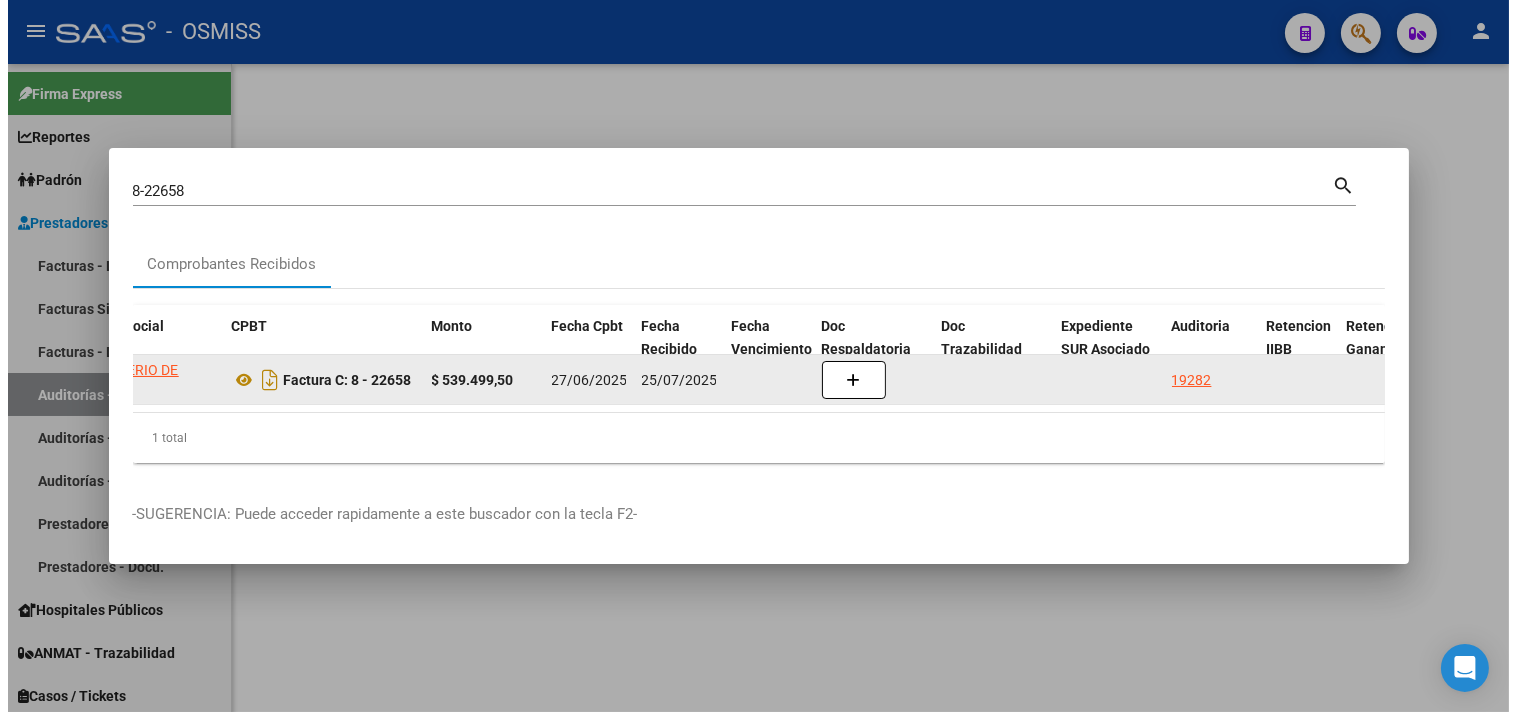 scroll, scrollTop: 0, scrollLeft: 0, axis: both 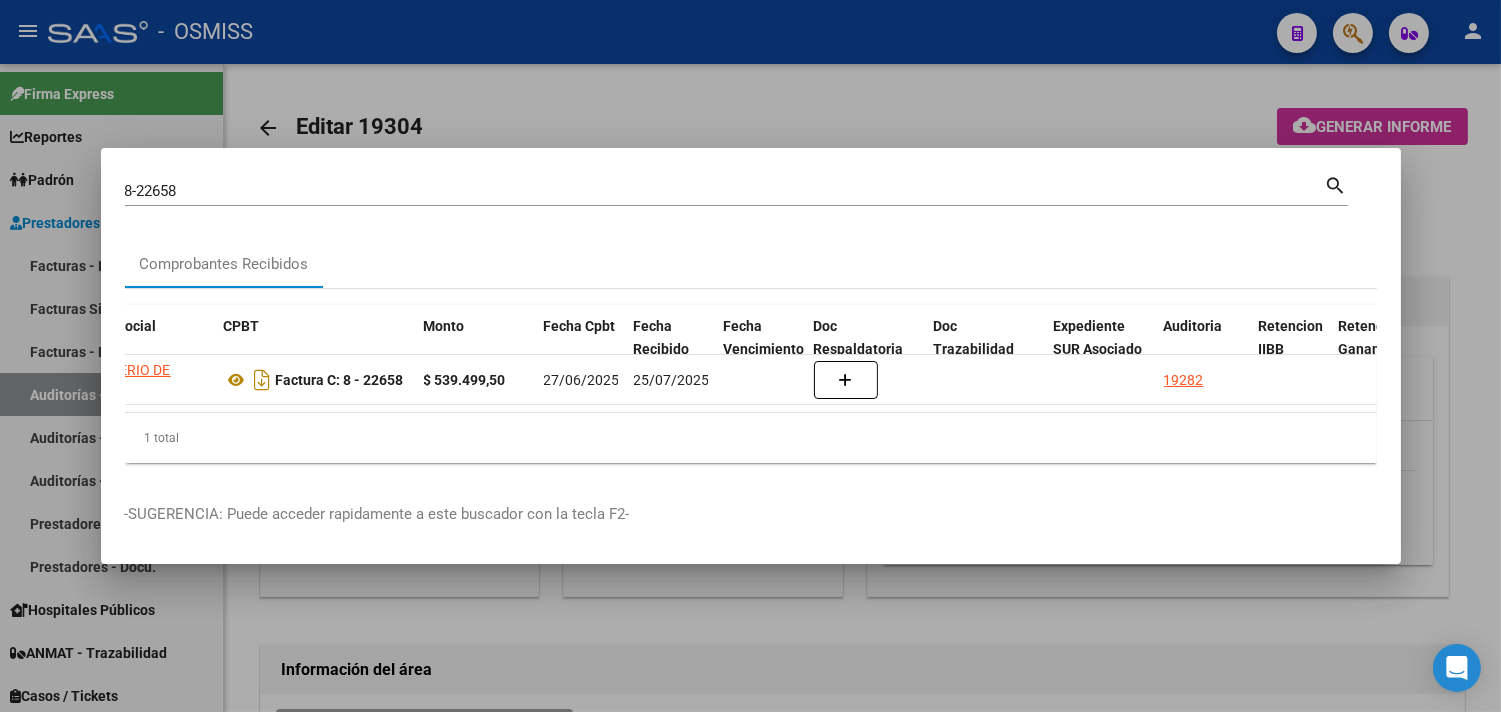 click at bounding box center (750, 356) 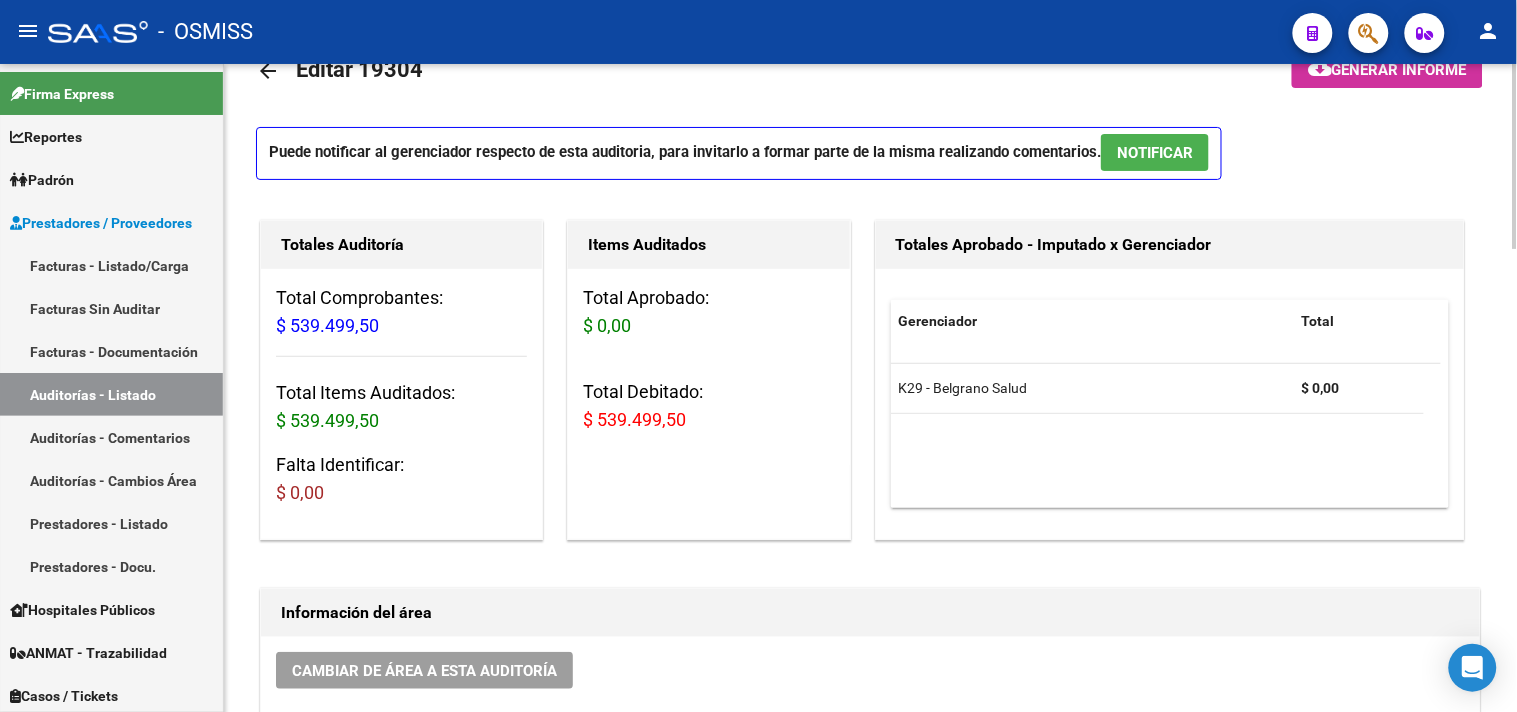 scroll, scrollTop: 666, scrollLeft: 0, axis: vertical 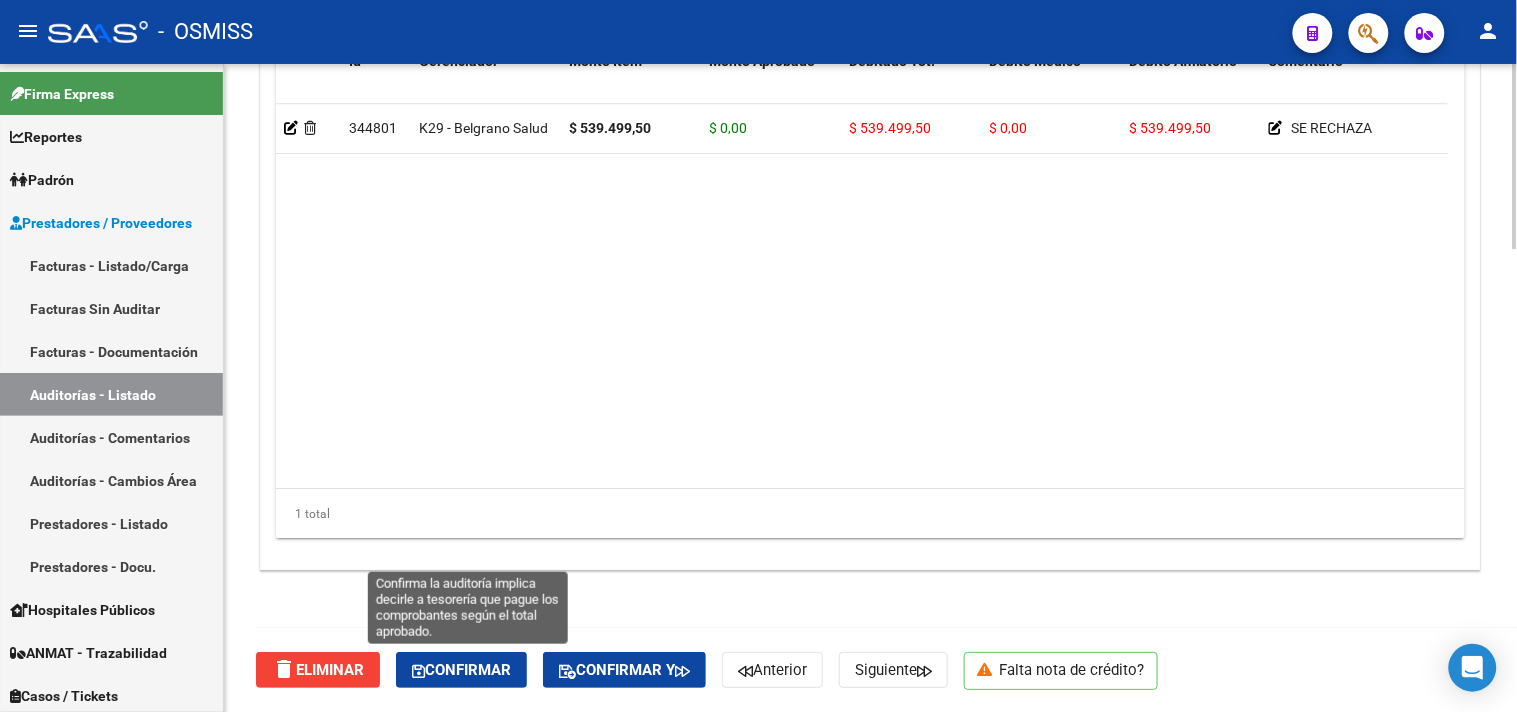 click on "Confirmar" 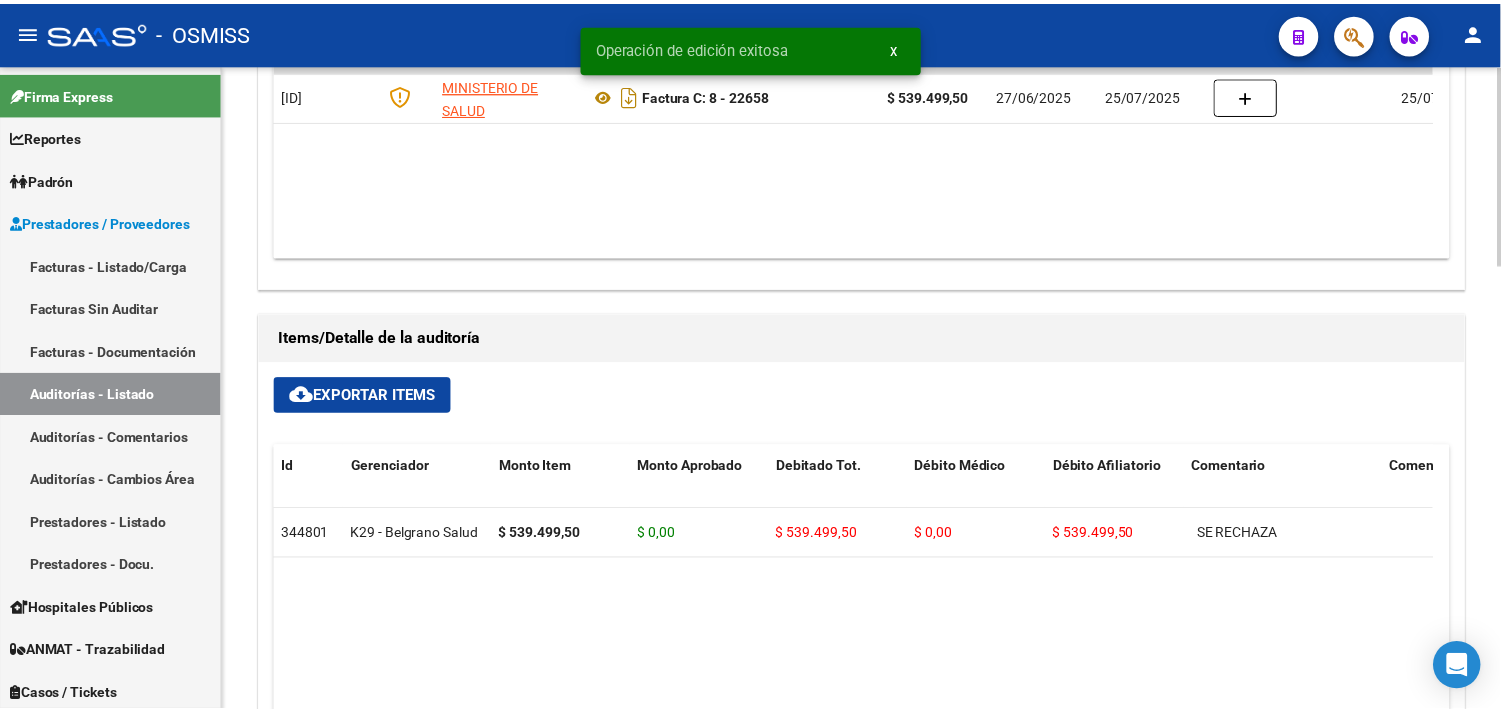 scroll, scrollTop: 661, scrollLeft: 0, axis: vertical 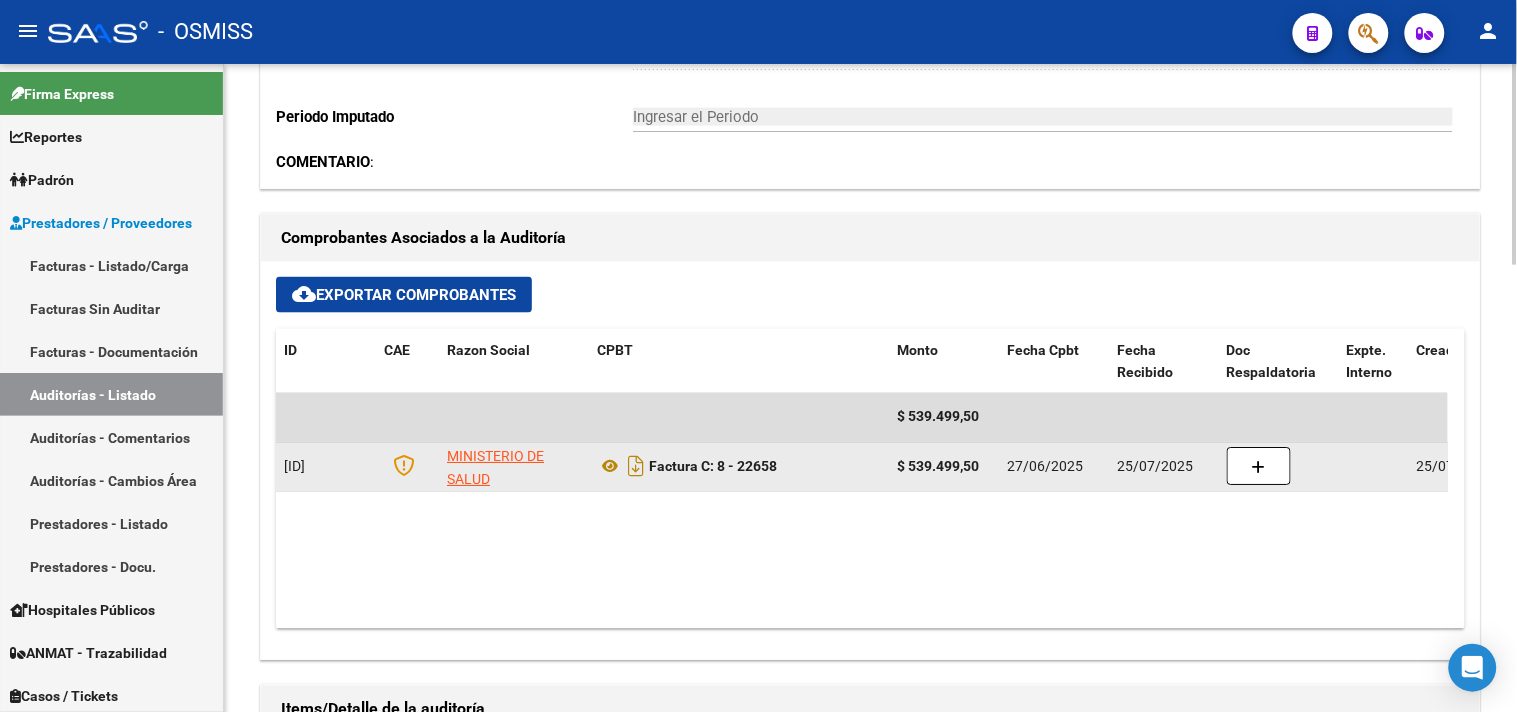 drag, startPoint x: 778, startPoint y: 461, endPoint x: 722, endPoint y: 457, distance: 56.142673 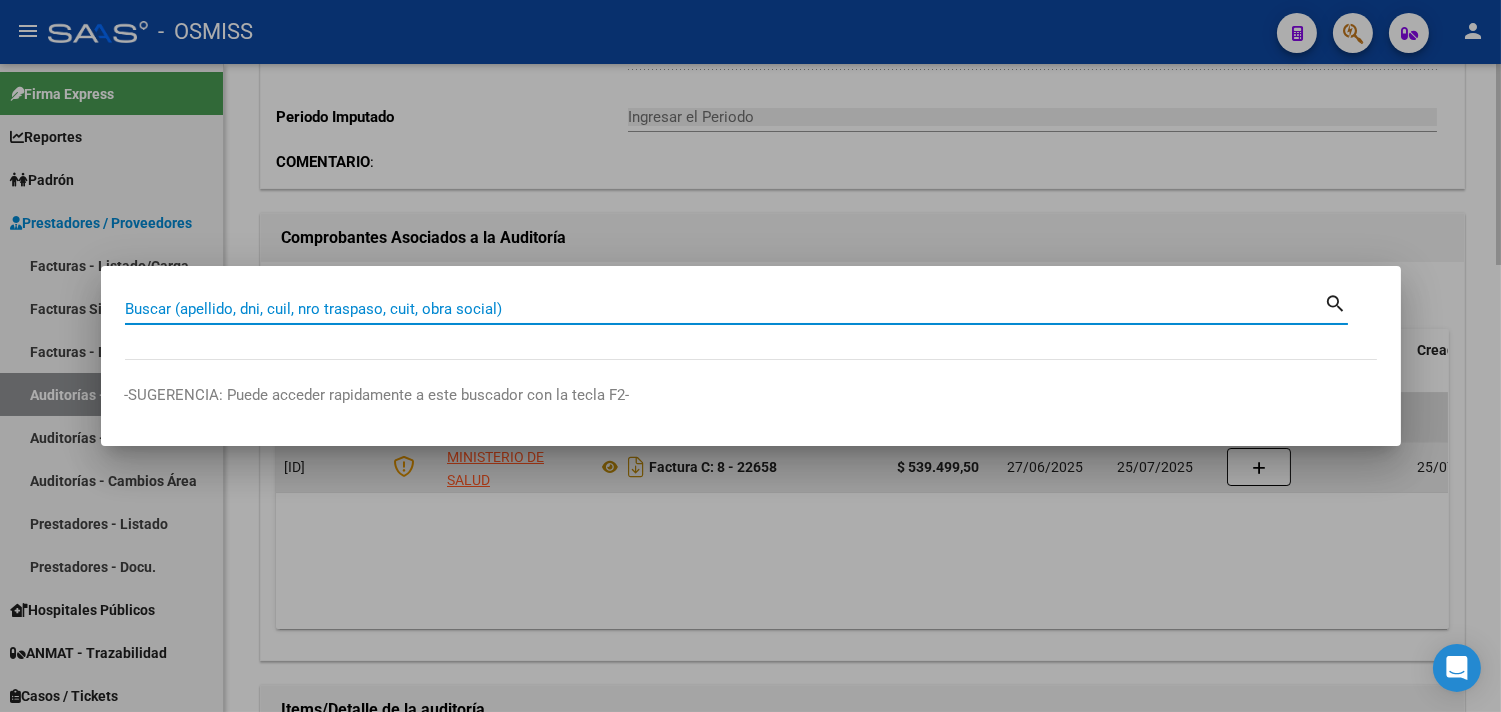 paste on "8 - 22658" 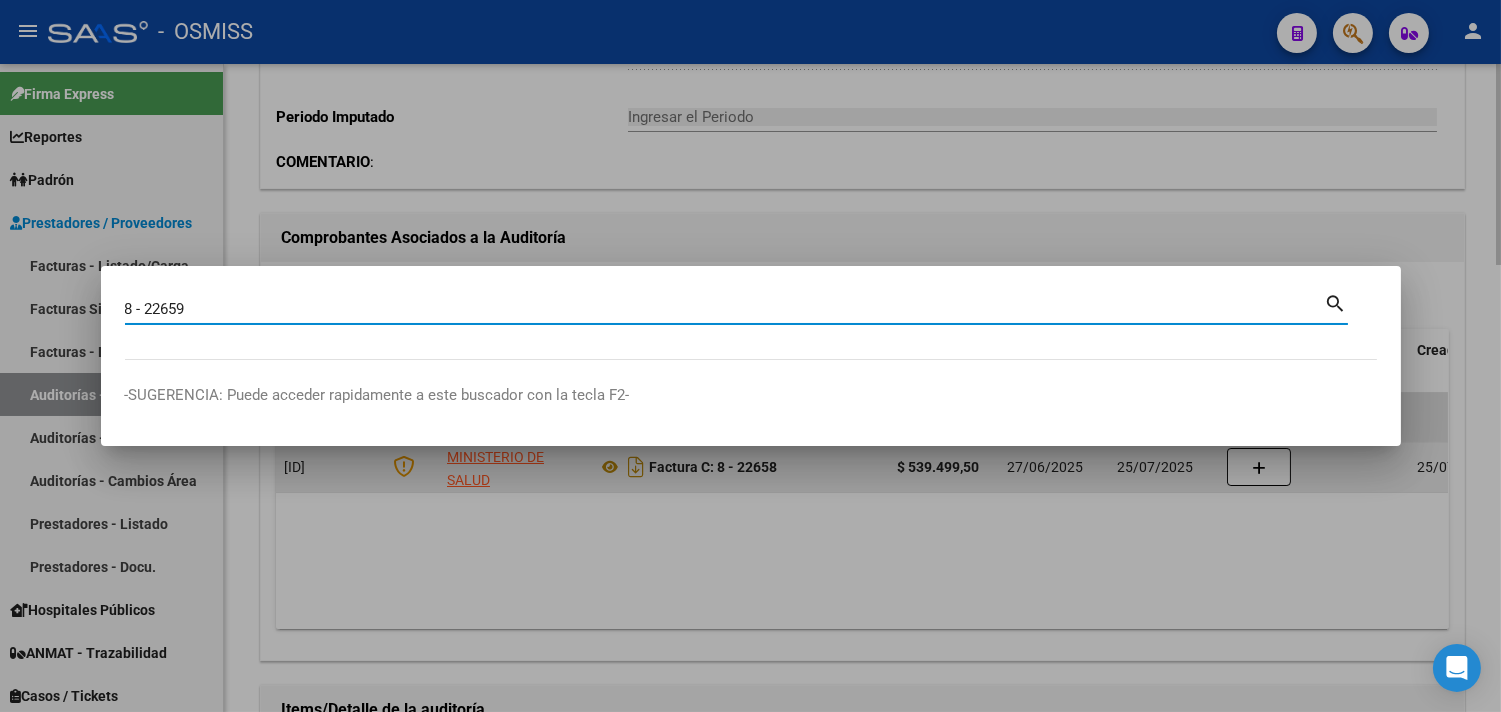 type on "8 - 22659" 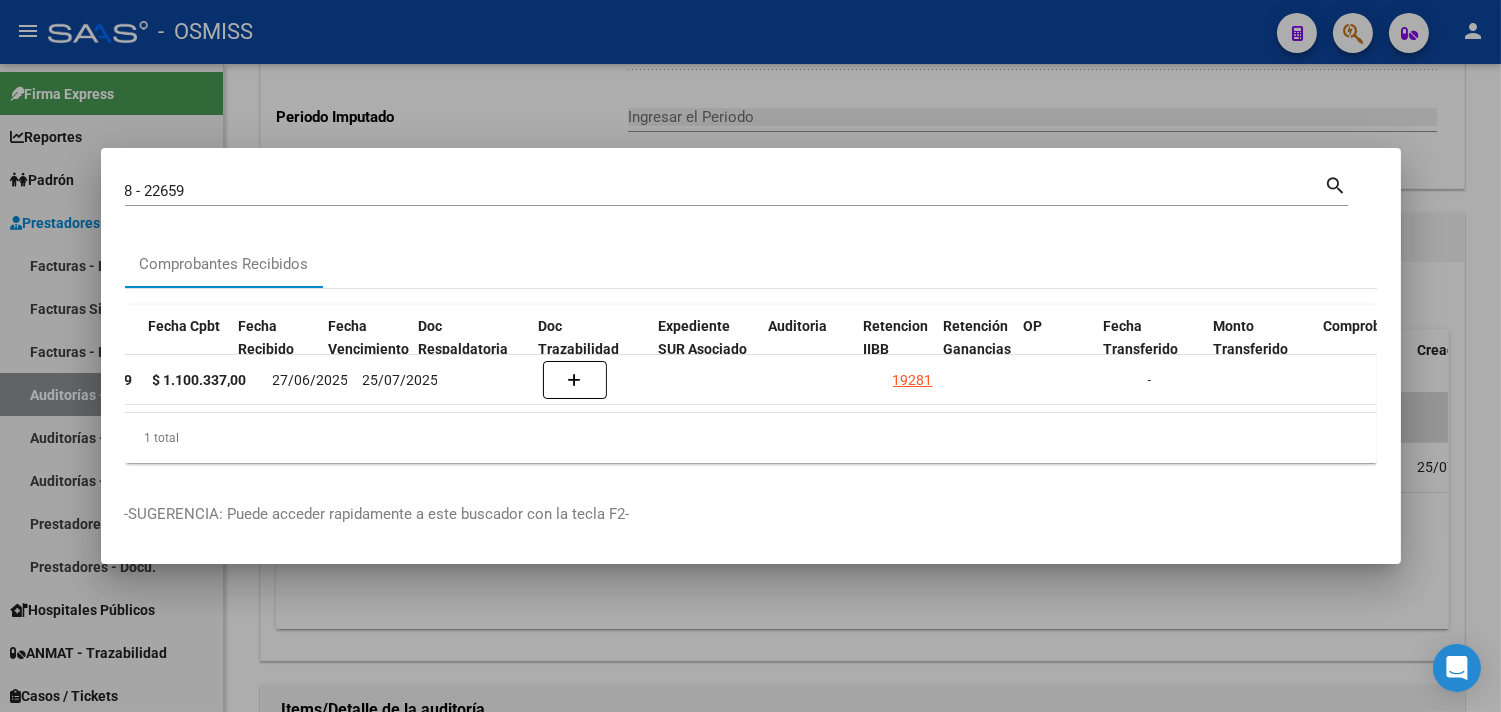 scroll, scrollTop: 0, scrollLeft: 932, axis: horizontal 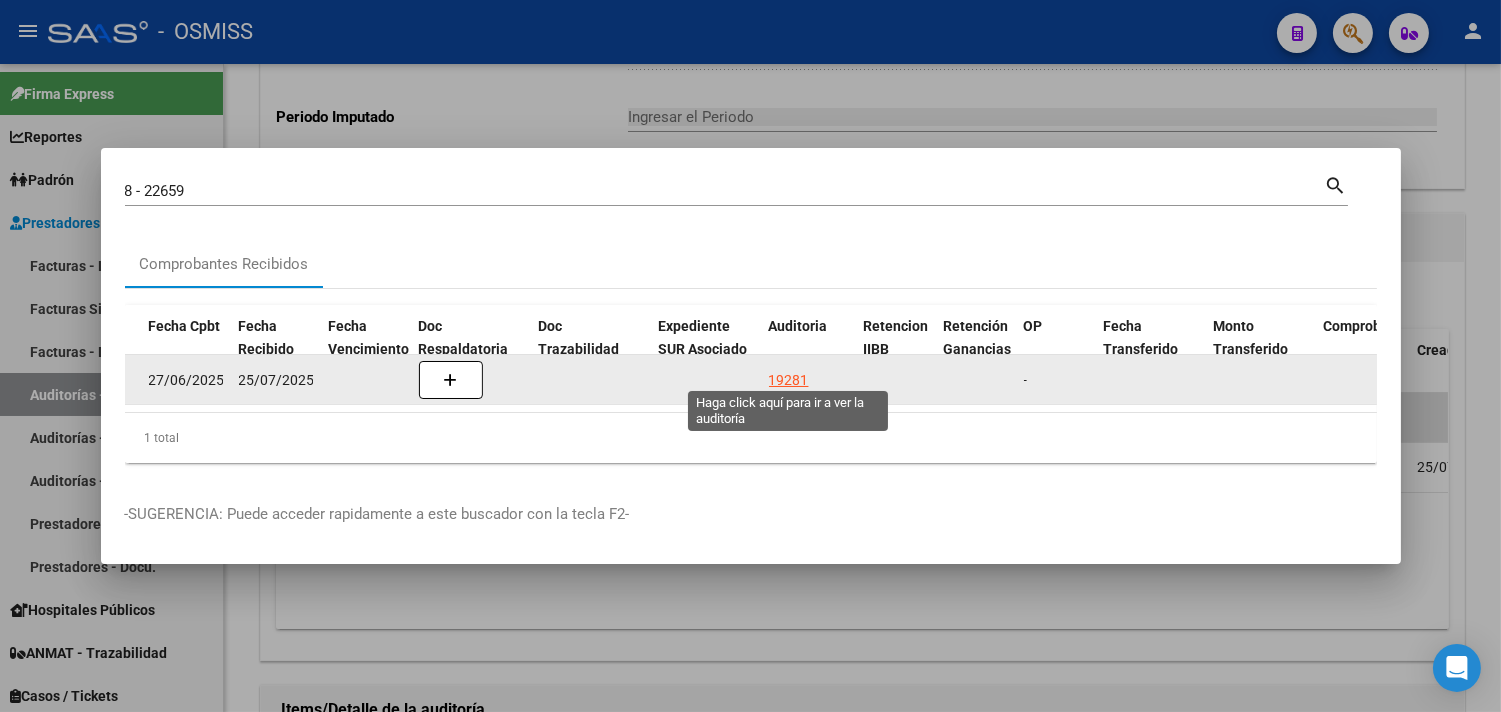 click on "19281" 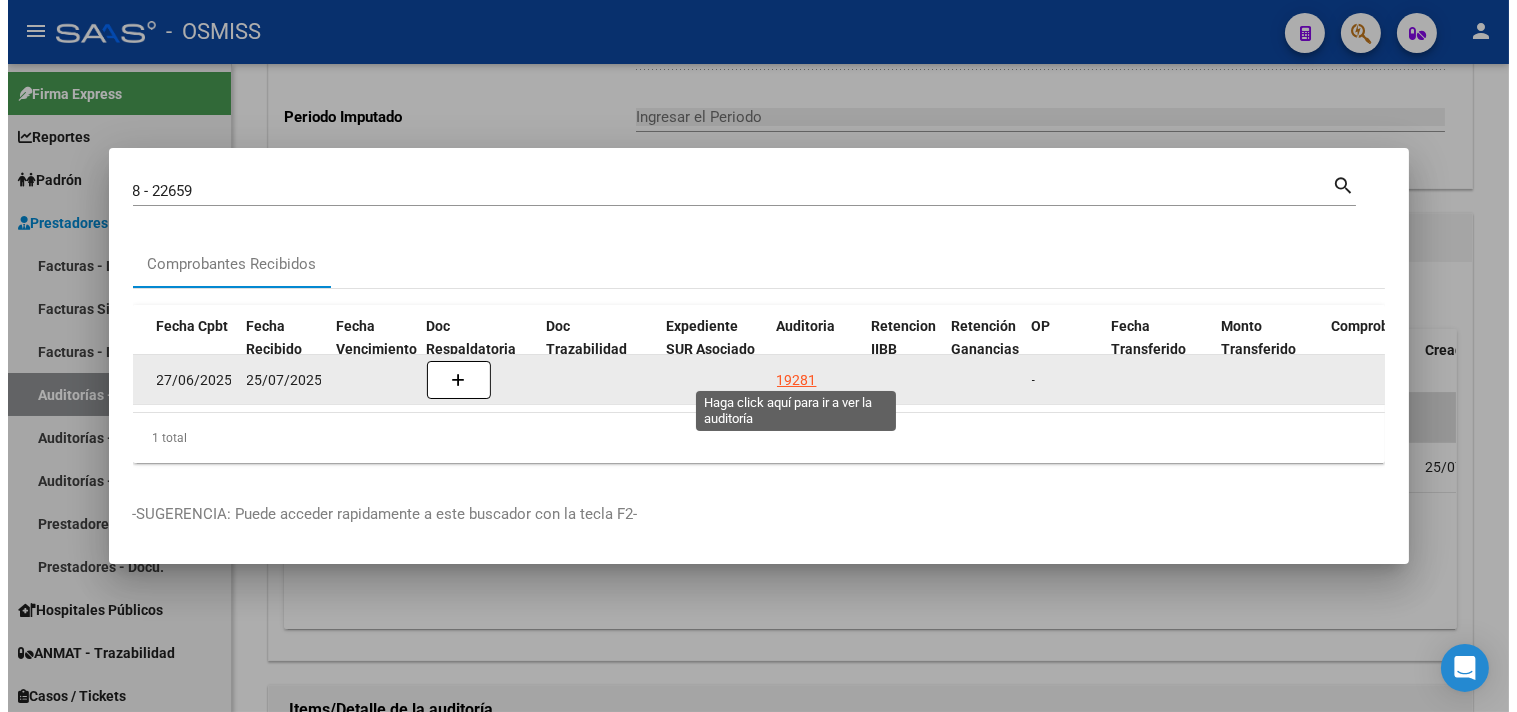 scroll, scrollTop: 0, scrollLeft: 0, axis: both 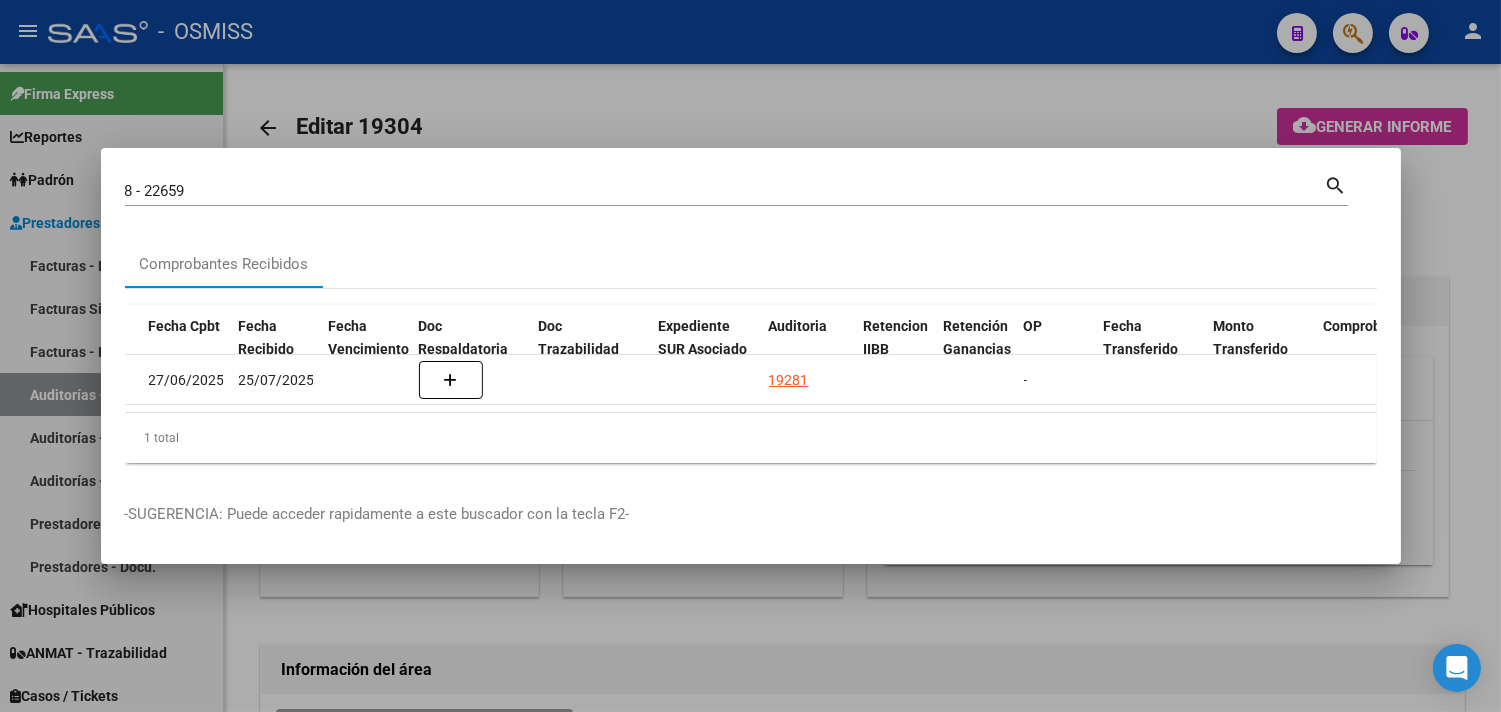 click at bounding box center [750, 356] 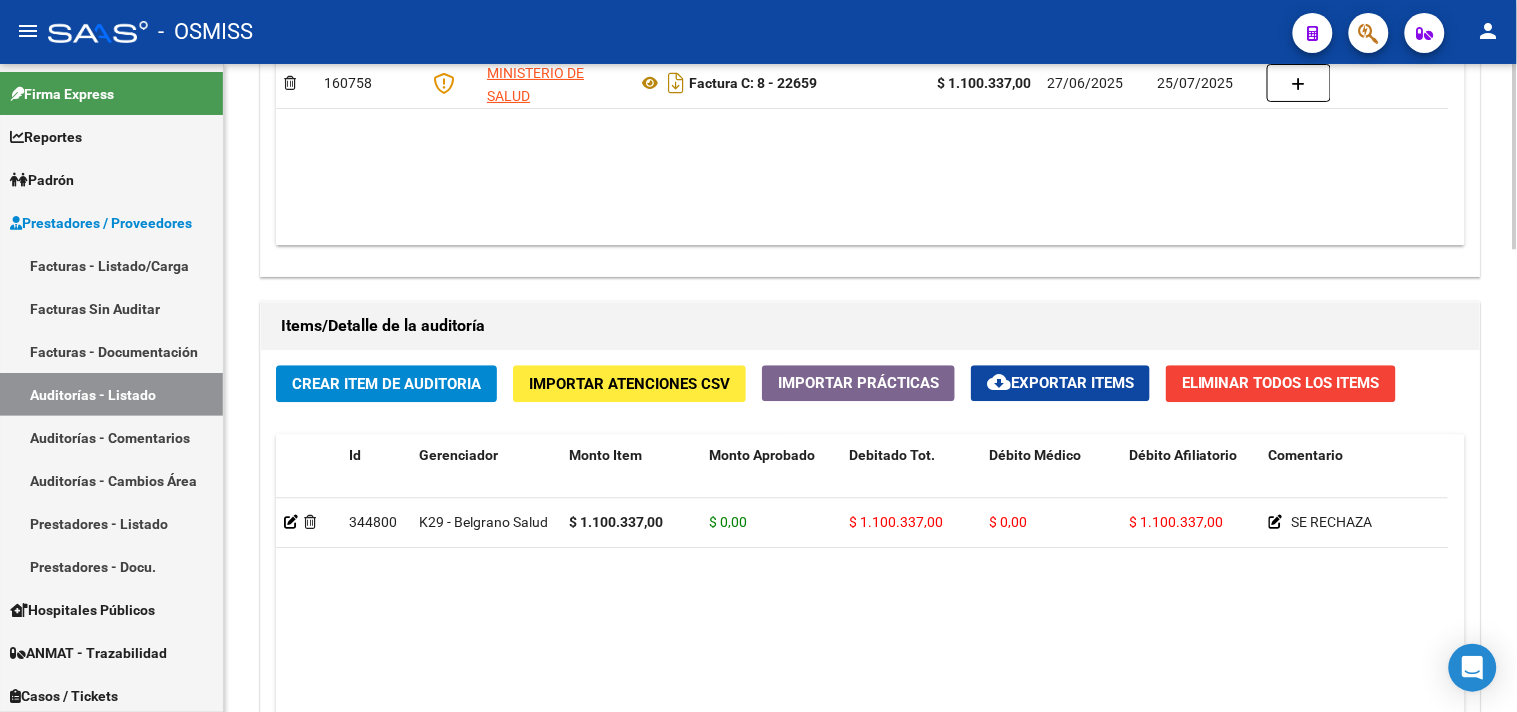 scroll, scrollTop: 1618, scrollLeft: 0, axis: vertical 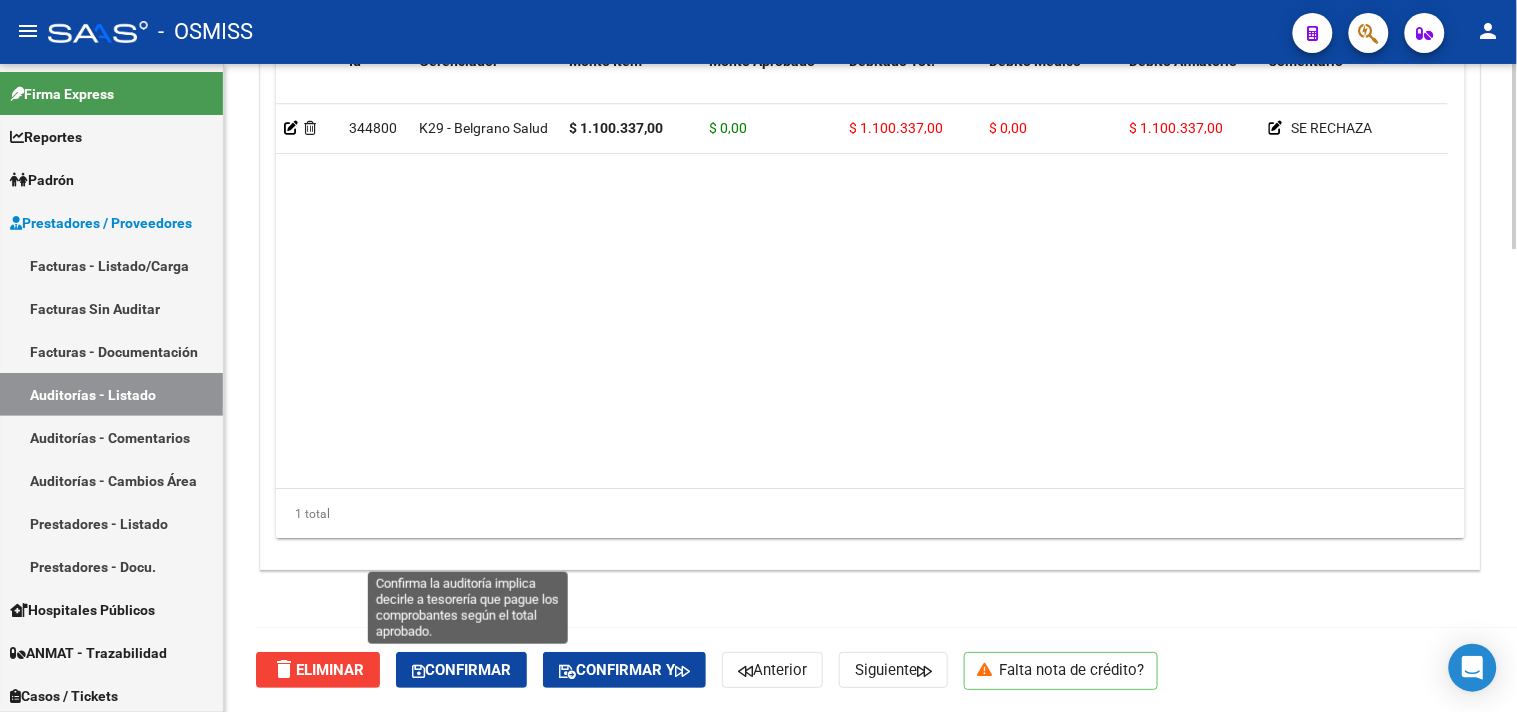 click on "Confirmar" 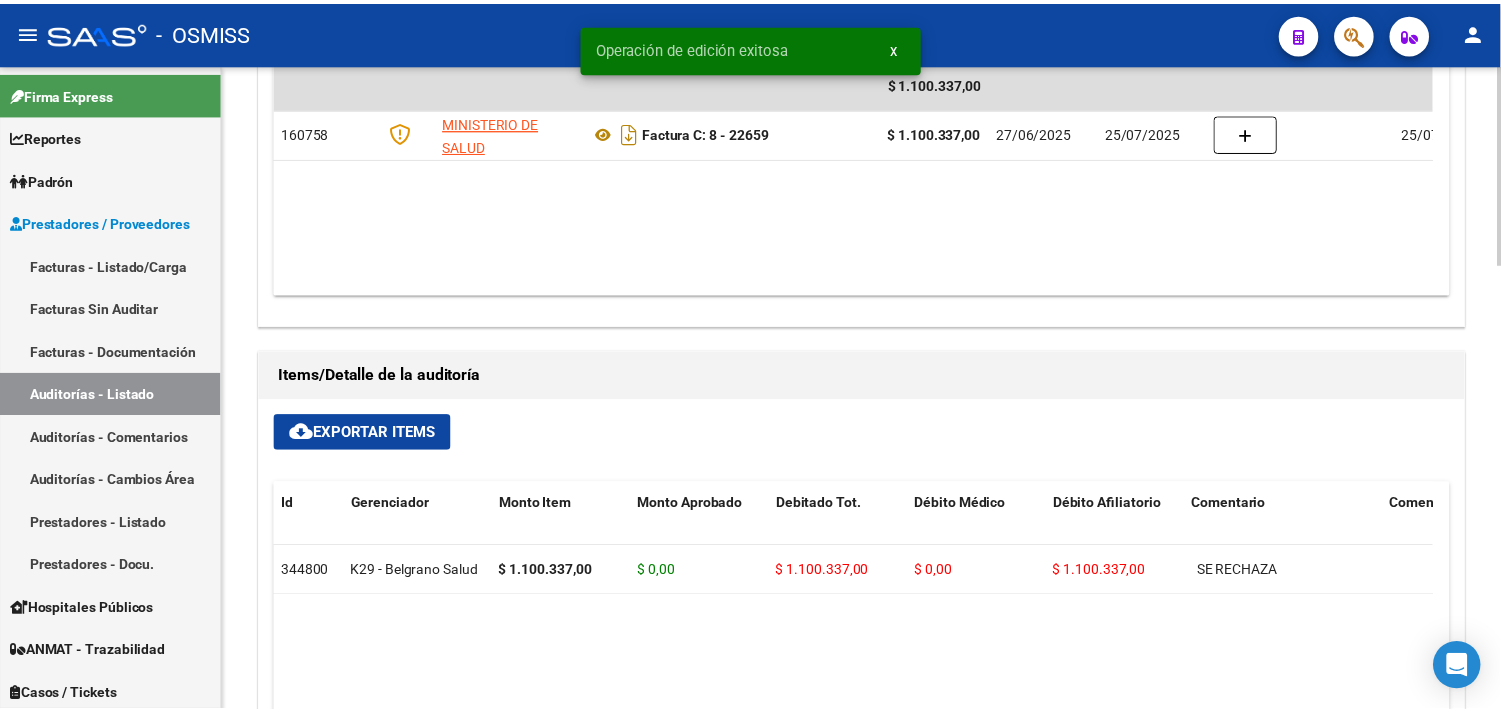 scroll, scrollTop: 994, scrollLeft: 0, axis: vertical 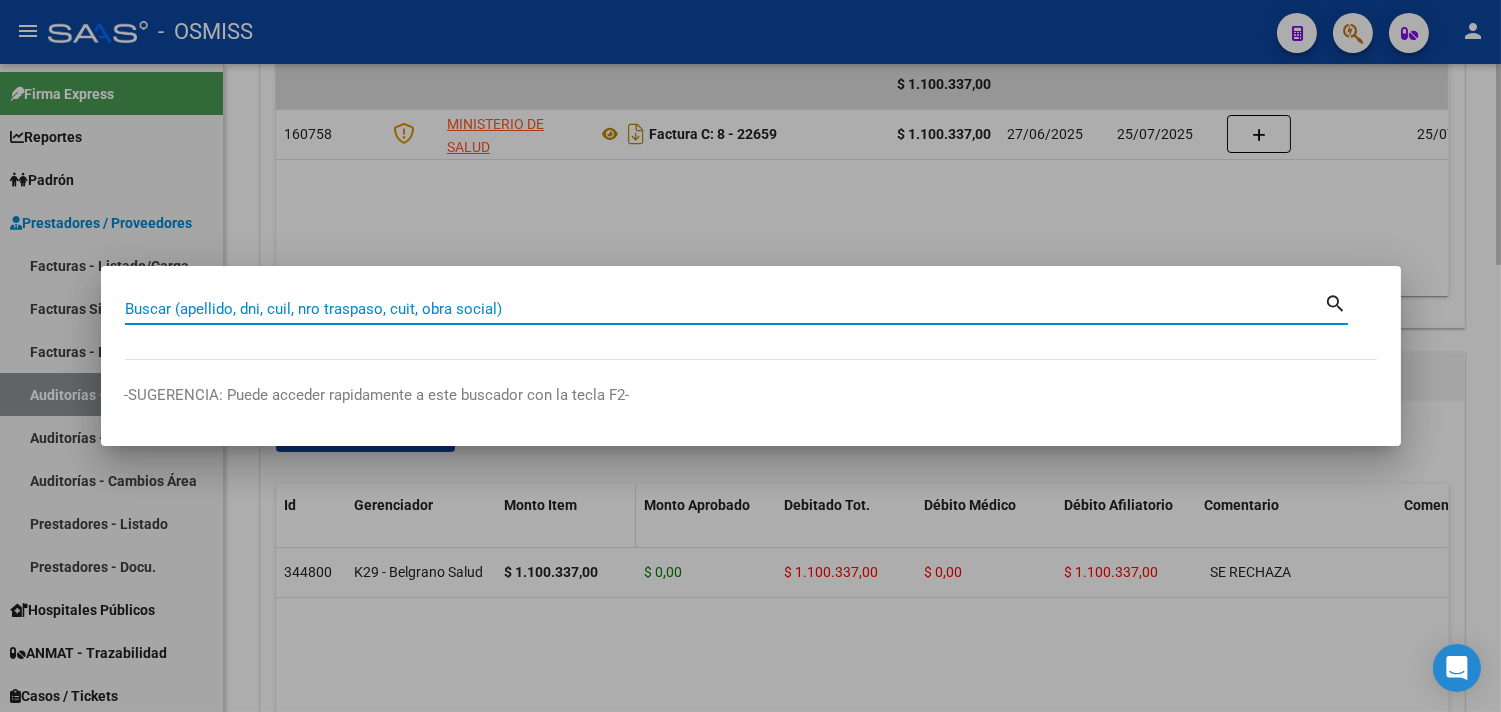 paste on "8 - 22660" 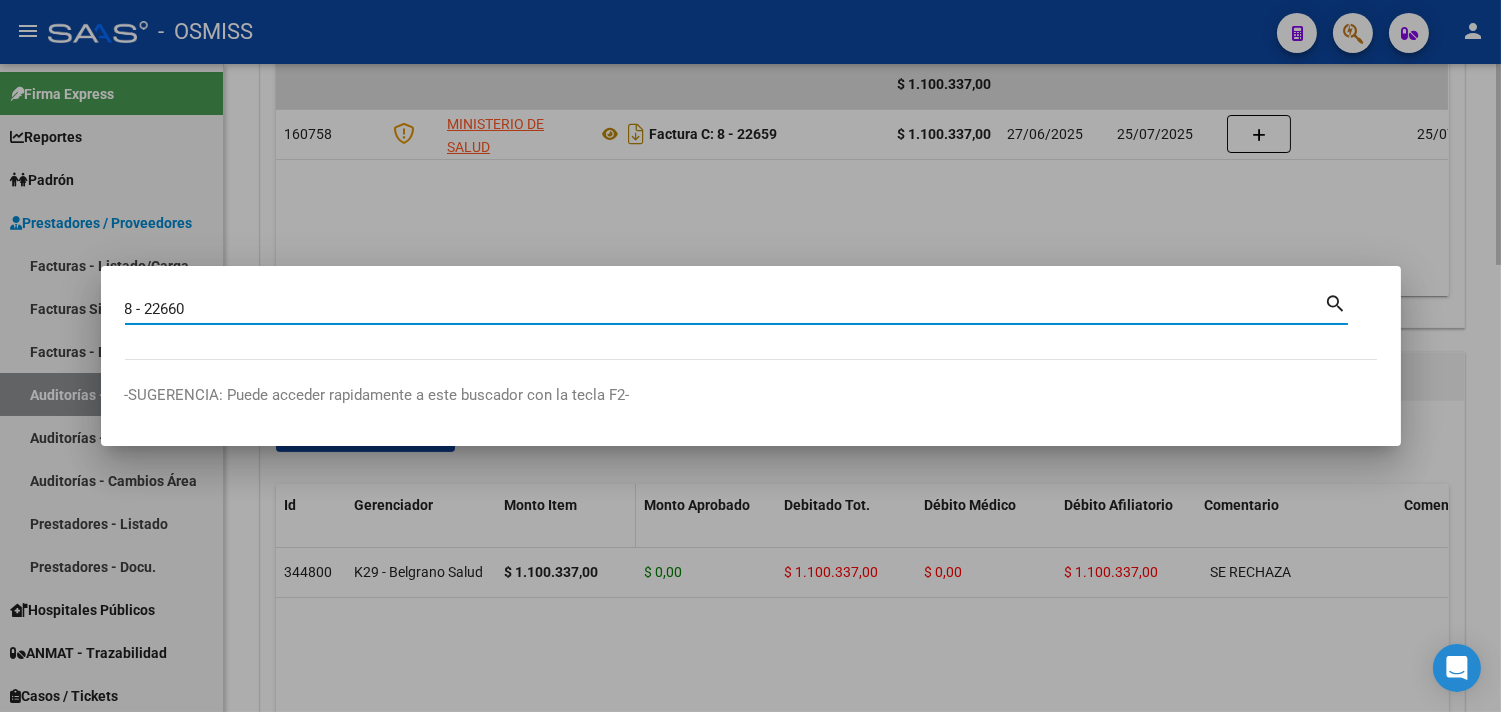 type on "8 - 22660" 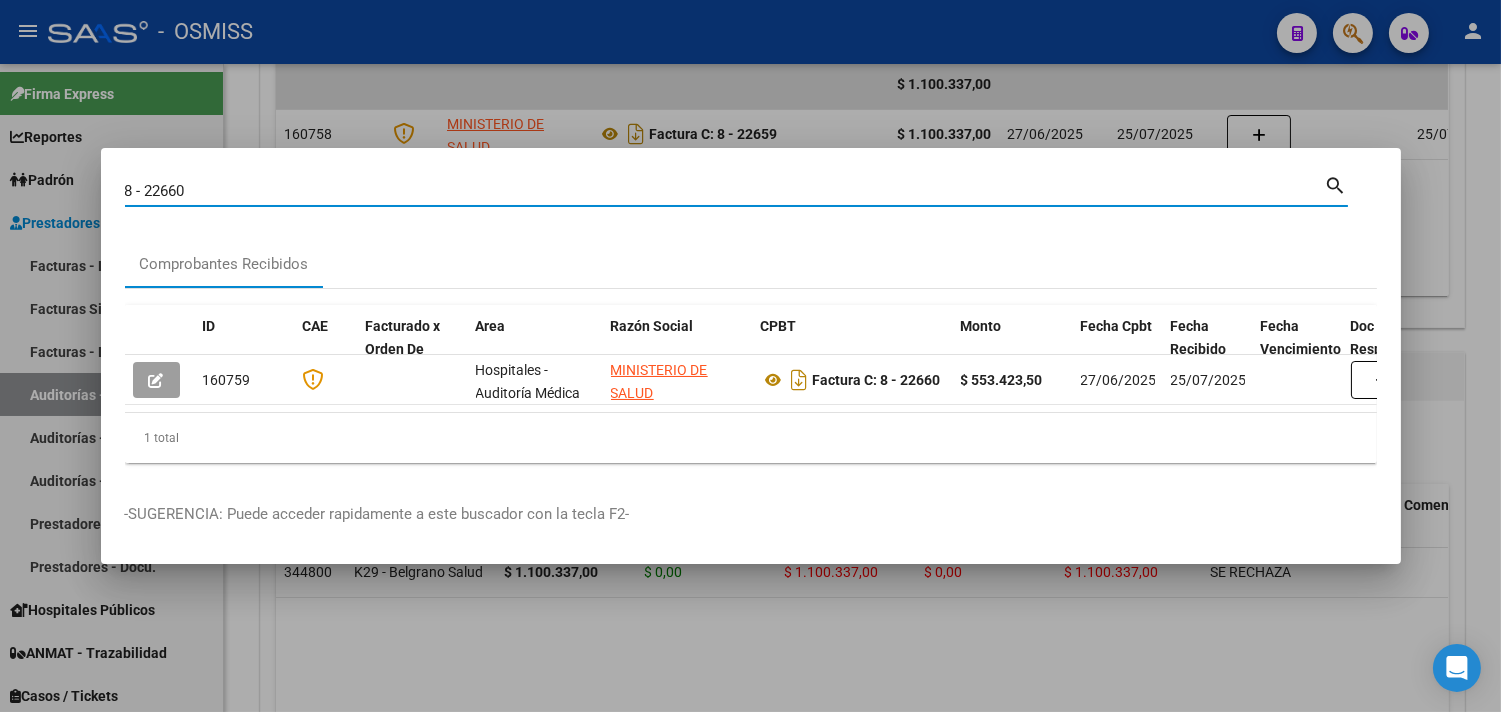 scroll, scrollTop: 0, scrollLeft: 947, axis: horizontal 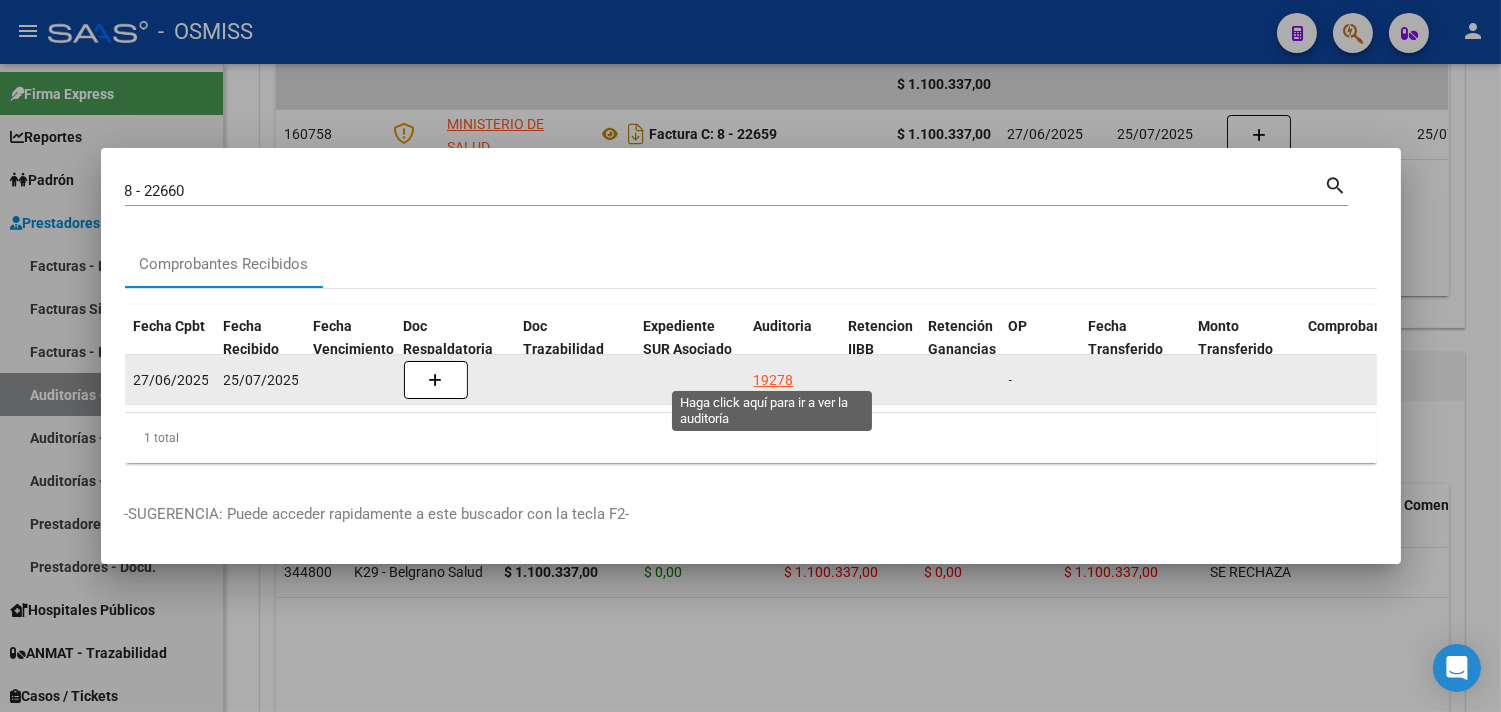 click on "19278" 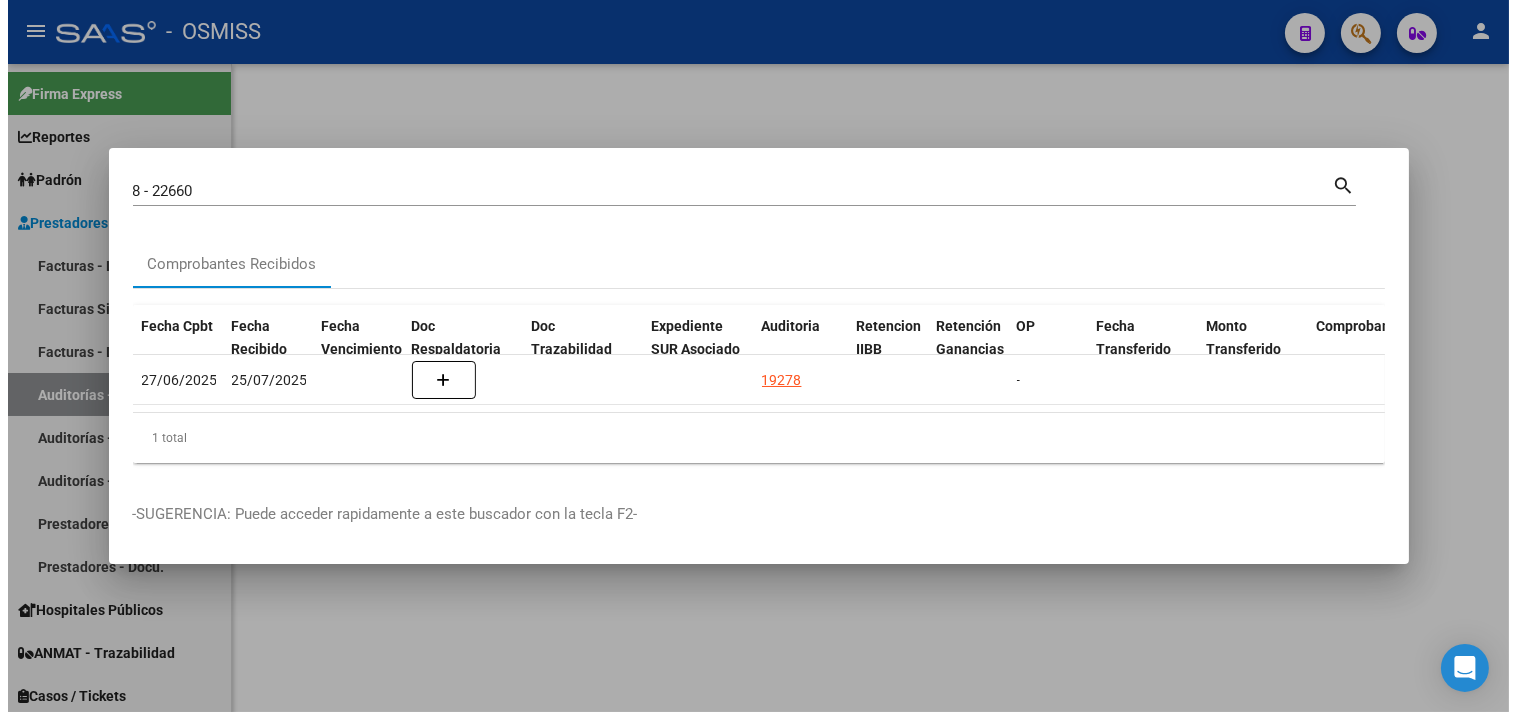 scroll, scrollTop: 0, scrollLeft: 0, axis: both 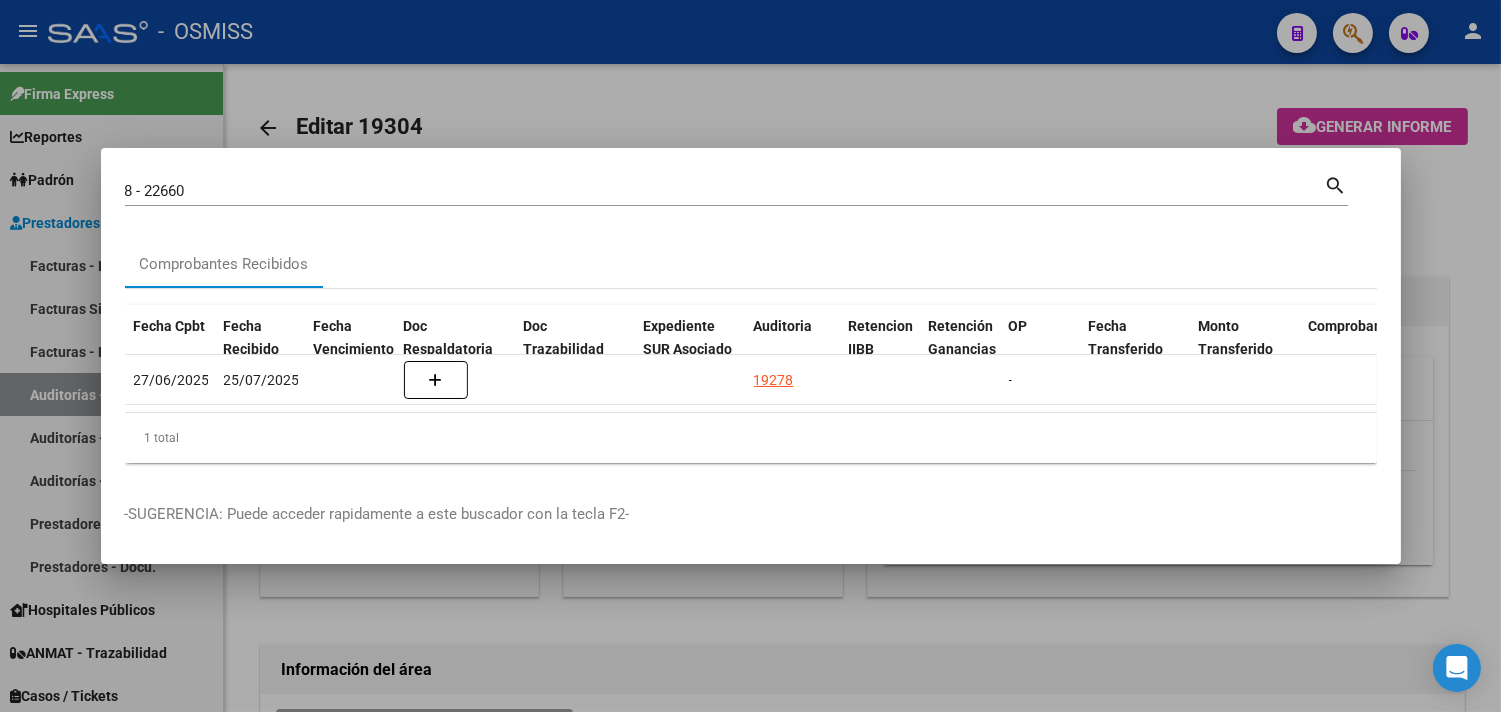 click at bounding box center (750, 356) 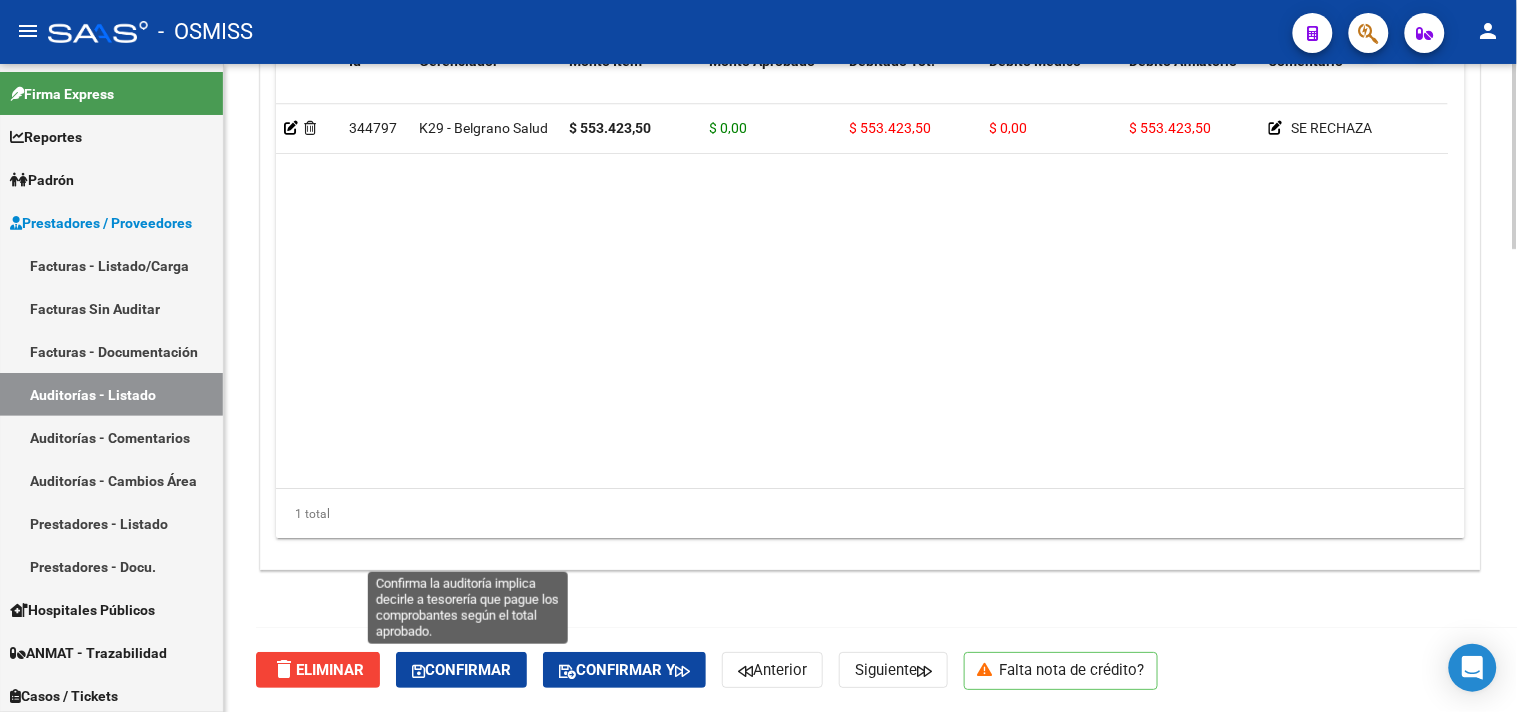 click on "Confirmar" 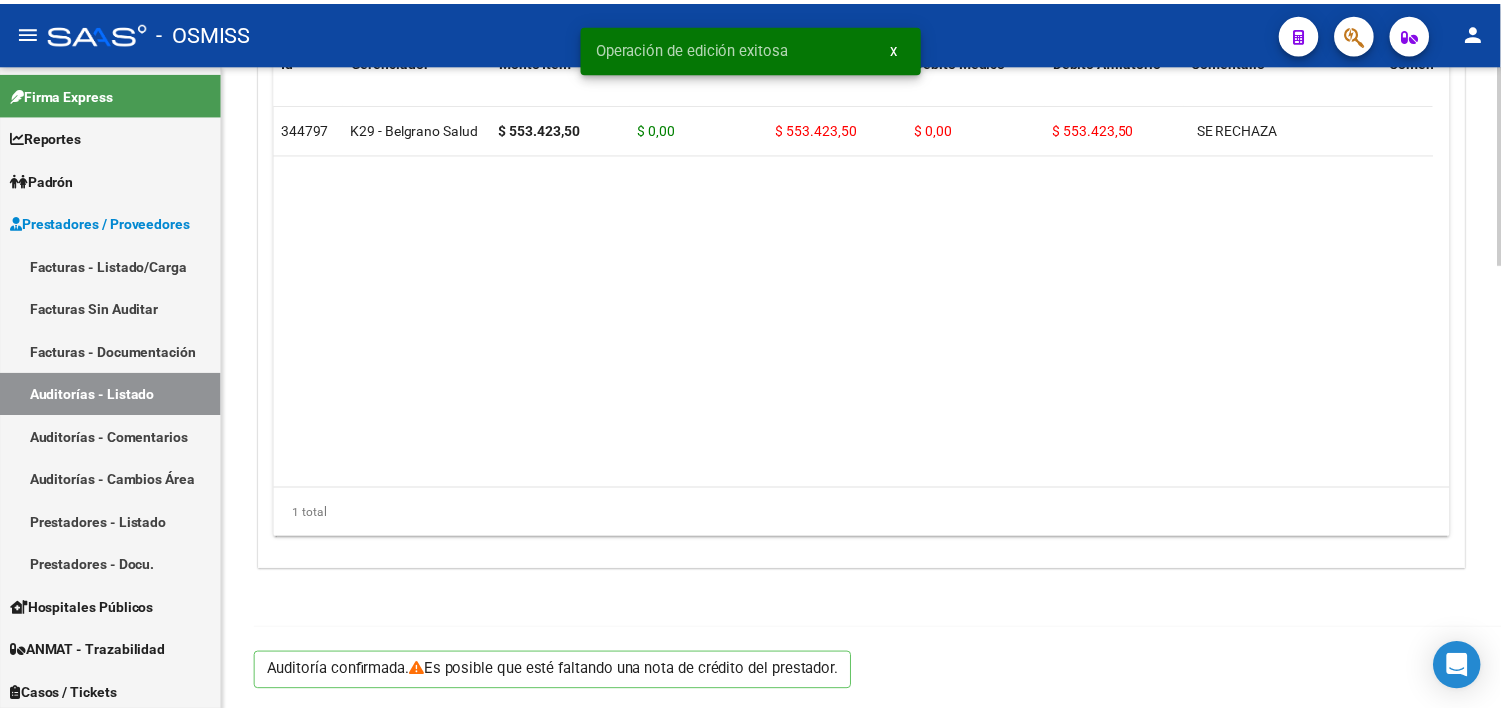 scroll, scrollTop: 550, scrollLeft: 0, axis: vertical 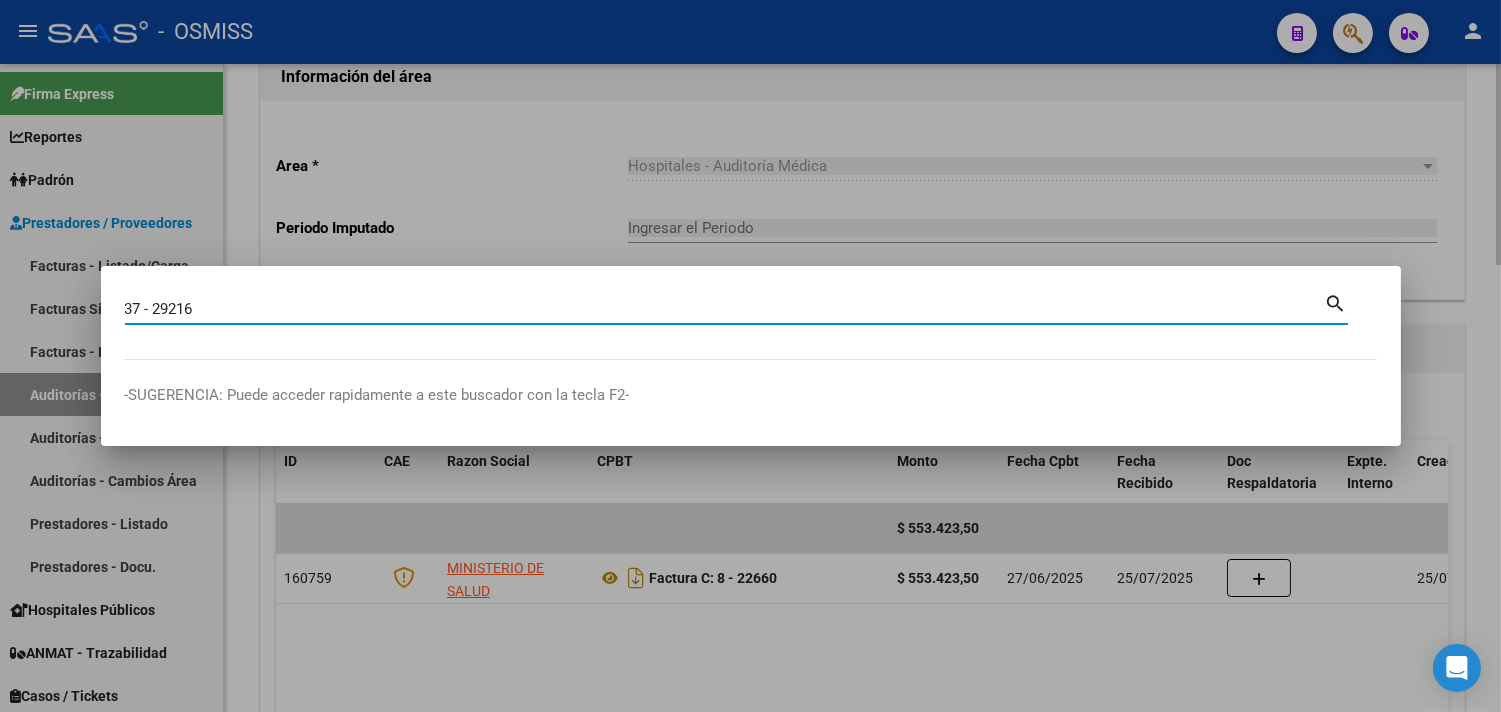 type on "37 - 29216" 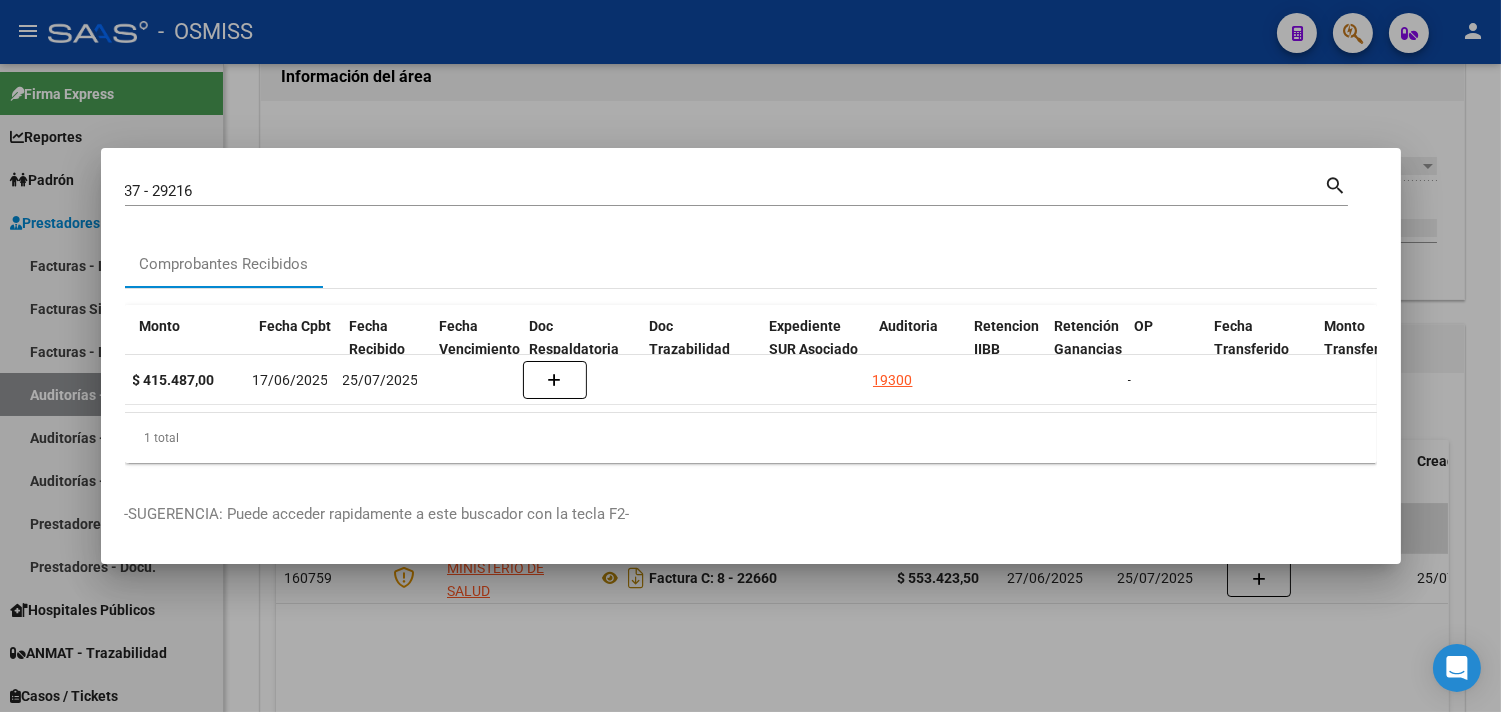 scroll, scrollTop: 0, scrollLeft: 856, axis: horizontal 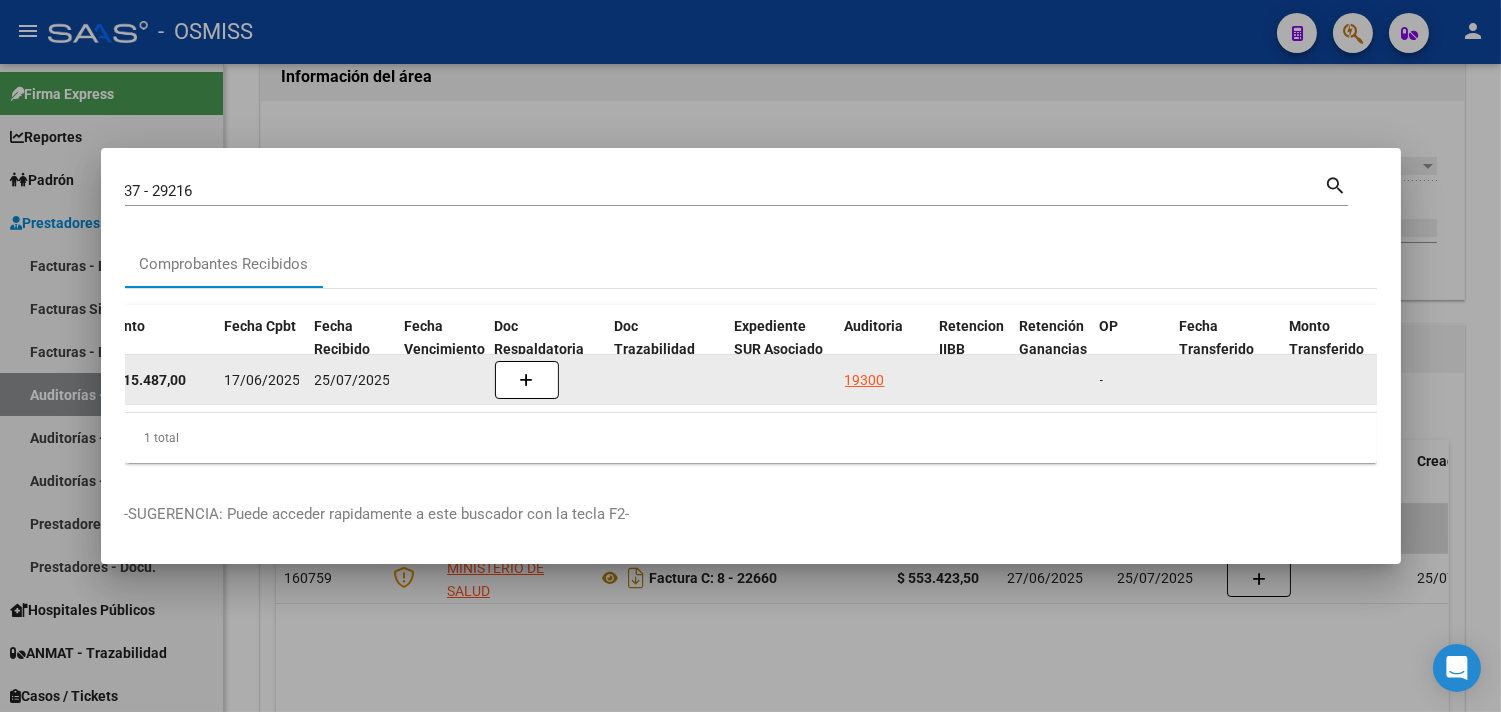 click on "19300" 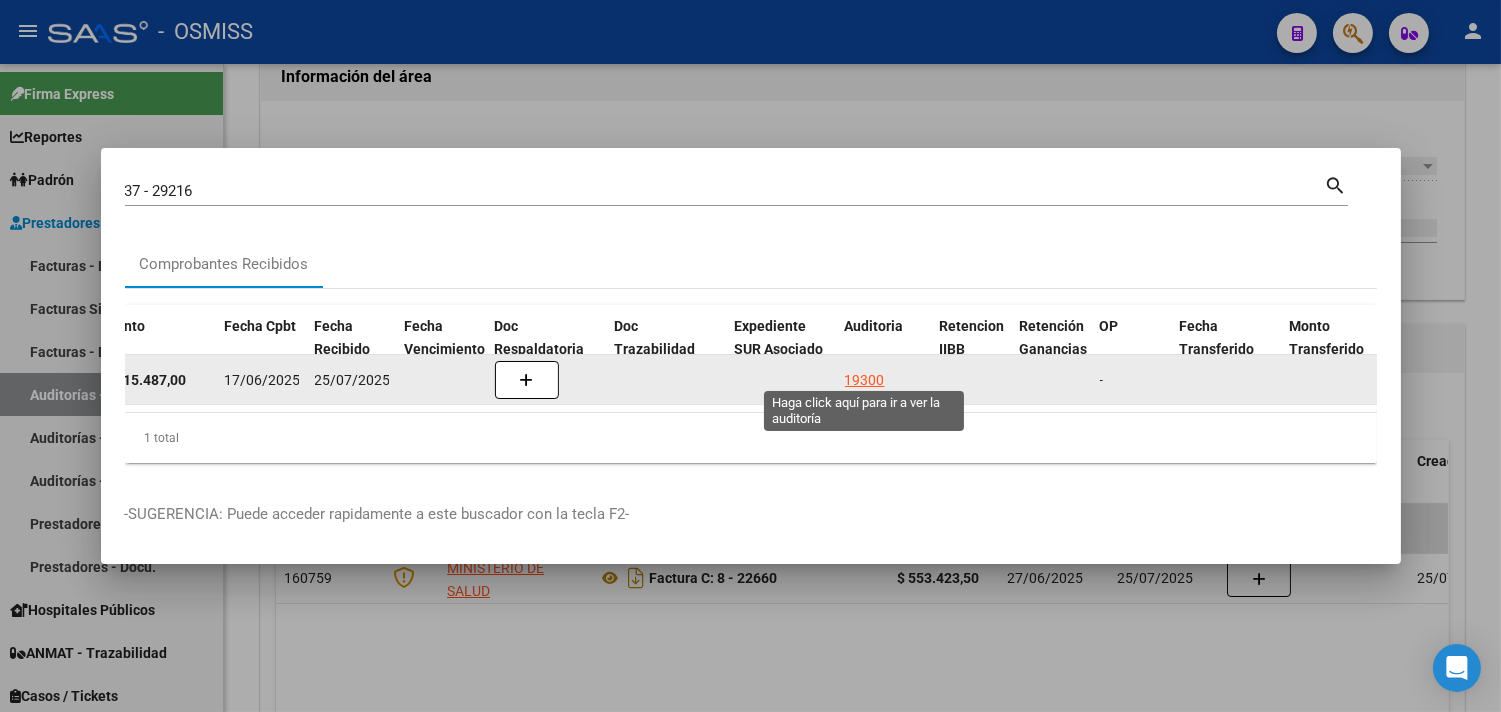 click on "19300" 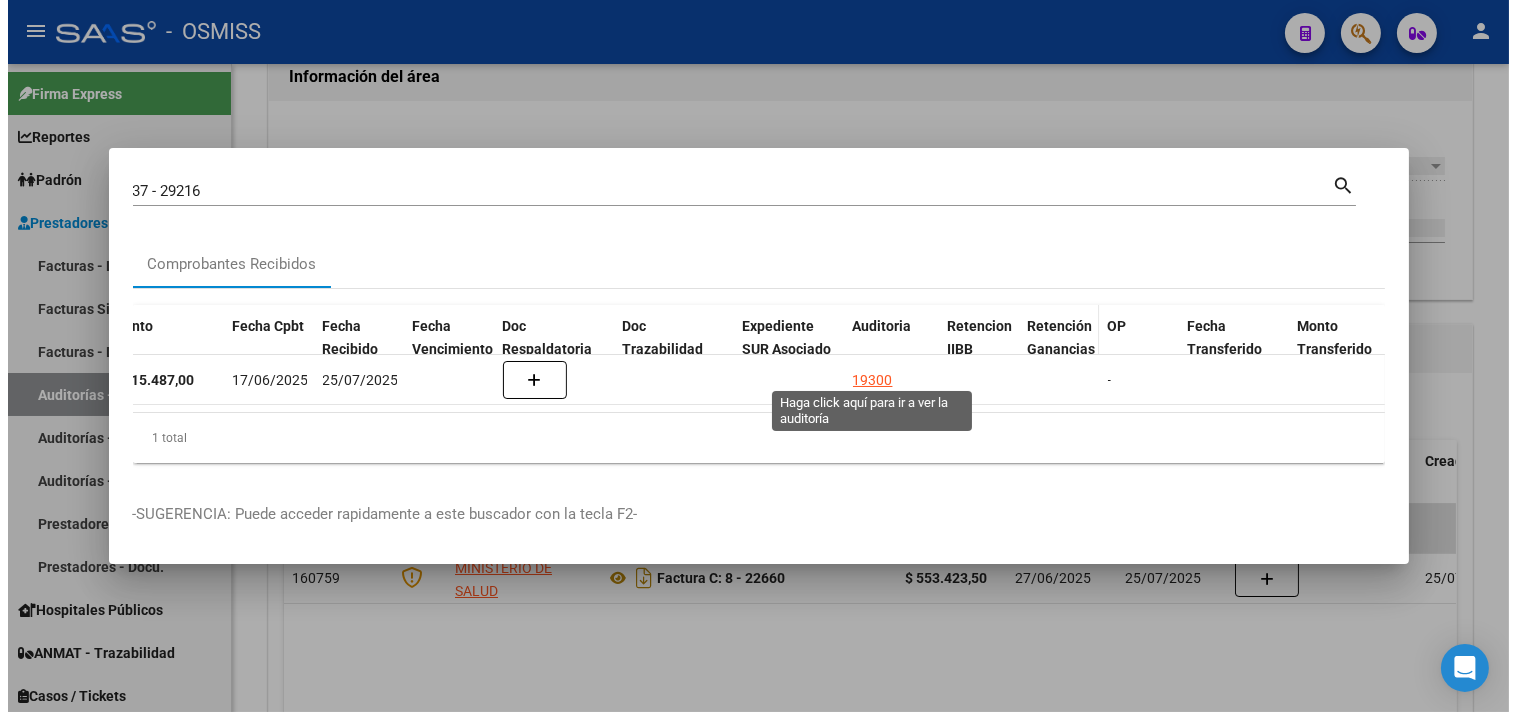 scroll, scrollTop: 0, scrollLeft: 0, axis: both 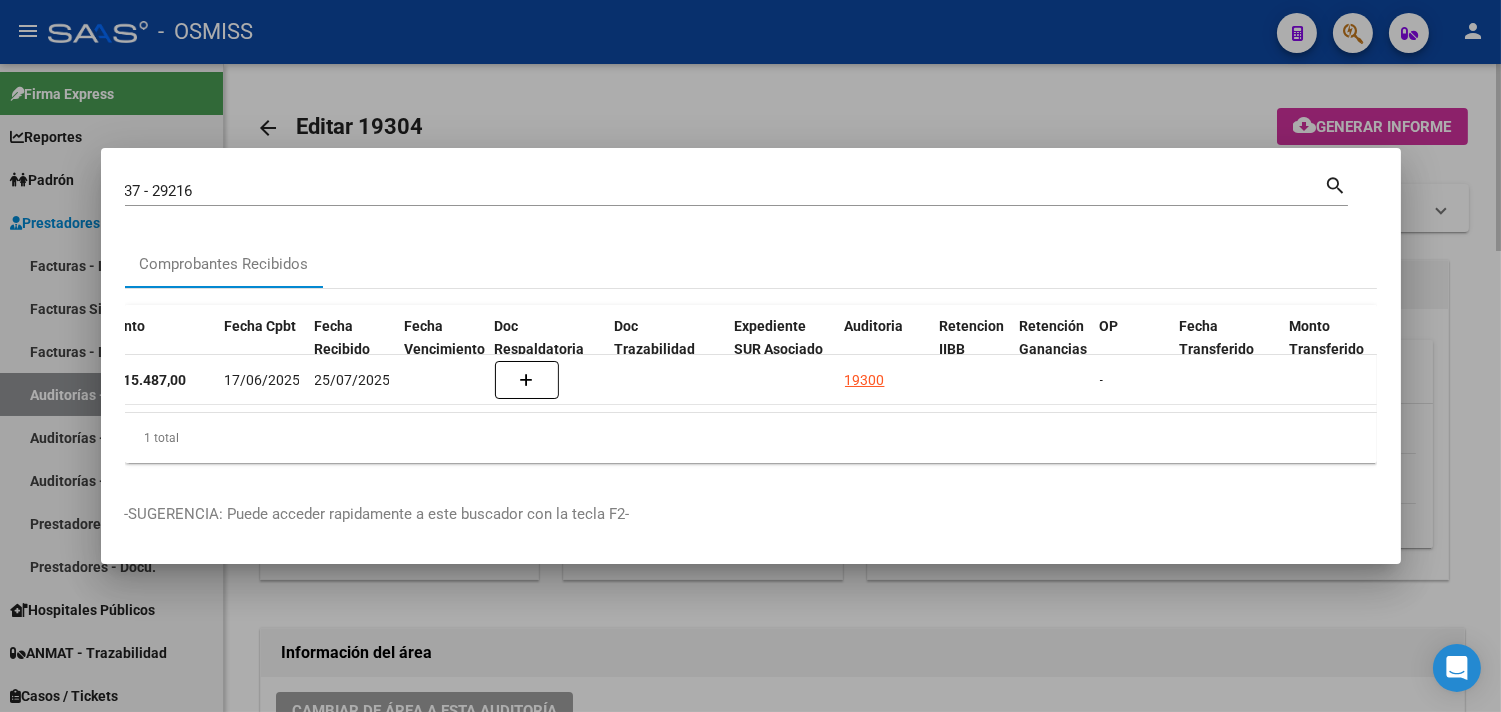 drag, startPoint x: 1486, startPoint y: 344, endPoint x: 1475, endPoint y: 356, distance: 16.27882 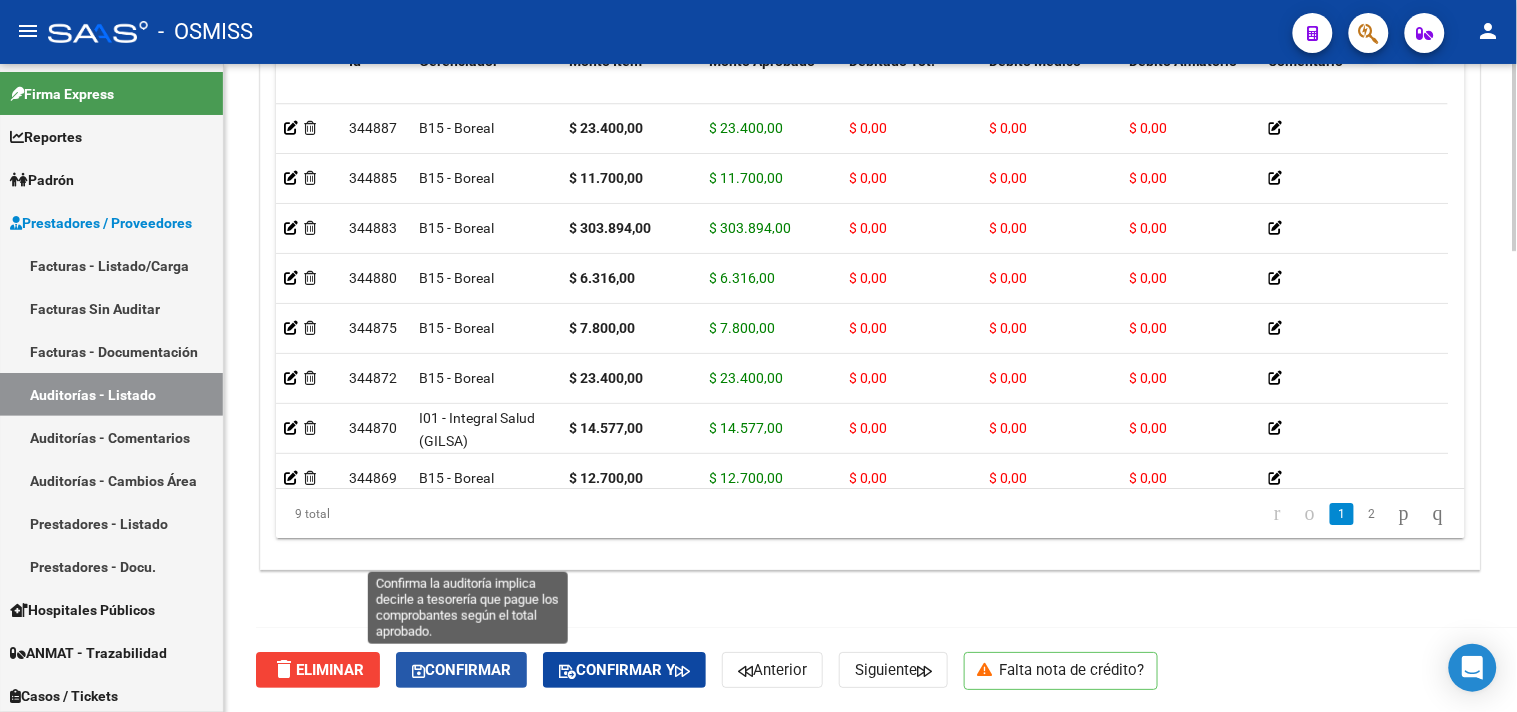 click on "Confirmar" 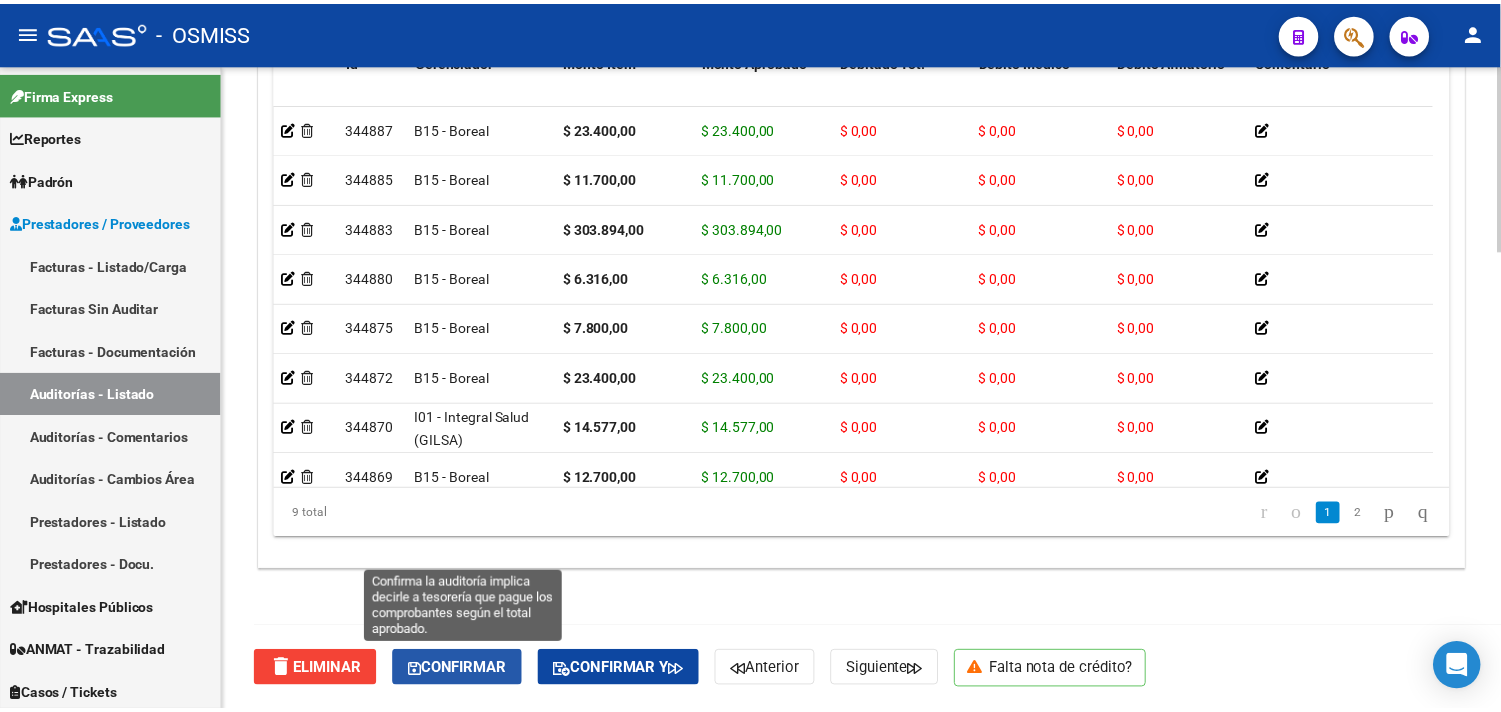 scroll, scrollTop: 1531, scrollLeft: 0, axis: vertical 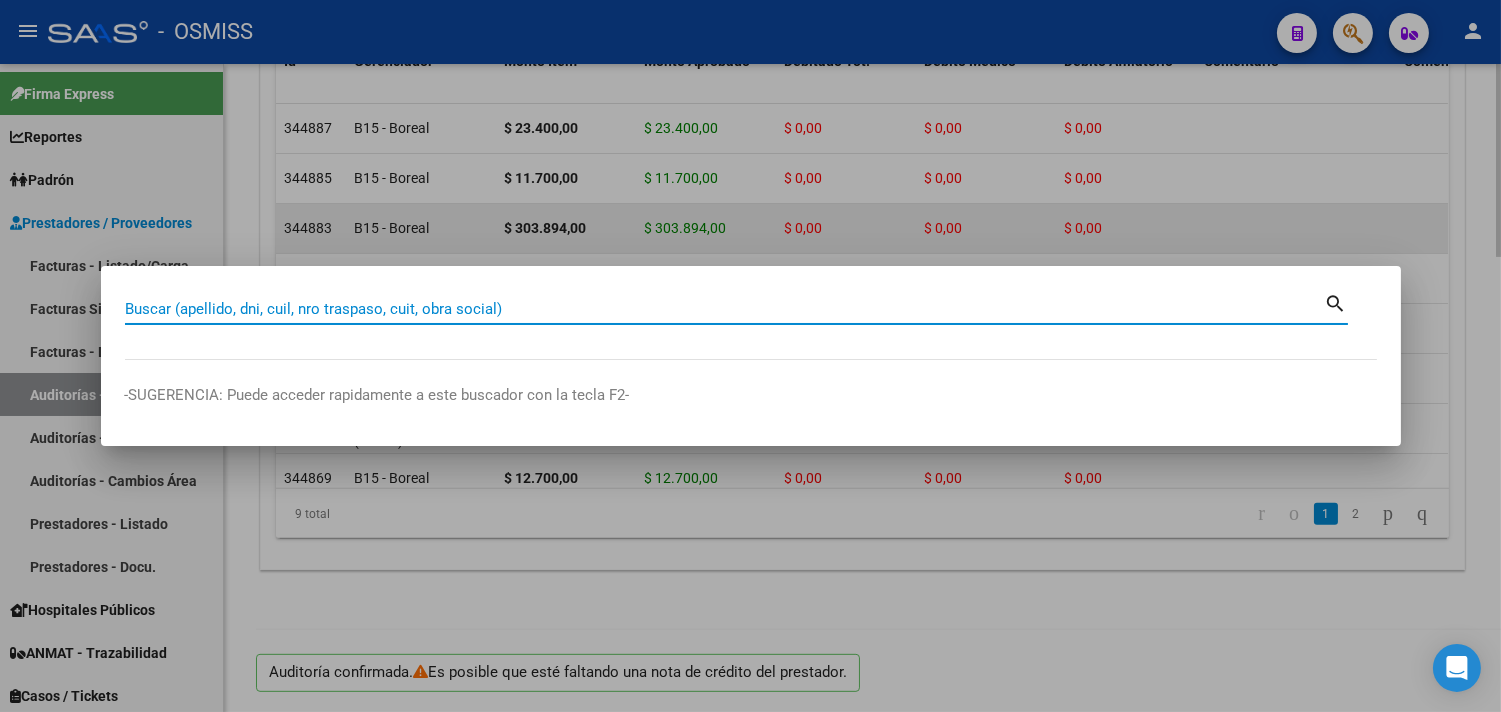 paste on "48 - 12722" 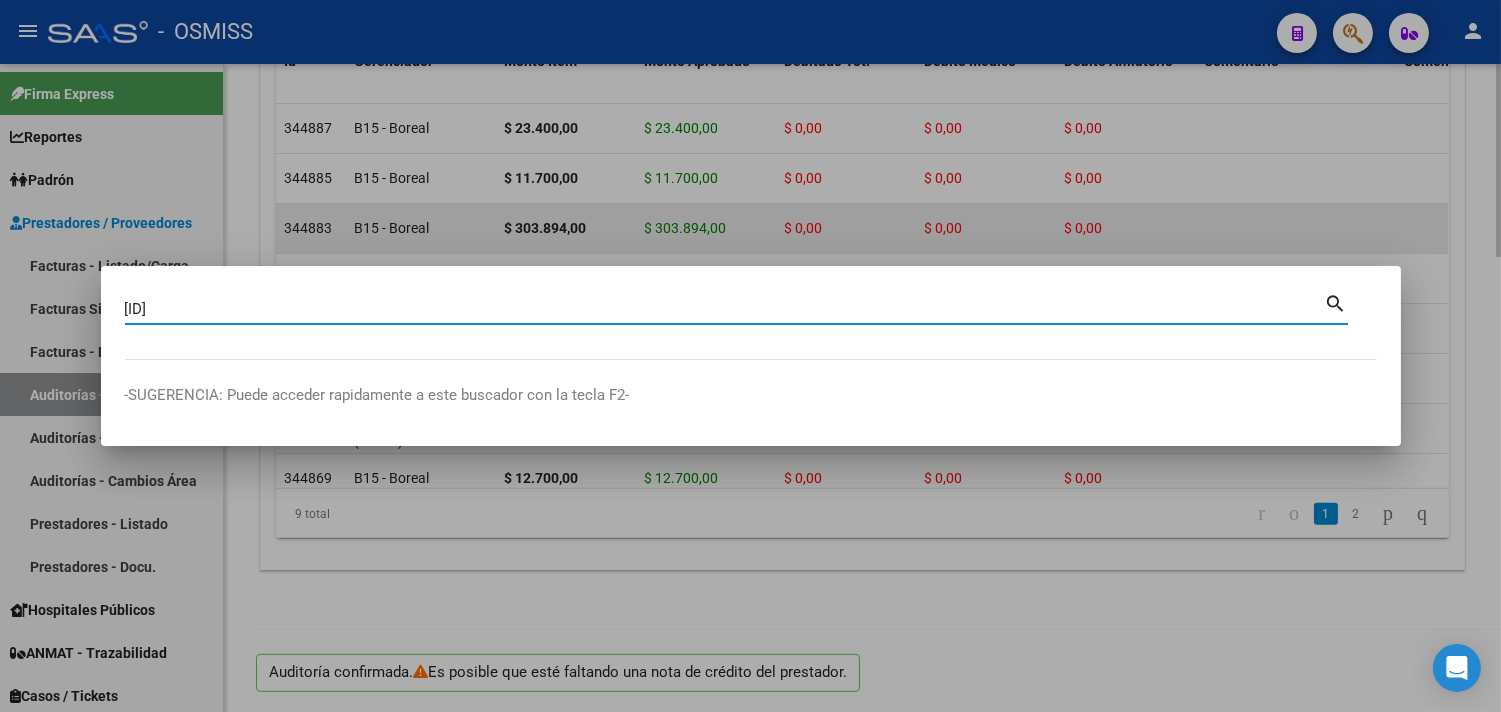 type on "48 - 12722" 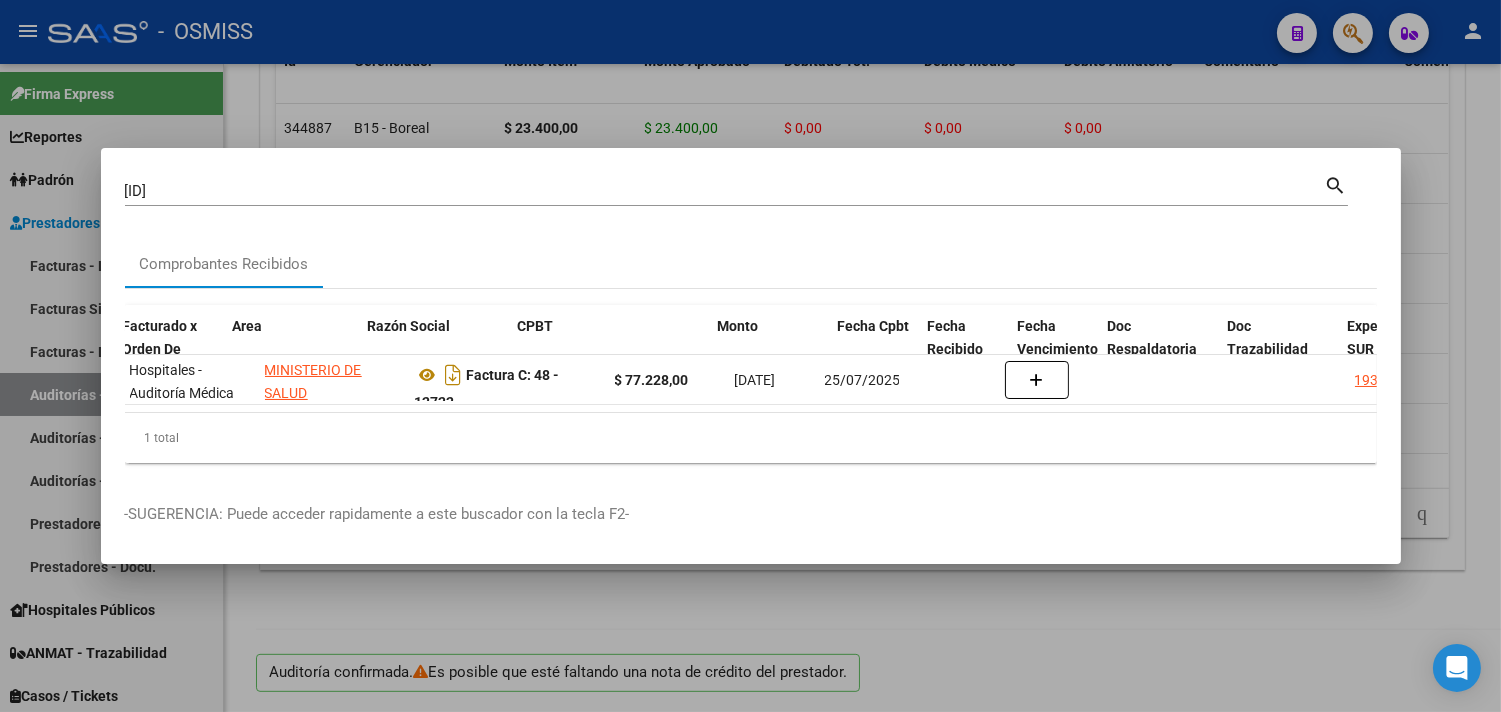 scroll, scrollTop: 0, scrollLeft: 398, axis: horizontal 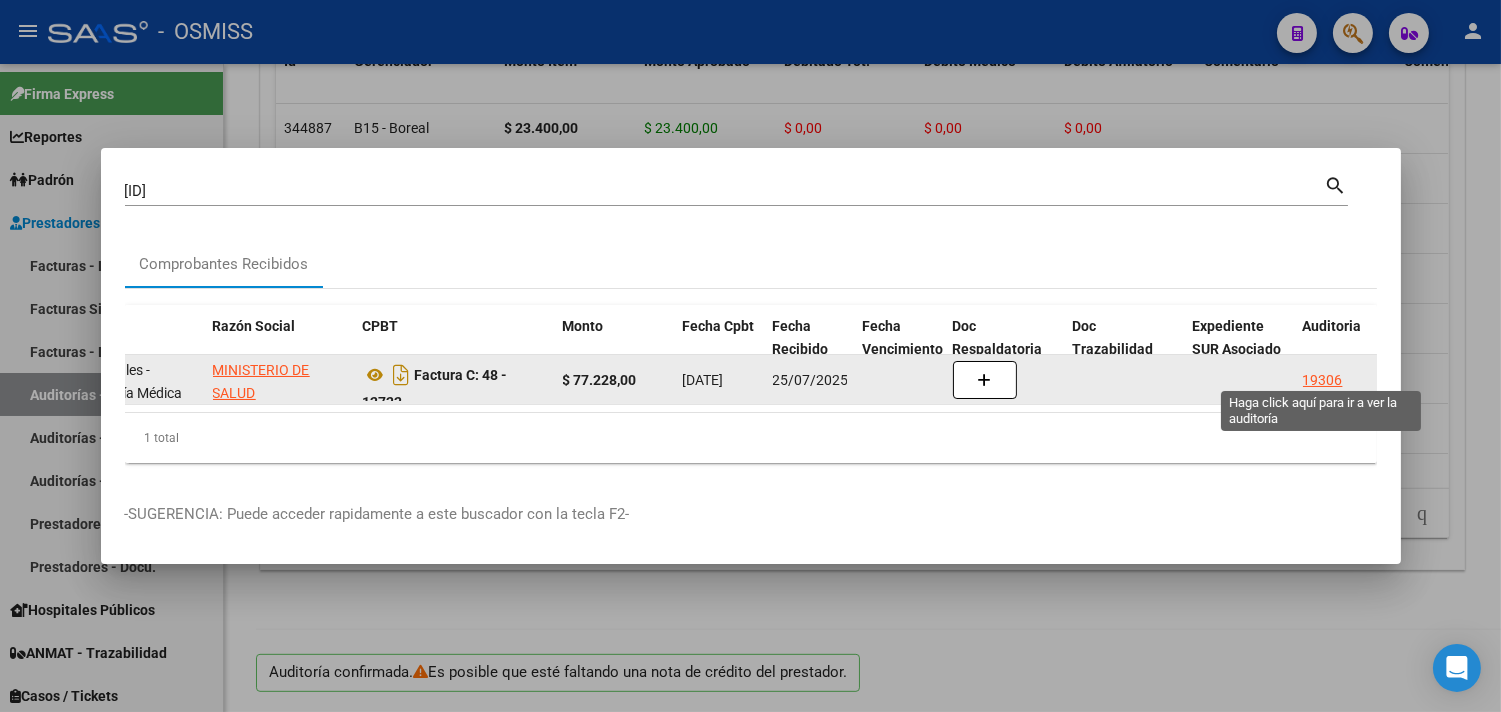 click on "19306" 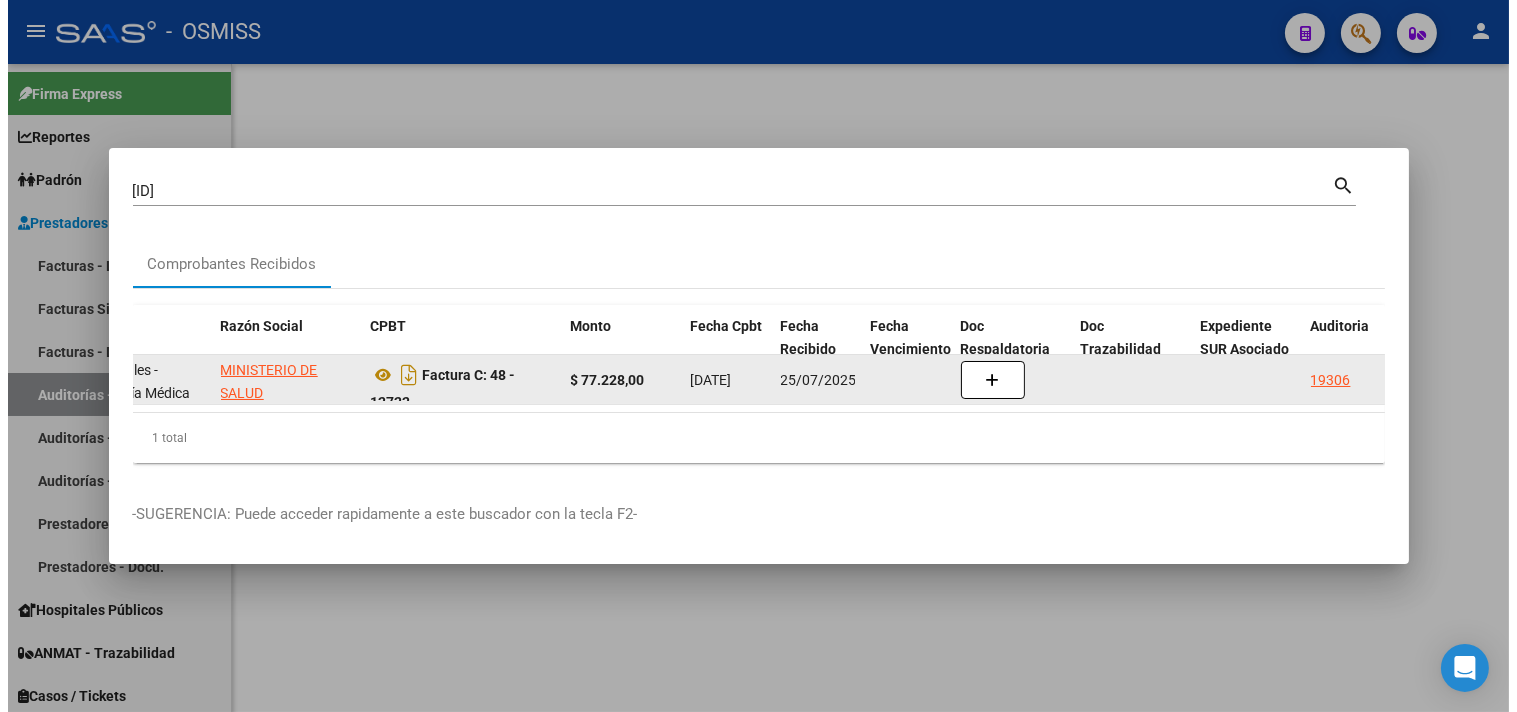 scroll, scrollTop: 0, scrollLeft: 0, axis: both 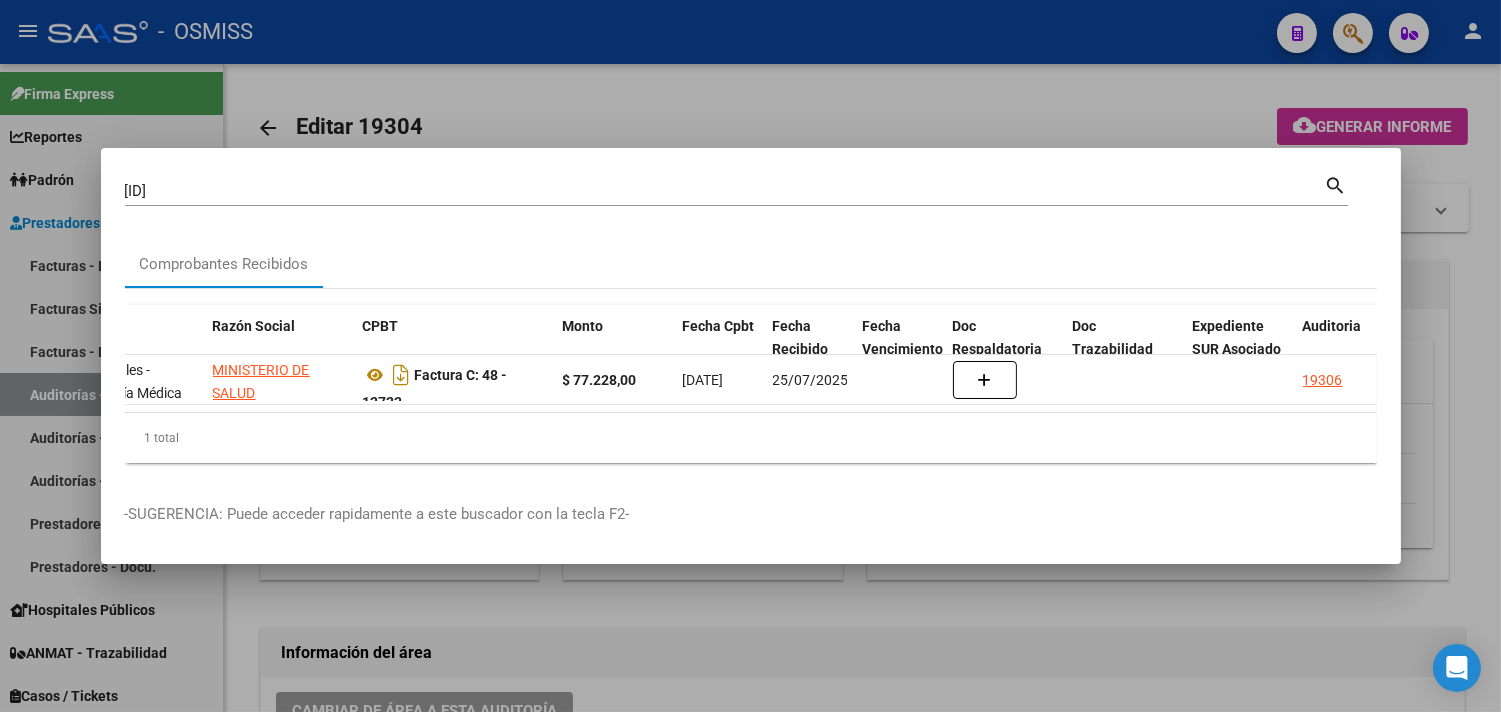 click at bounding box center [750, 356] 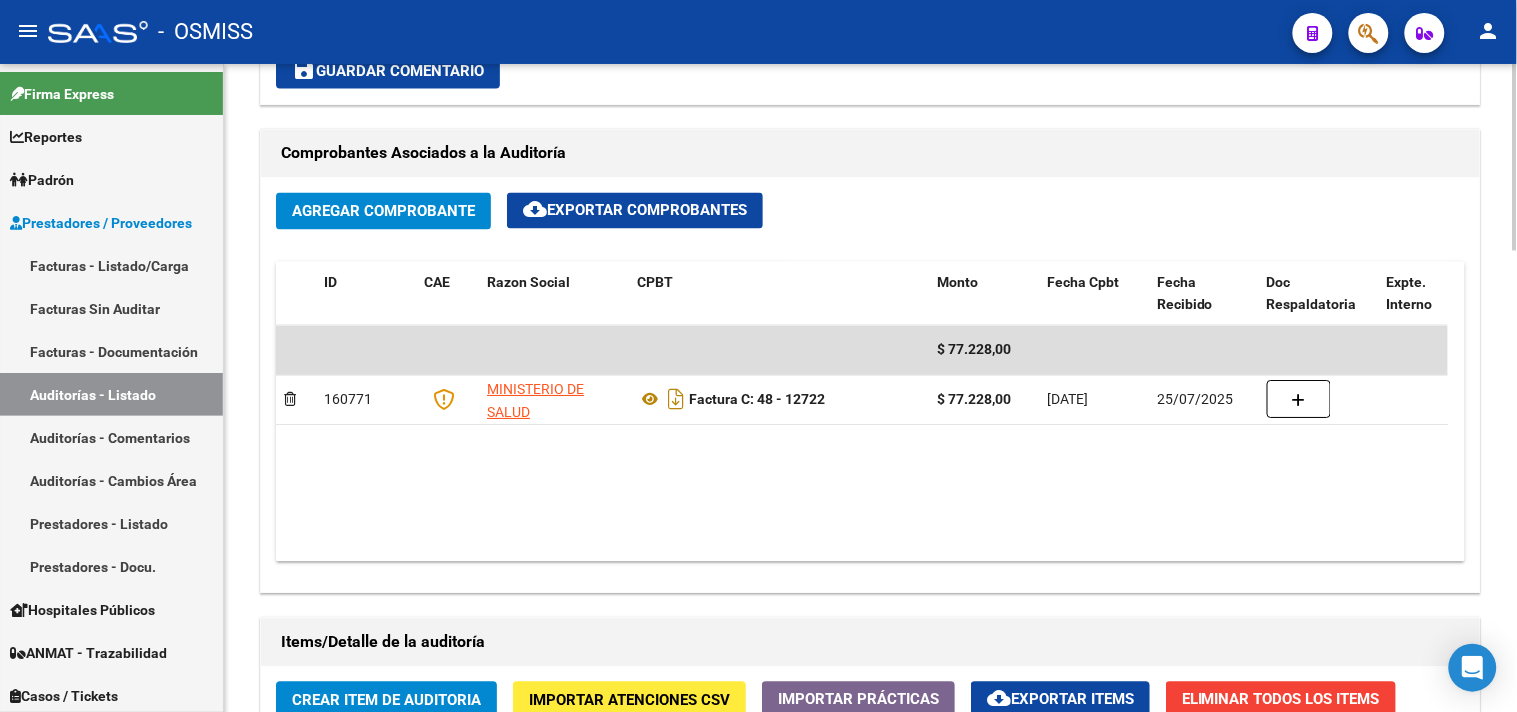 scroll, scrollTop: 1601, scrollLeft: 0, axis: vertical 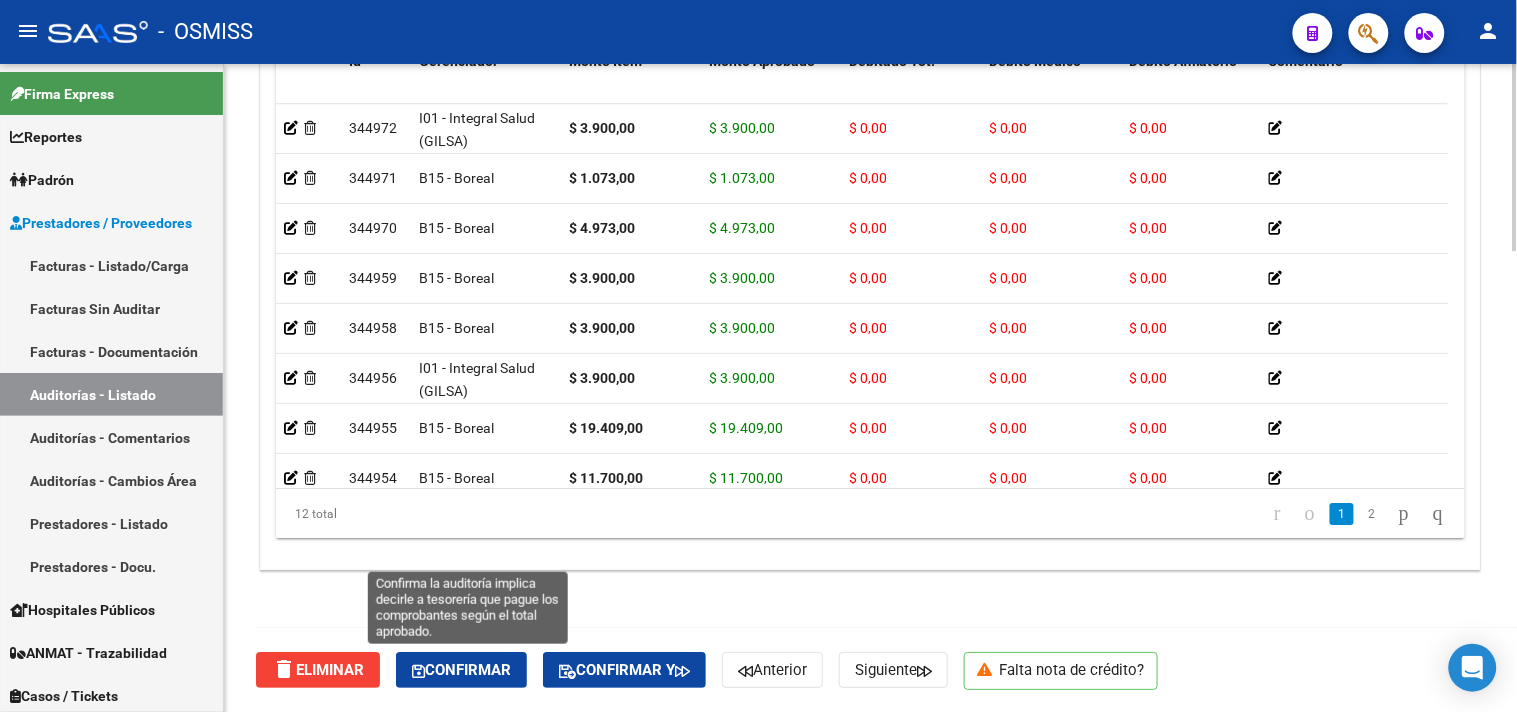 click on "Confirmar" 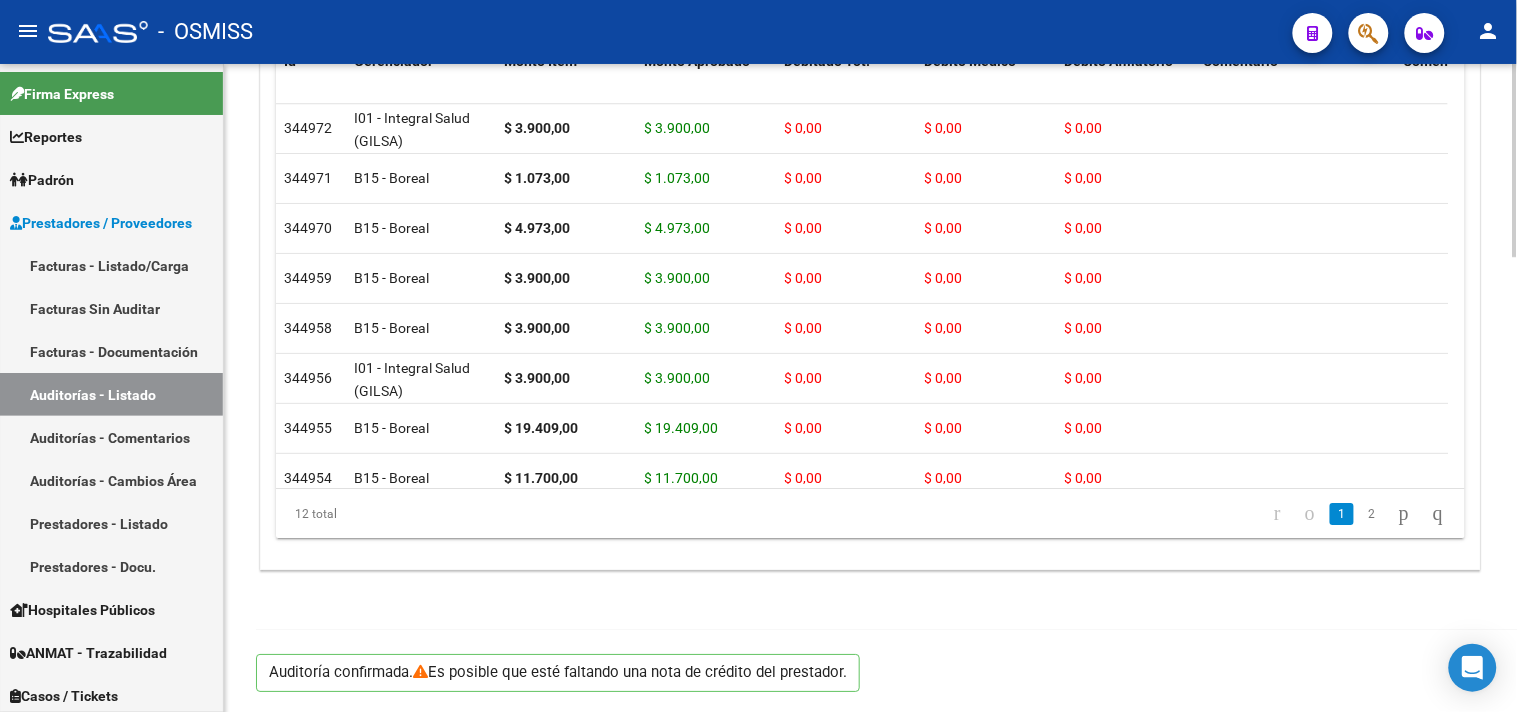 scroll, scrollTop: 1531, scrollLeft: 0, axis: vertical 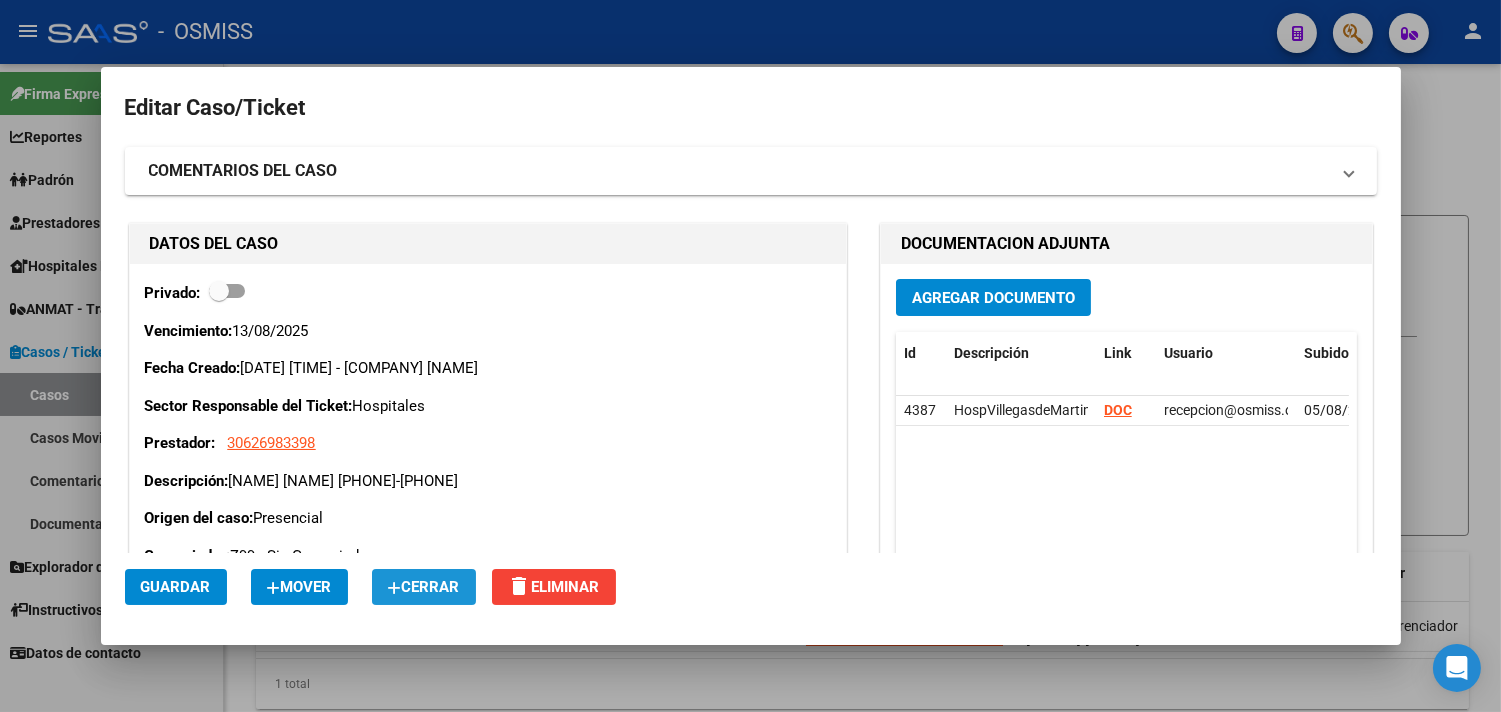 click on "Cerrar" 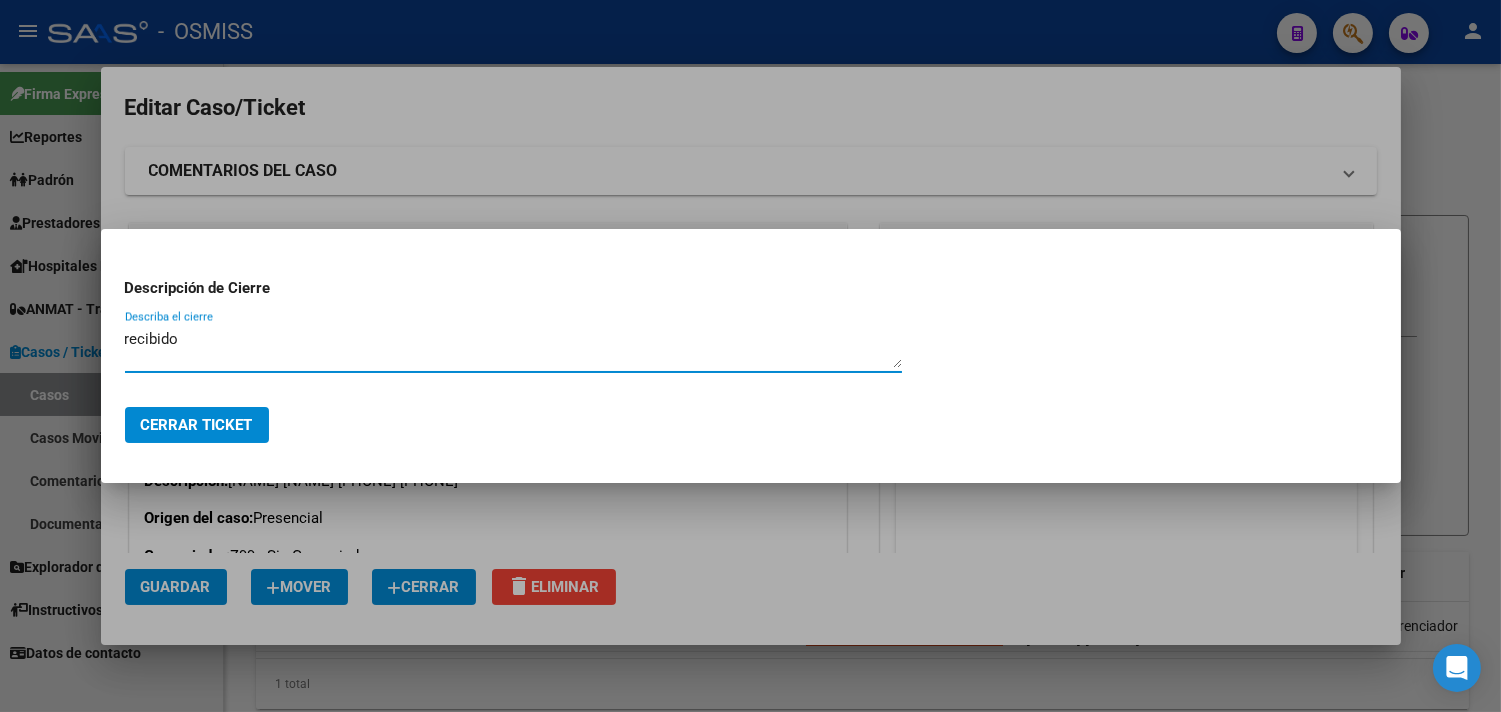 type on "recibido" 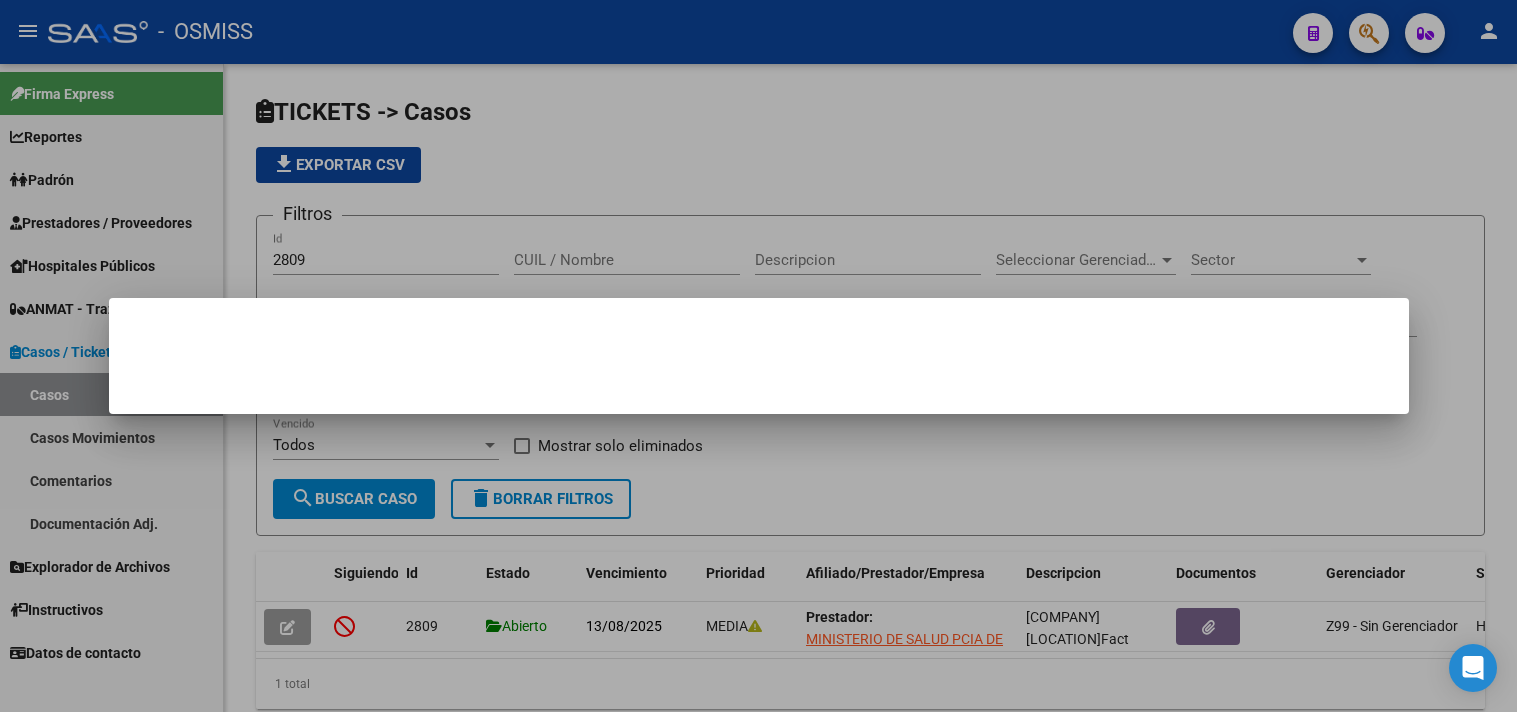 scroll, scrollTop: 0, scrollLeft: 0, axis: both 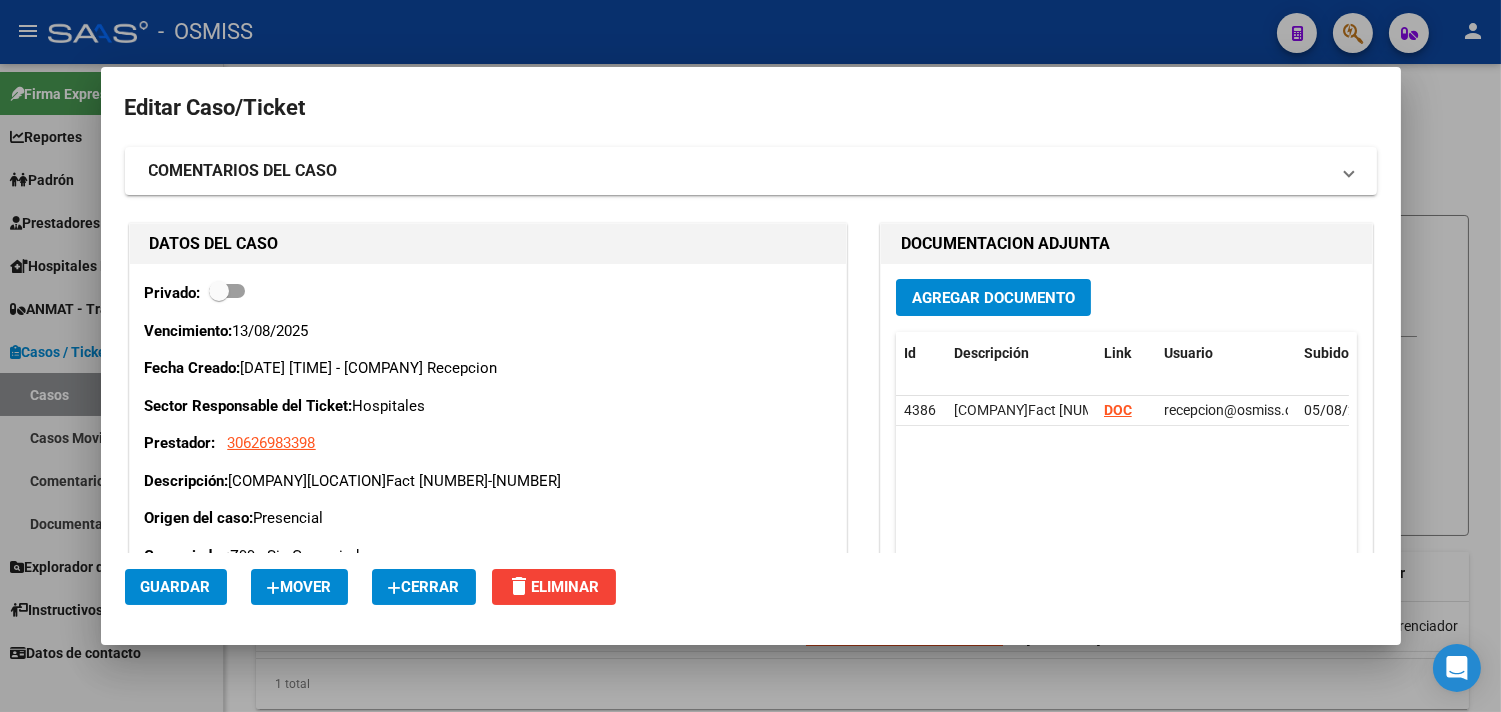 click on "Cerrar" 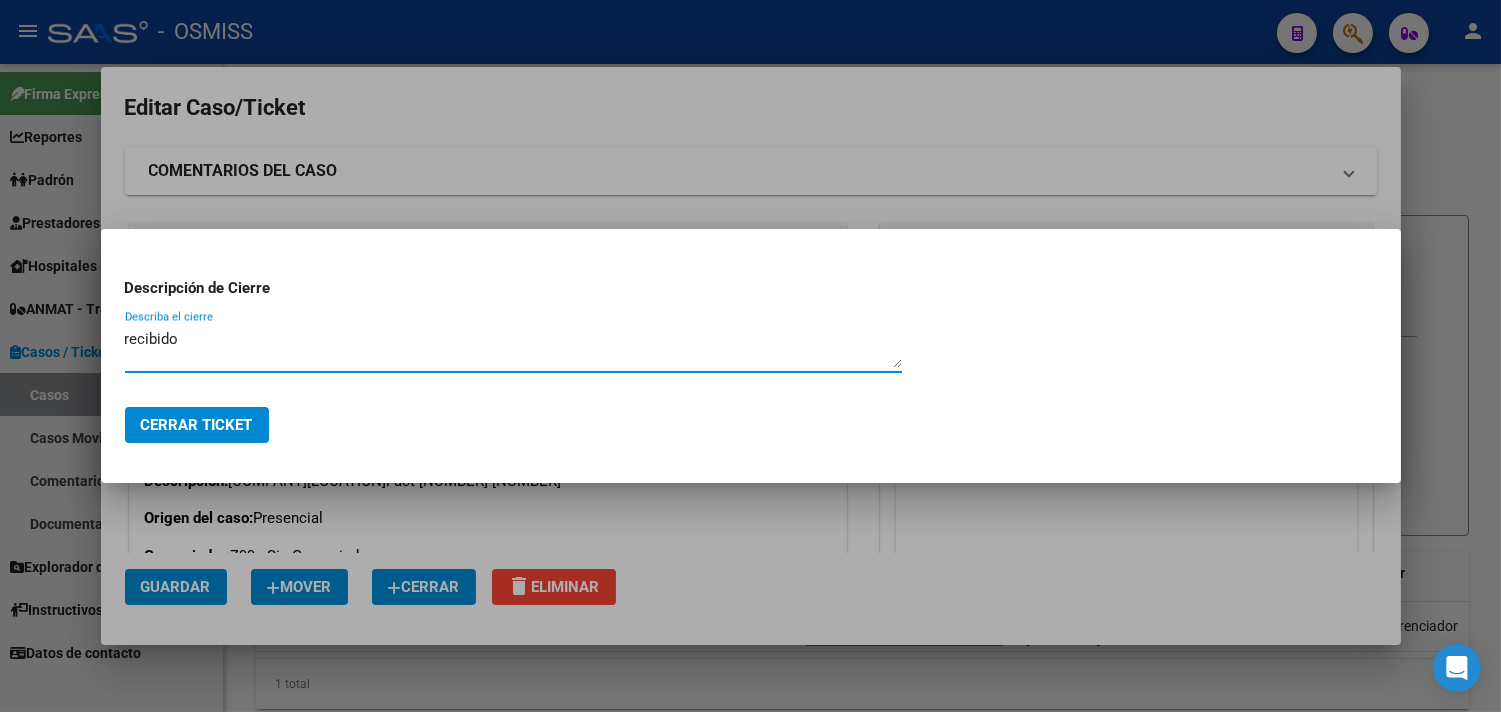 type on "recibido" 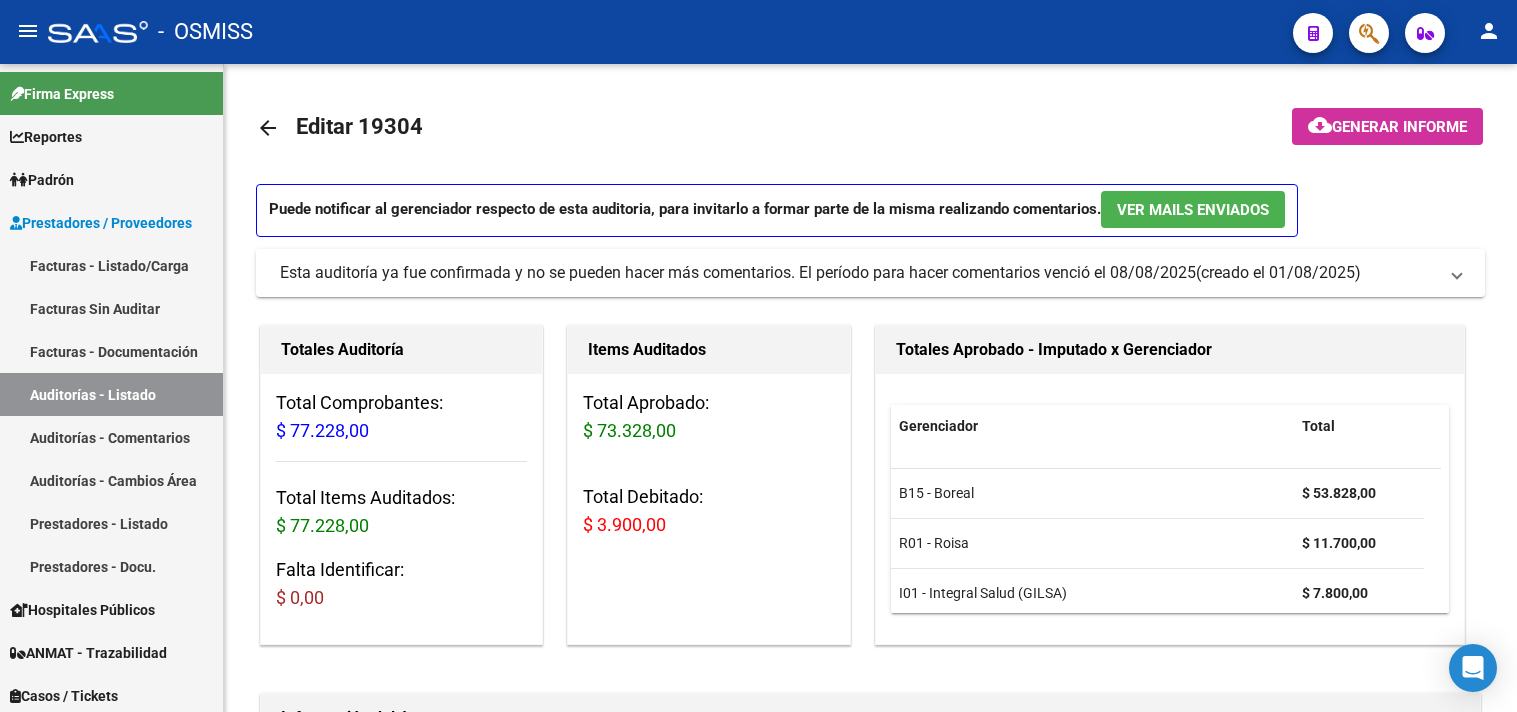 scroll, scrollTop: 0, scrollLeft: 0, axis: both 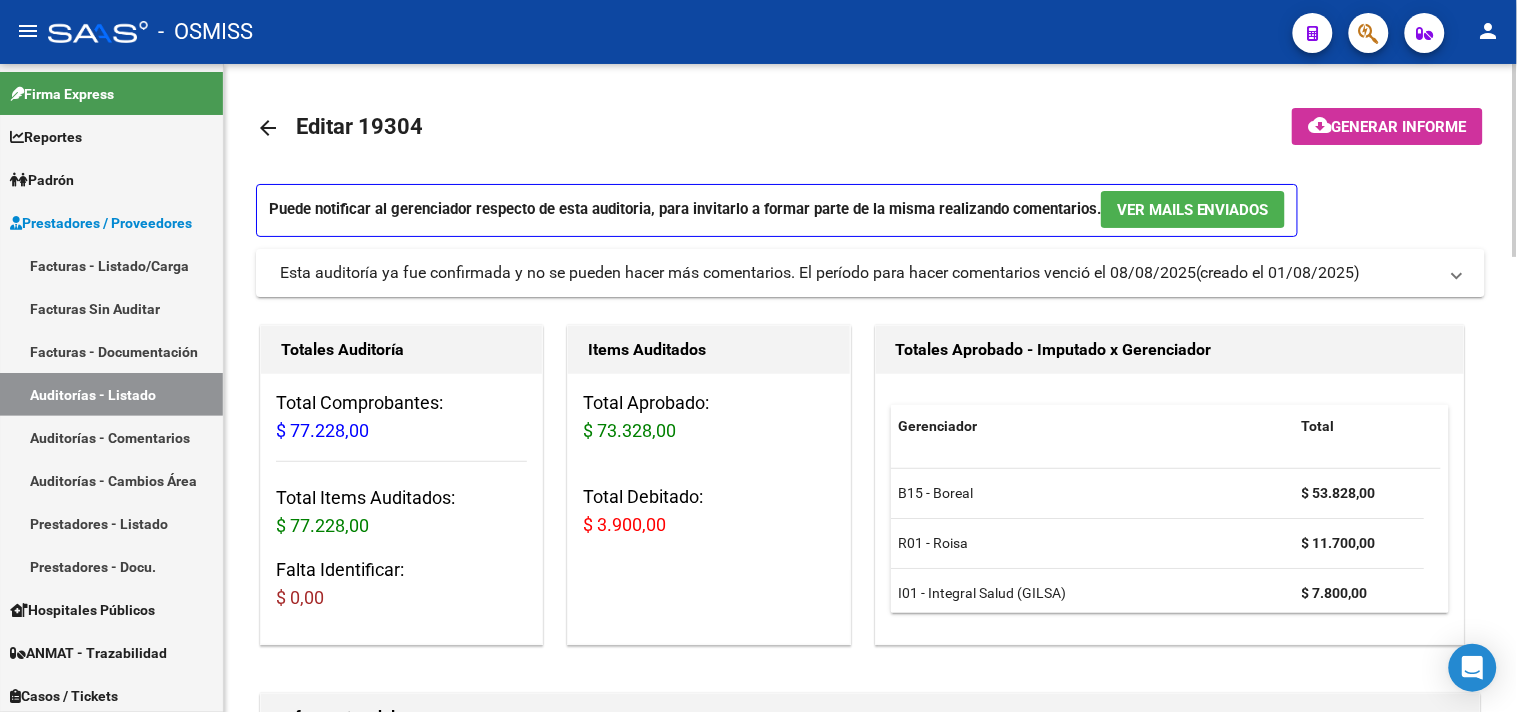 click on "Facturas - Listado/Carga" at bounding box center (111, 265) 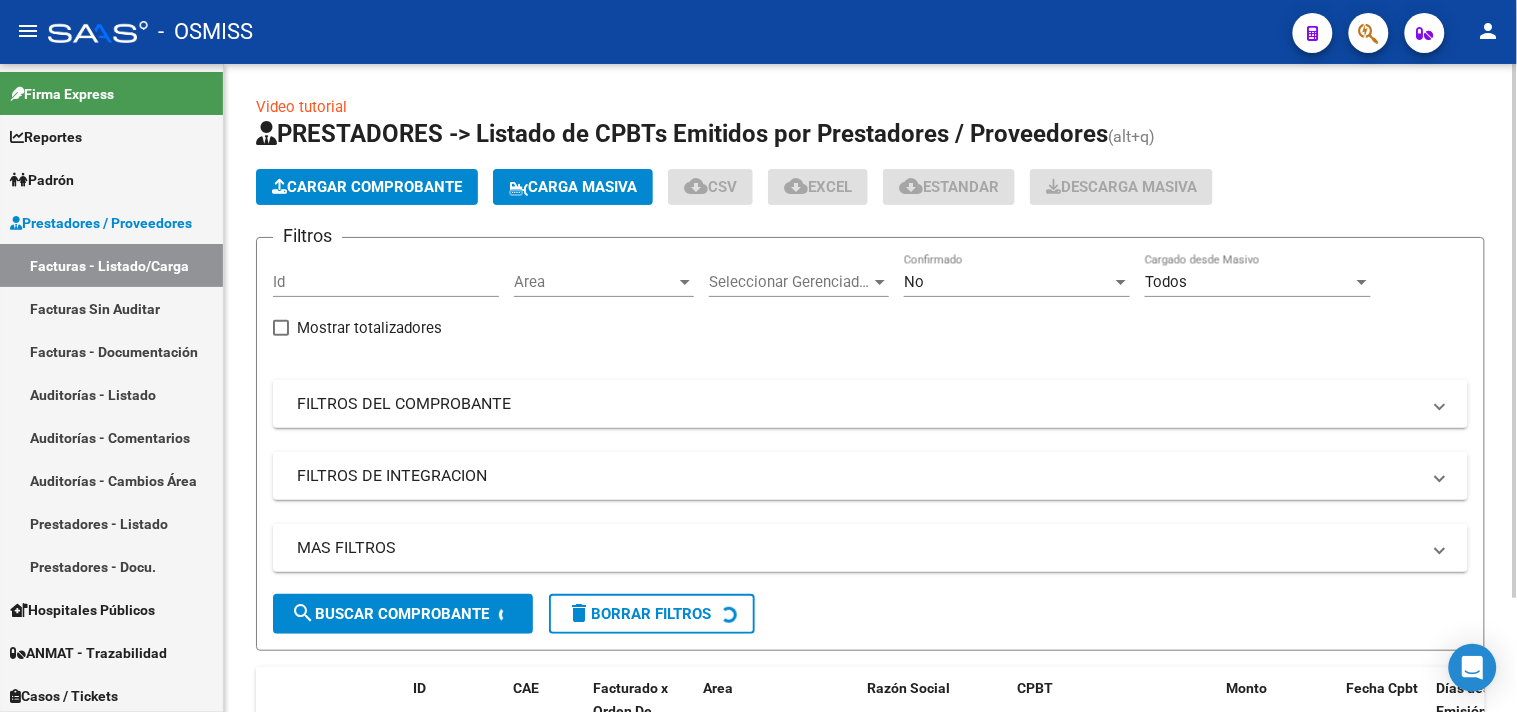 click on "Cargar Comprobante" 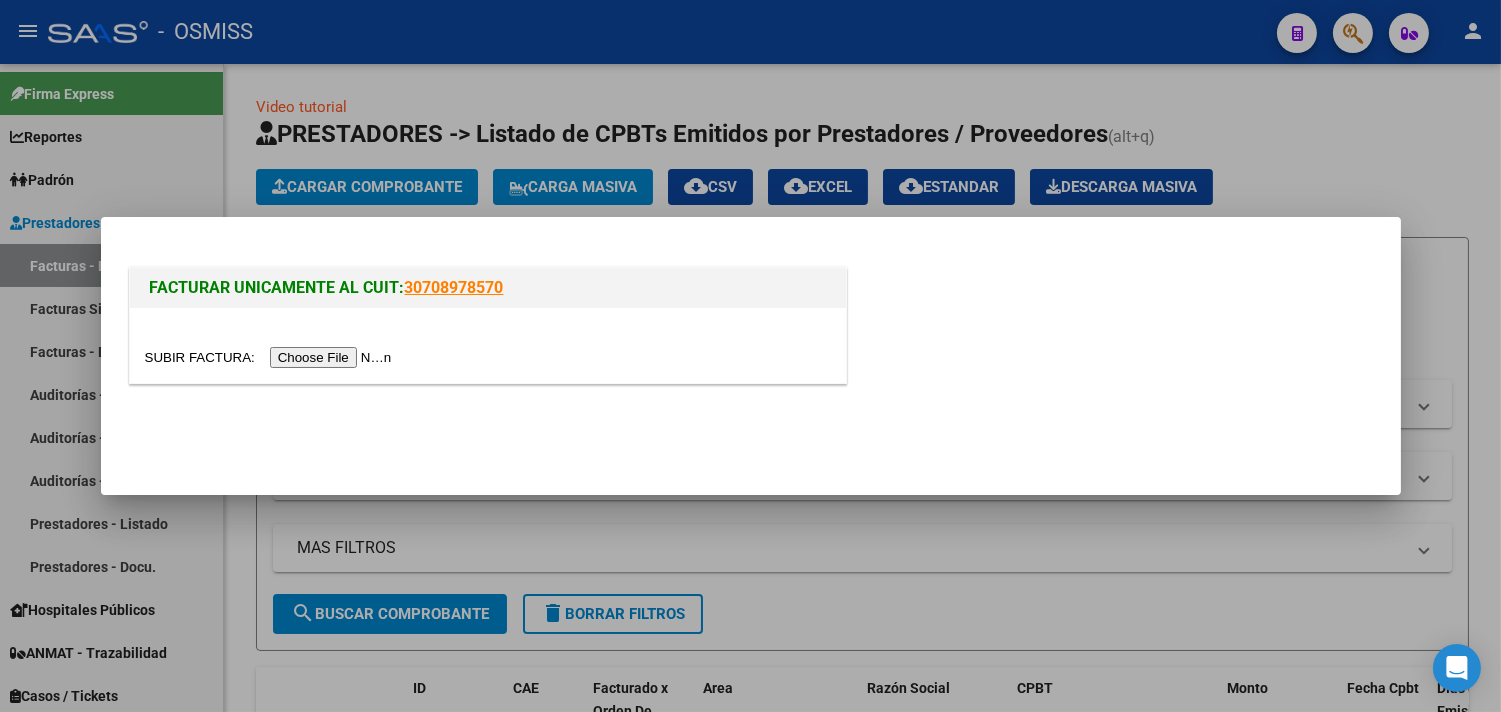 click at bounding box center (271, 357) 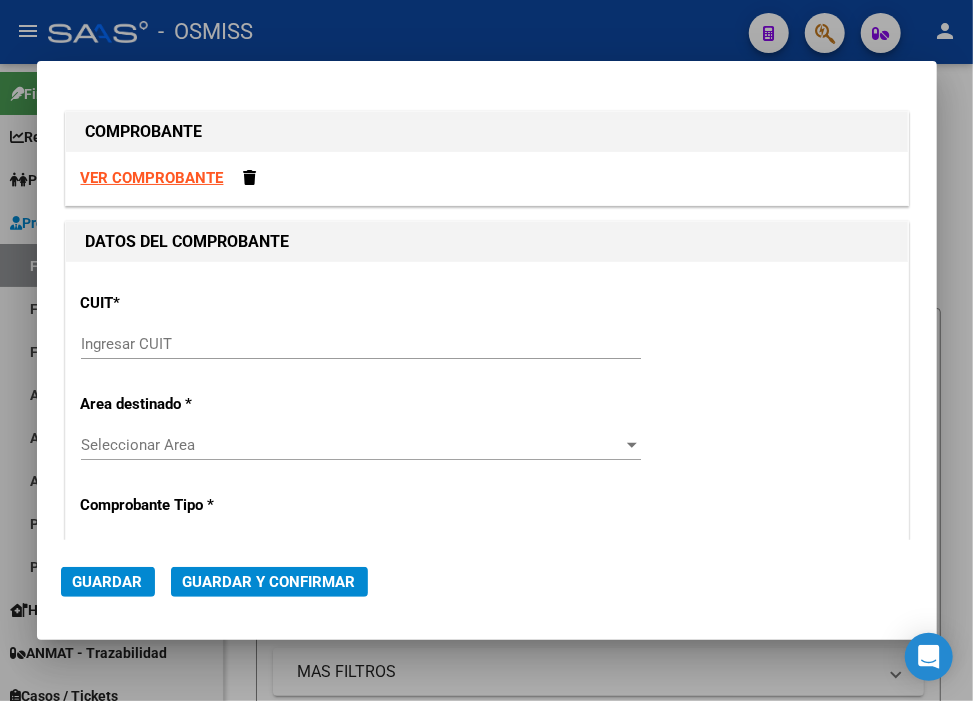 click on "Ingresar CUIT" at bounding box center [361, 344] 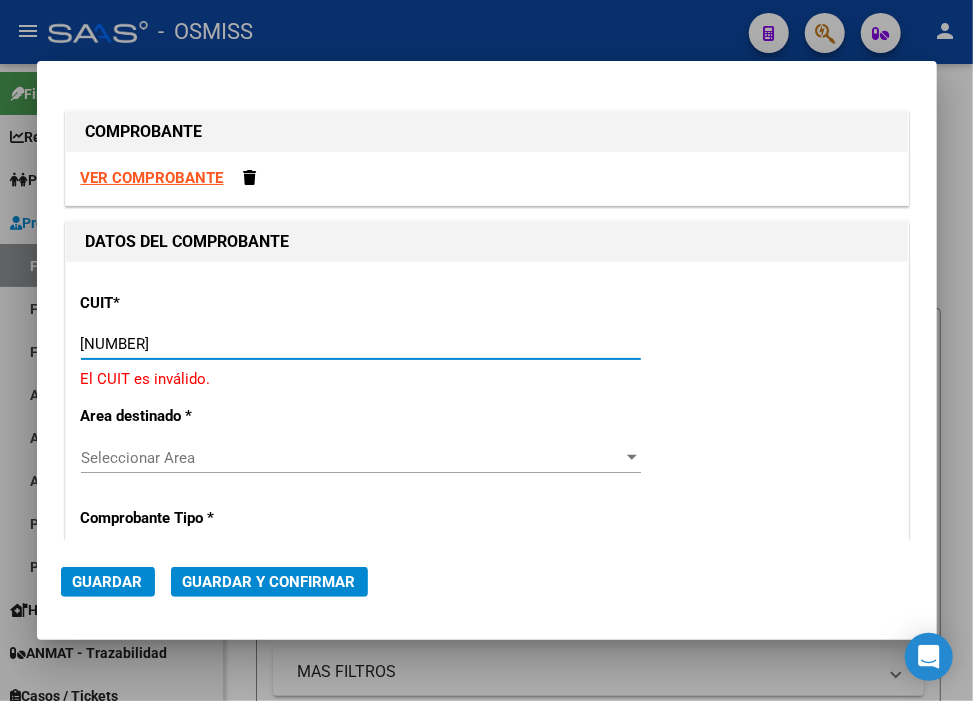 type on "30-71861570-0" 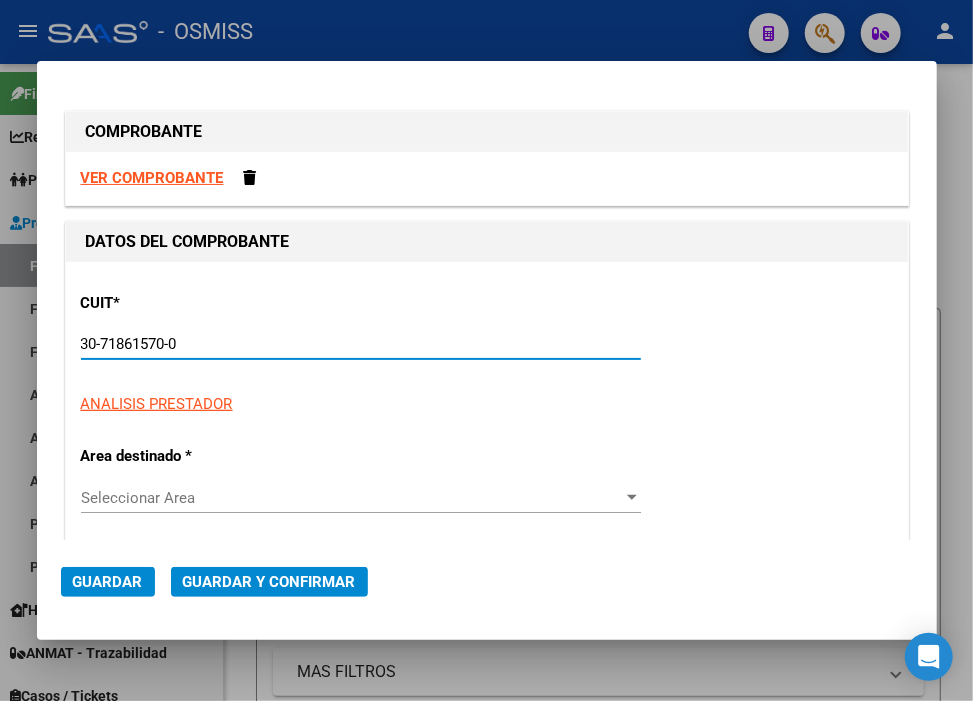 type on "0" 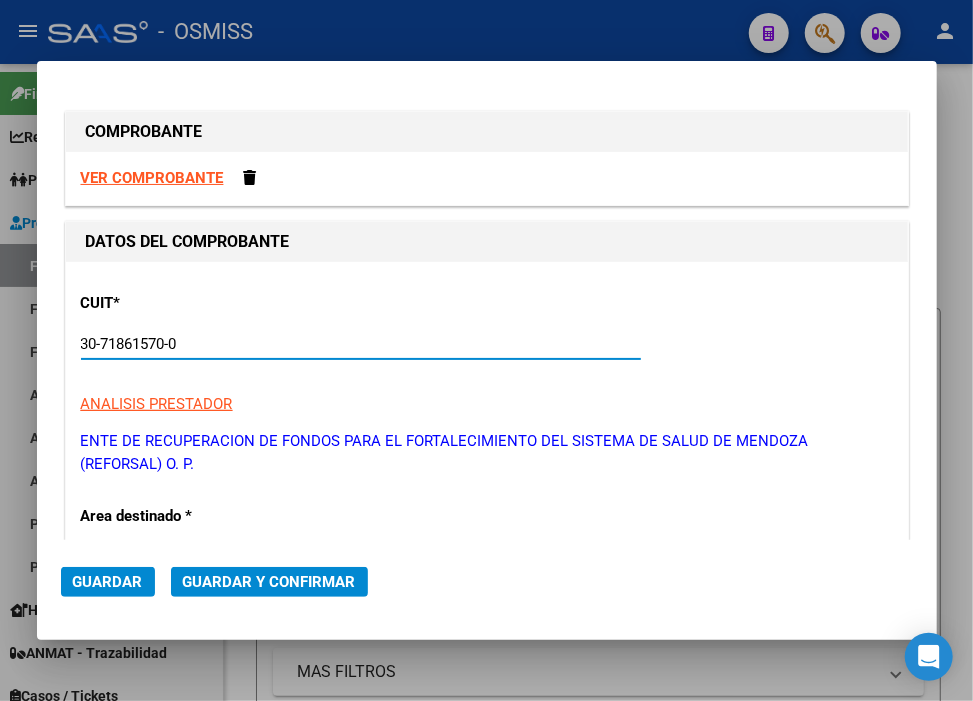 scroll, scrollTop: 333, scrollLeft: 0, axis: vertical 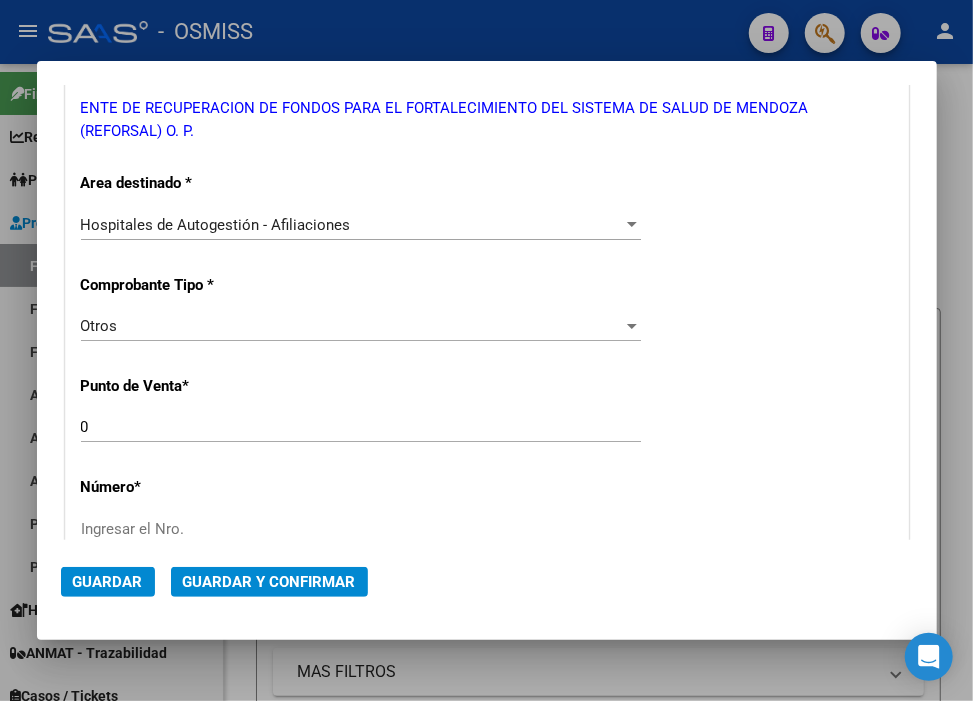 type on "30-71861570-0" 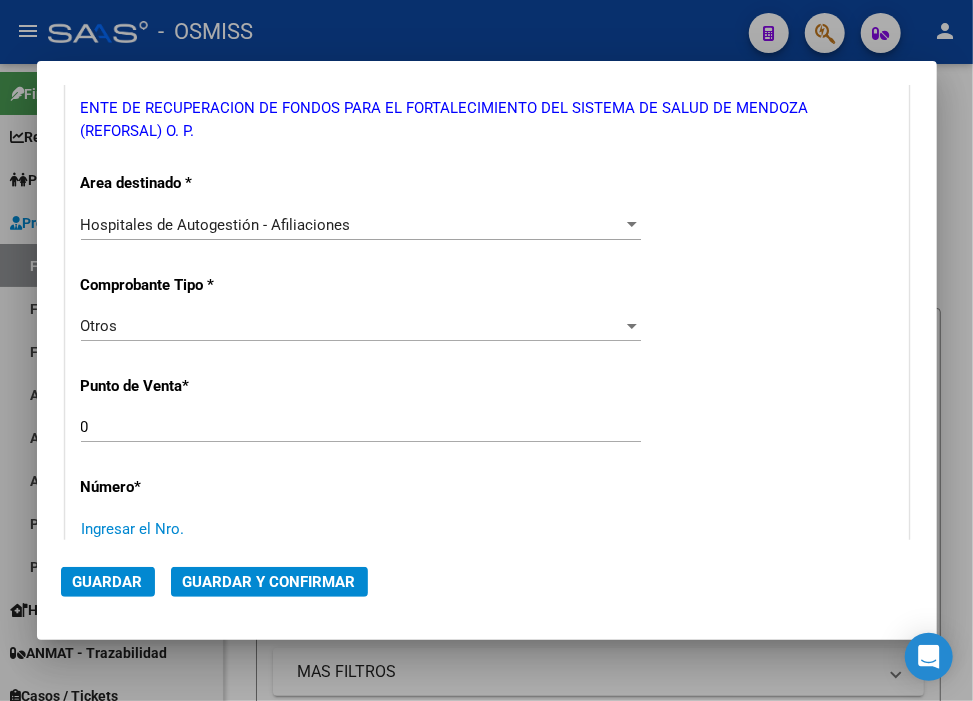 paste on "30101" 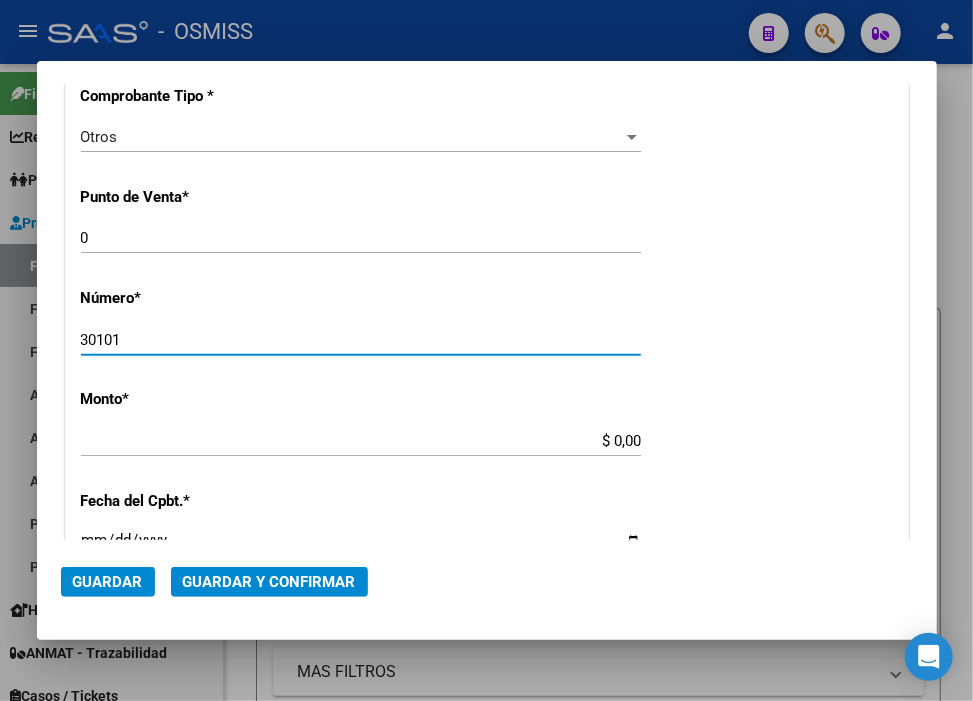 scroll, scrollTop: 555, scrollLeft: 0, axis: vertical 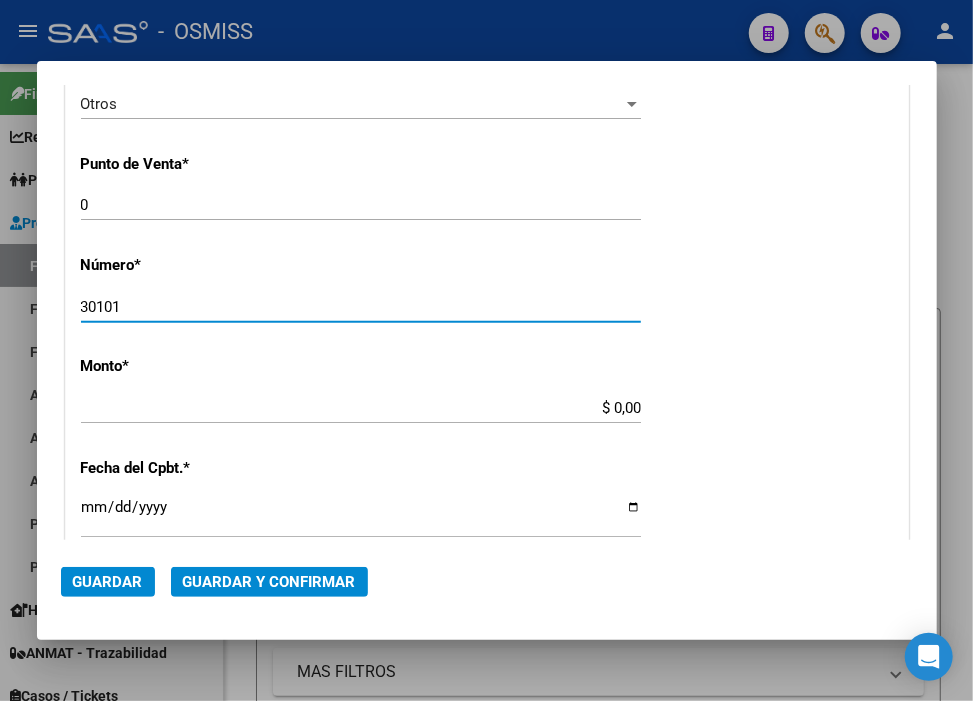 type on "30101" 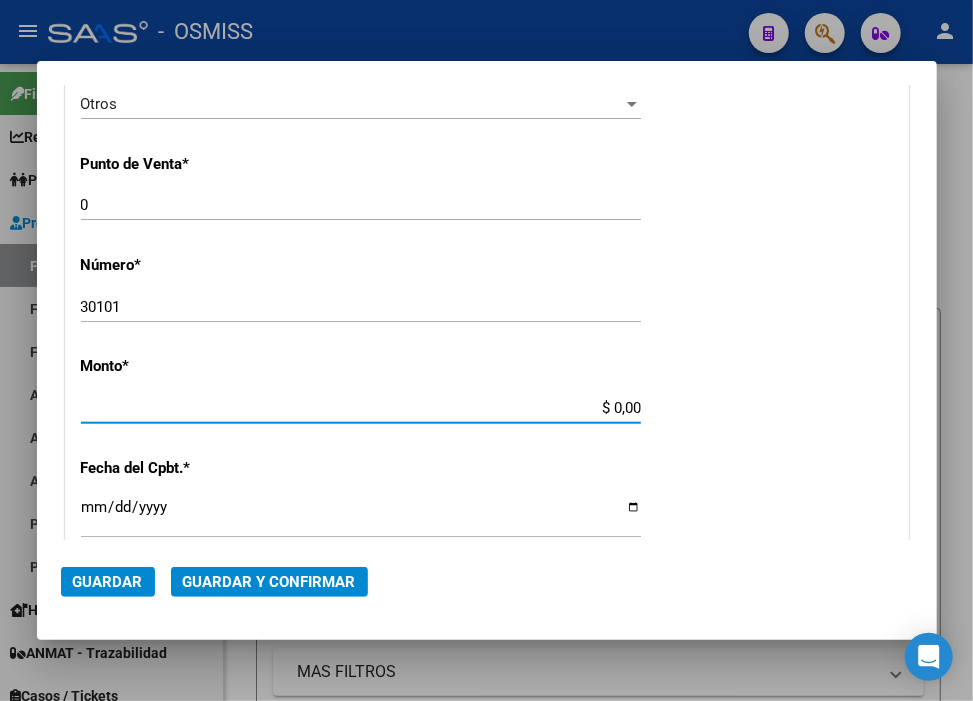 click on "$ 0,00" at bounding box center (361, 408) 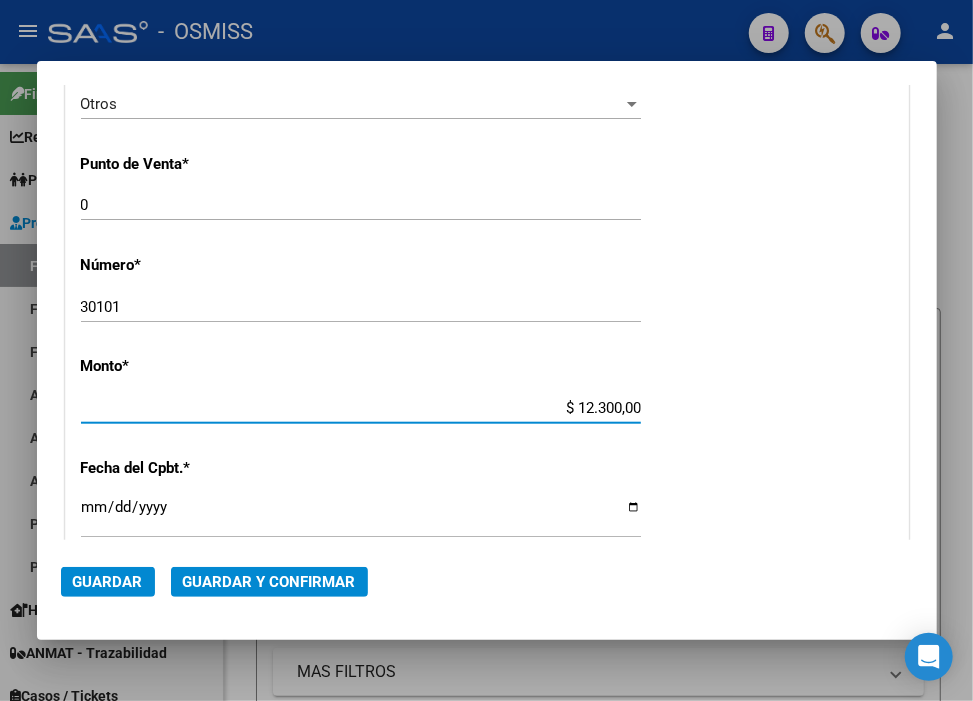type on "$ 123.000,00" 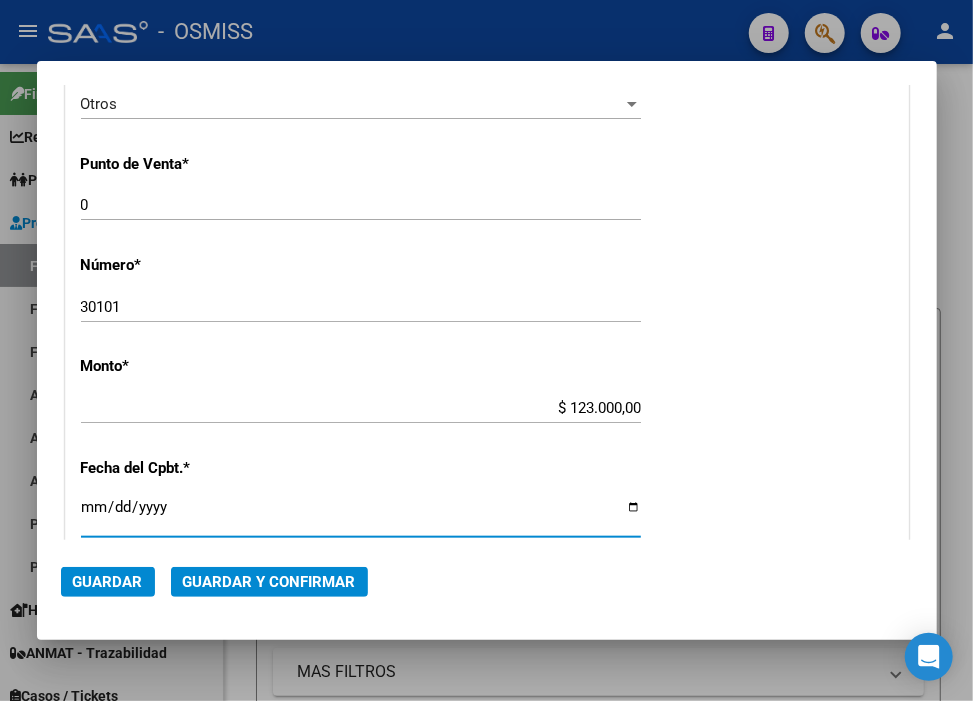 click on "Ingresar la fecha" at bounding box center [361, 515] 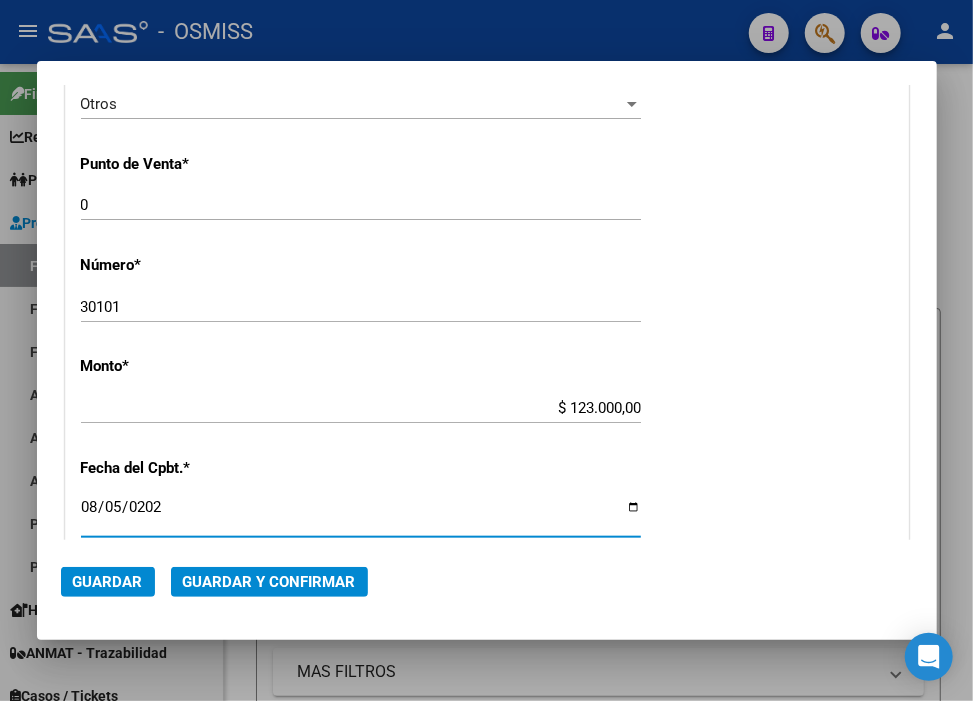 type on "2025-08-05" 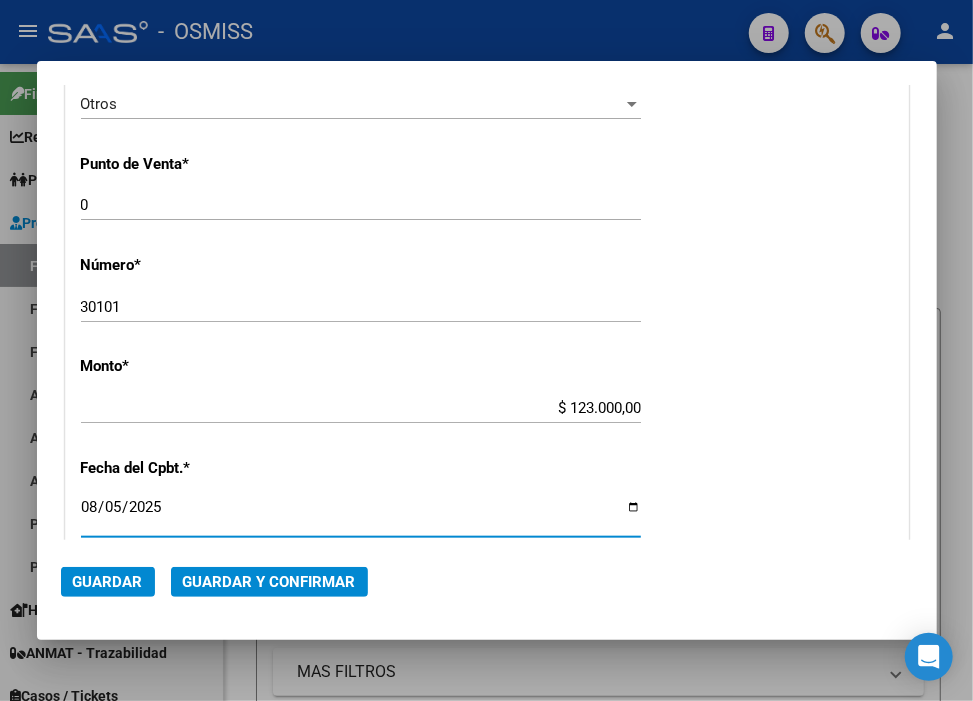 click on "Guardar y Confirmar" 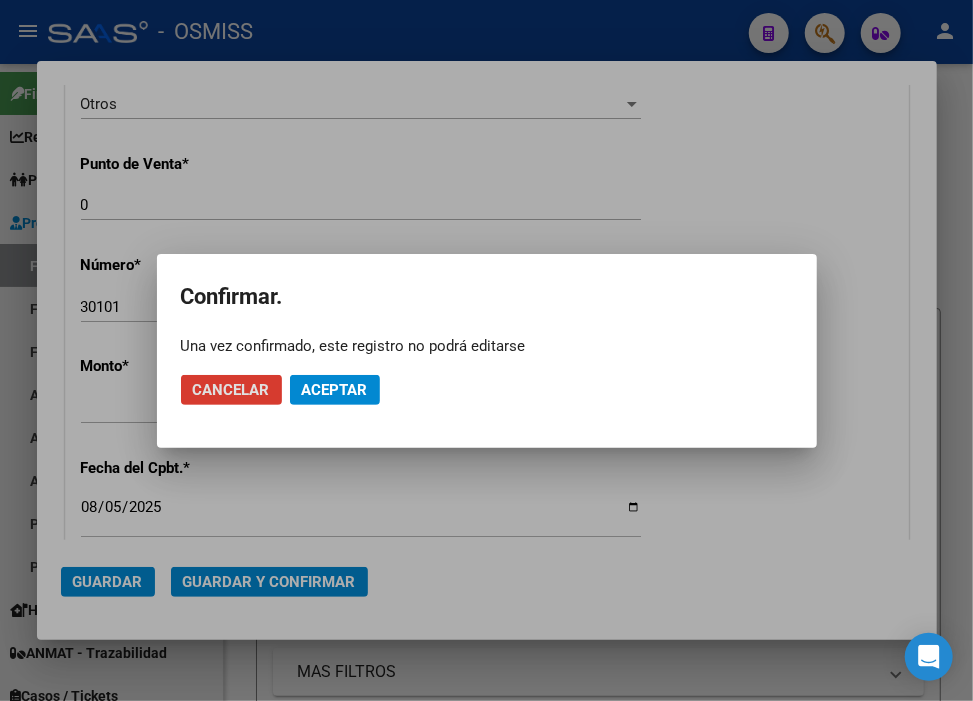 click on "Aceptar" 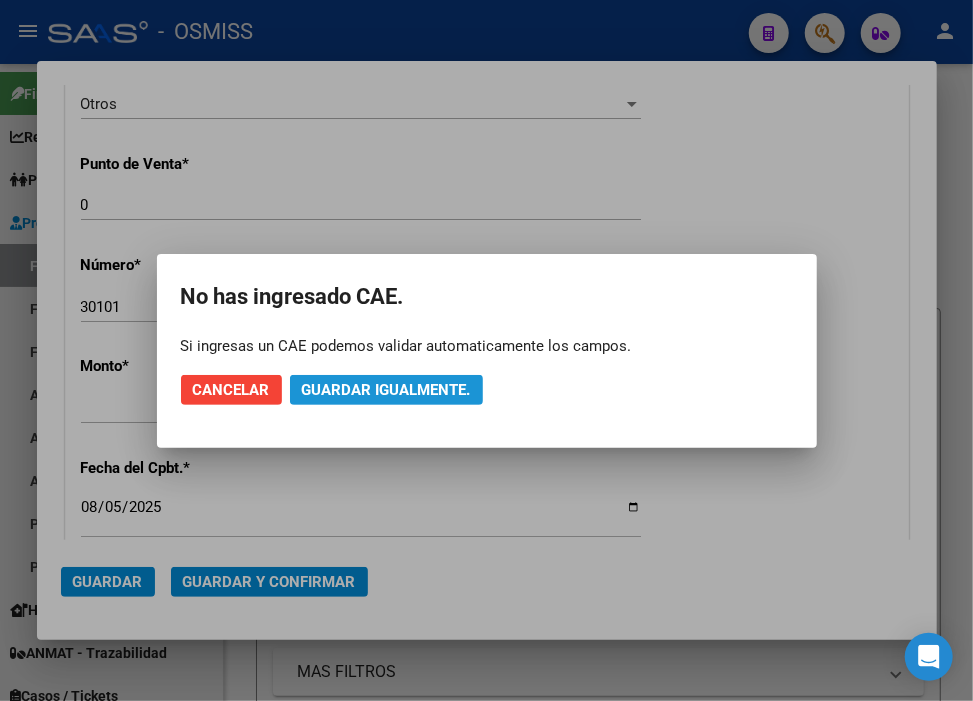 click on "Guardar igualmente." 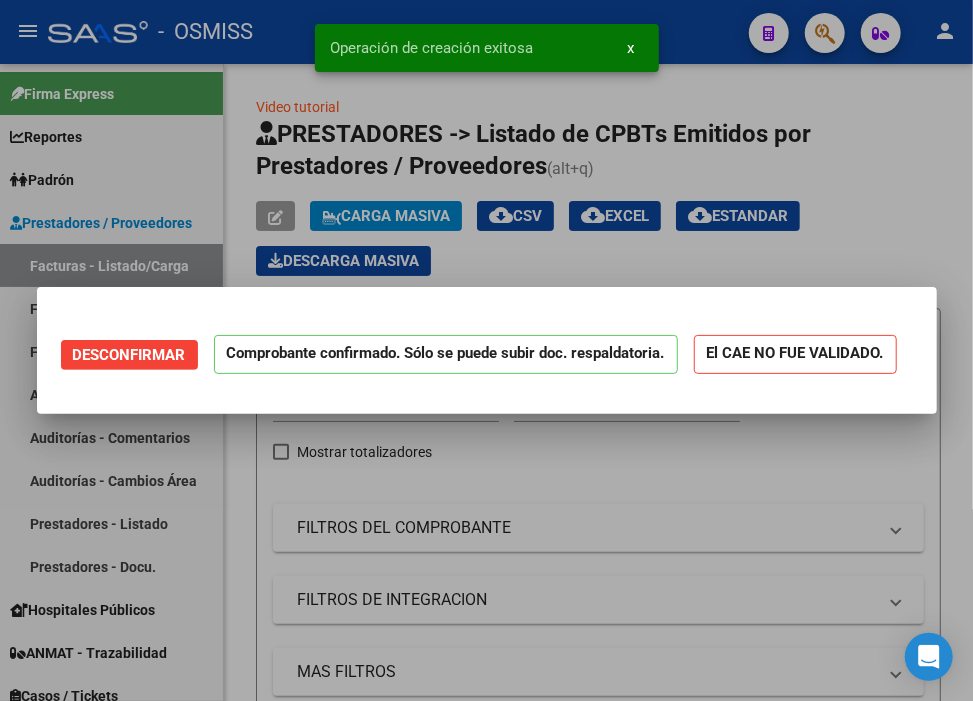scroll, scrollTop: 0, scrollLeft: 0, axis: both 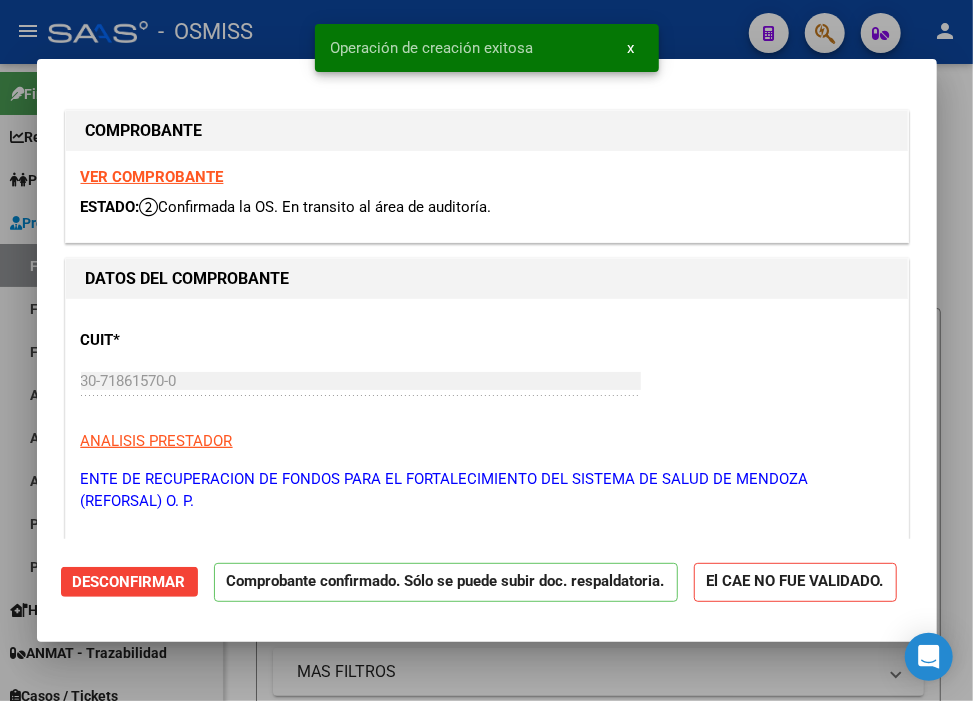 type on "2025-09-04" 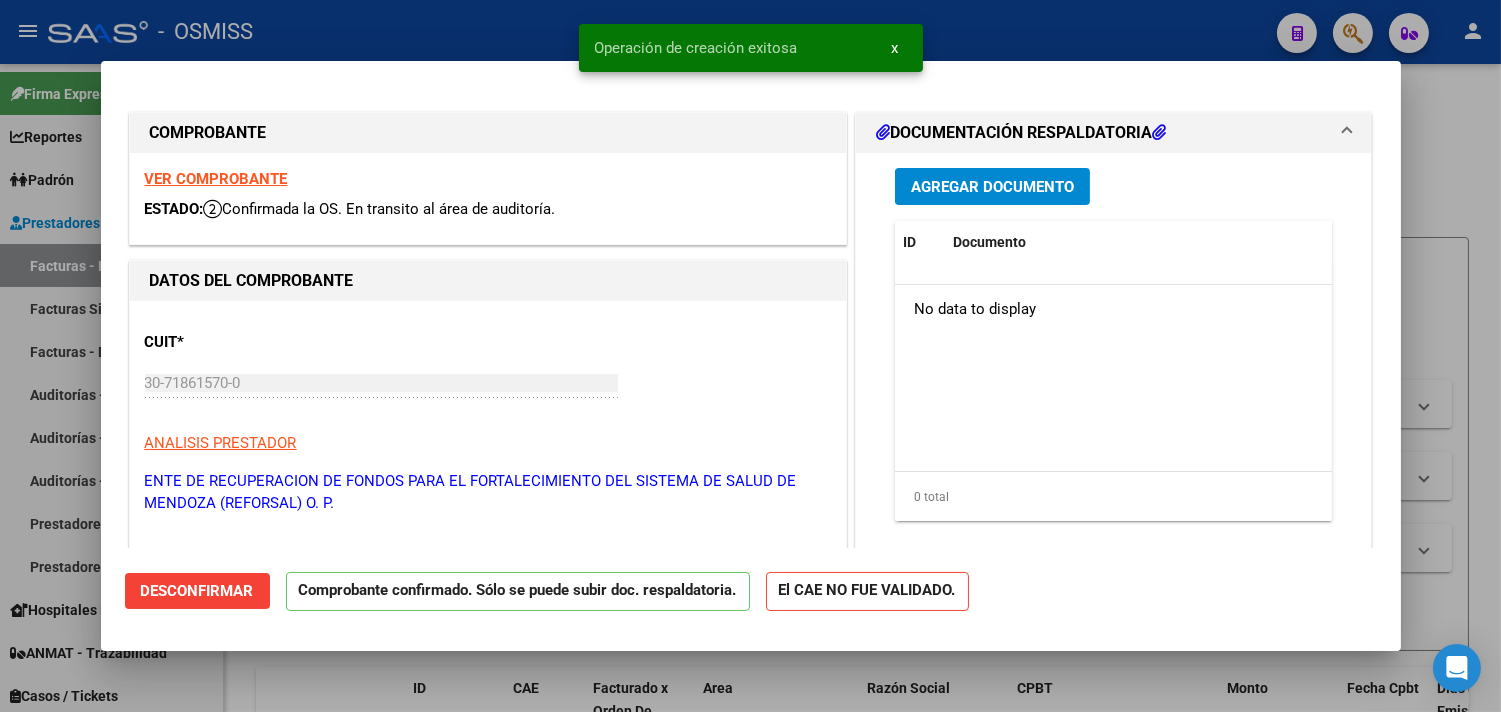 click at bounding box center (750, 356) 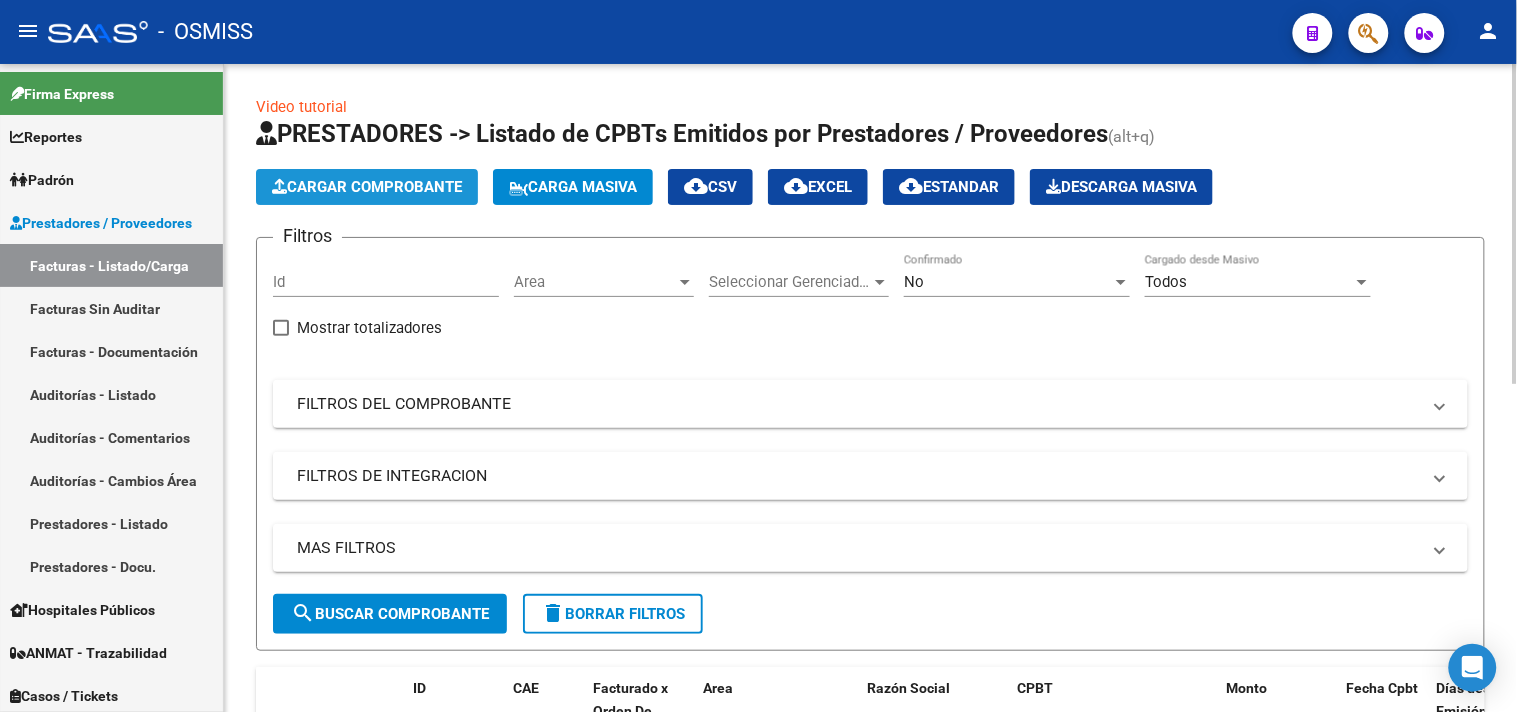 click on "Cargar Comprobante" 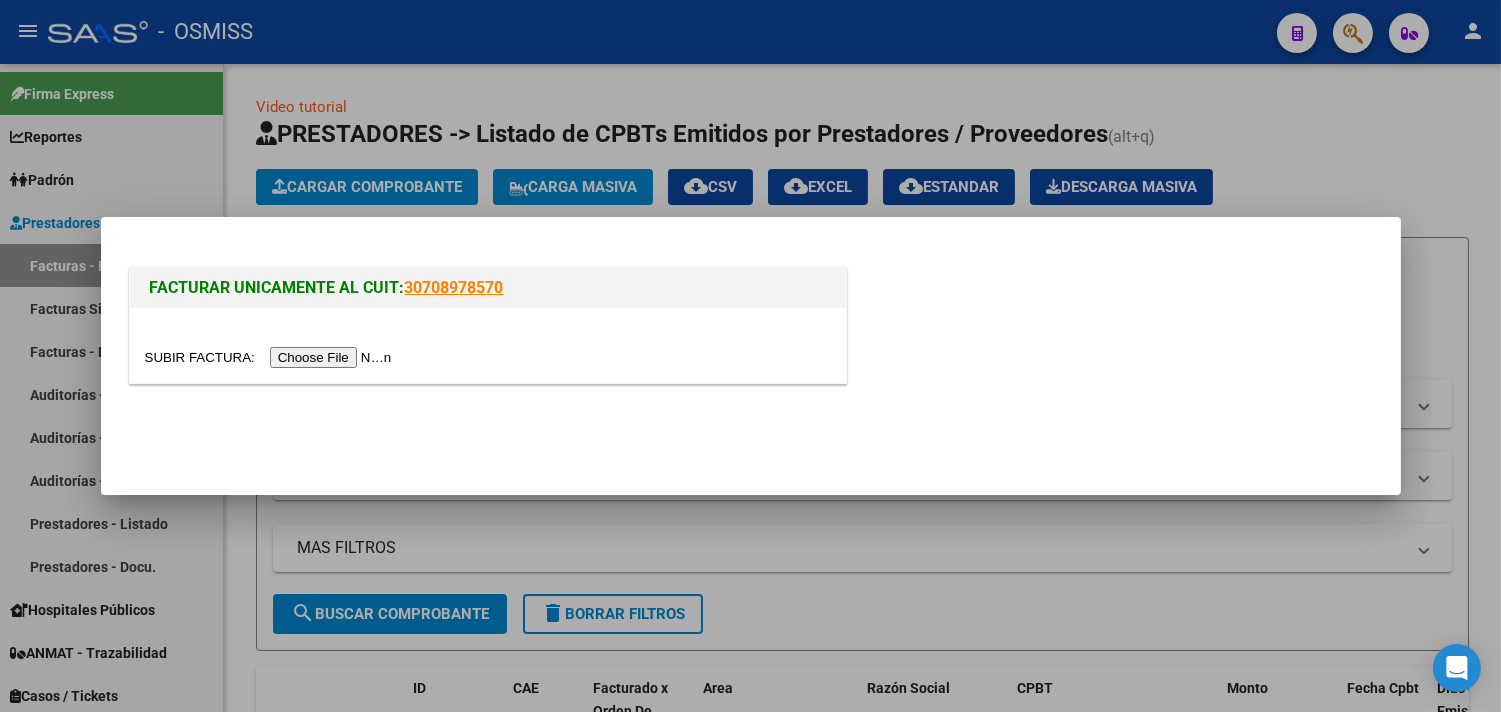 click at bounding box center (271, 357) 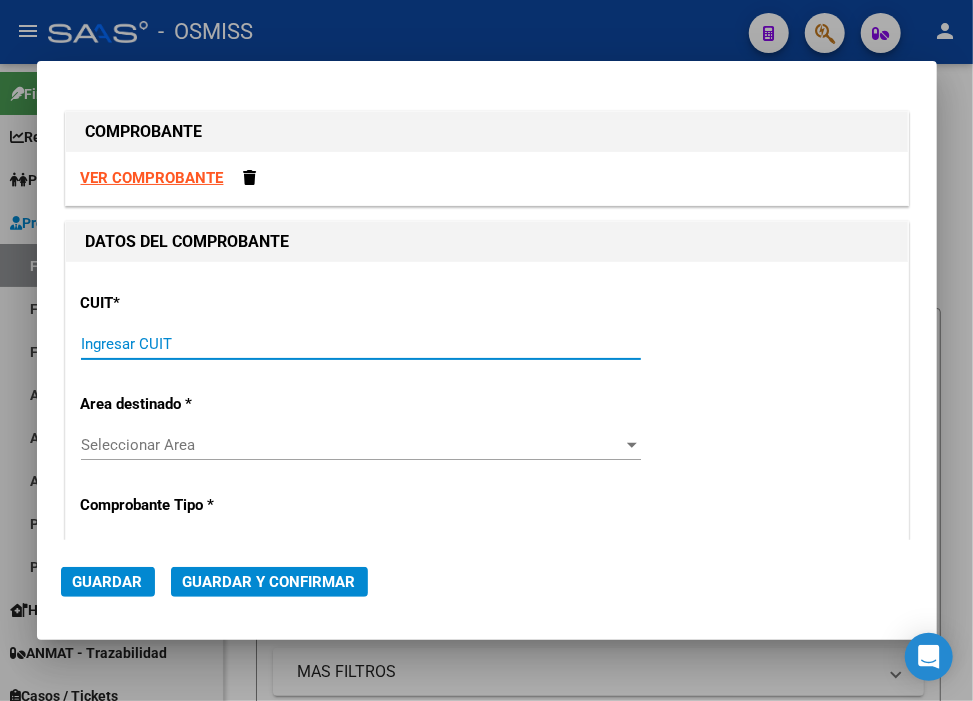 click on "Ingresar CUIT" at bounding box center [361, 344] 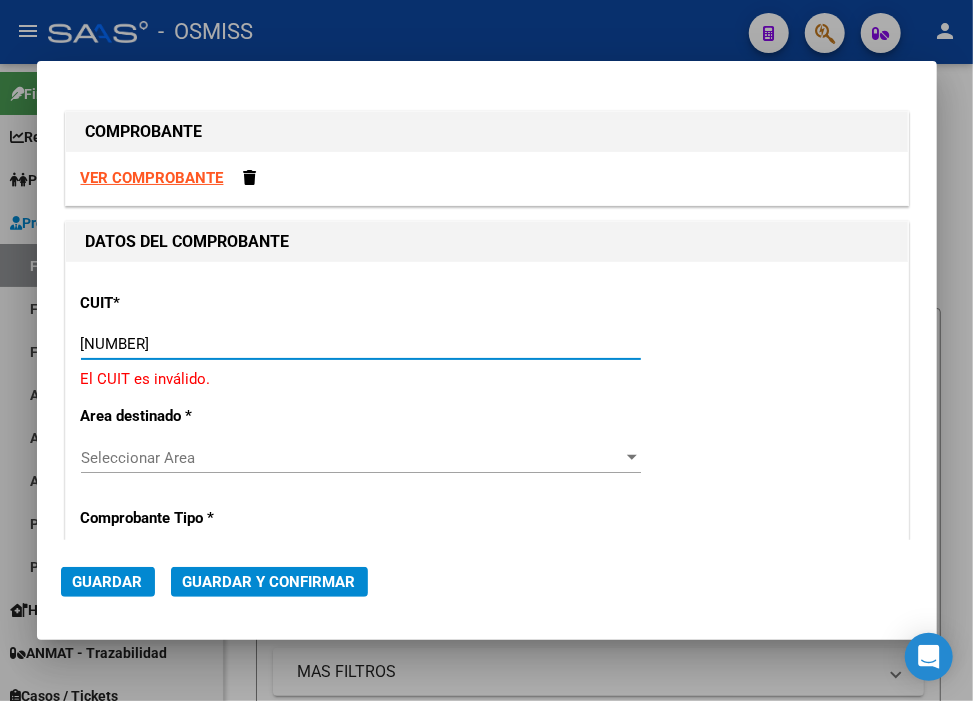 type on "30-71861570-0" 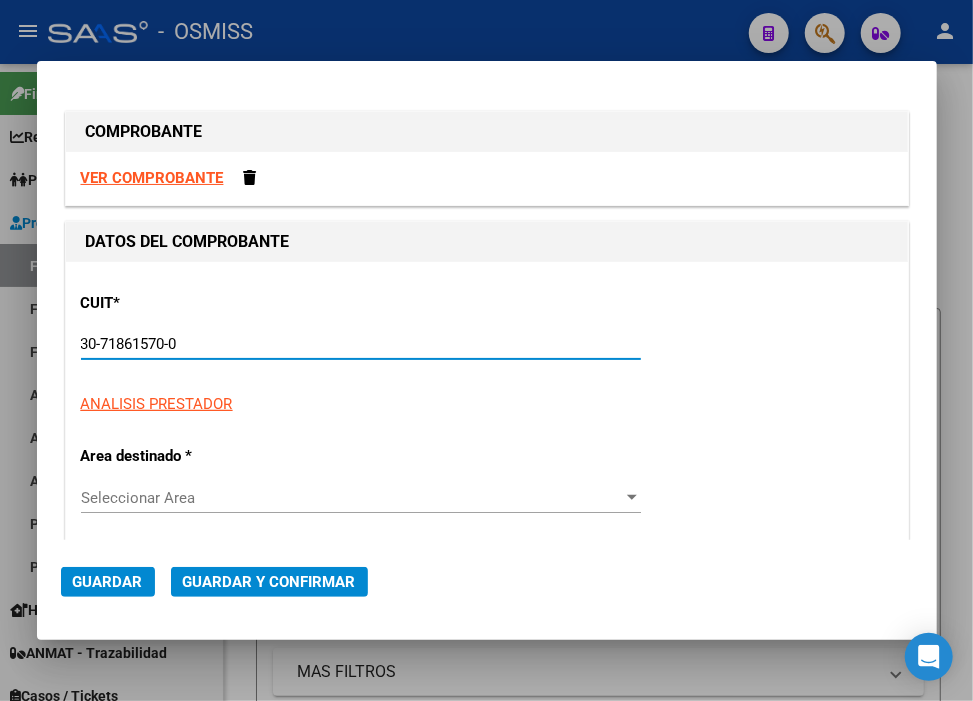type on "0" 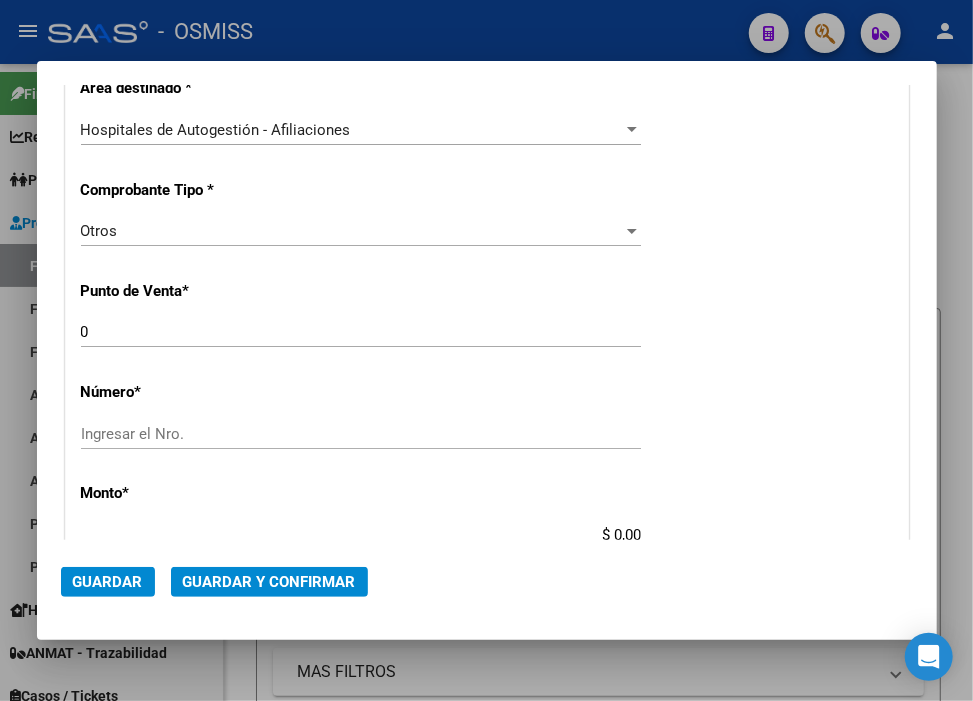 scroll, scrollTop: 555, scrollLeft: 0, axis: vertical 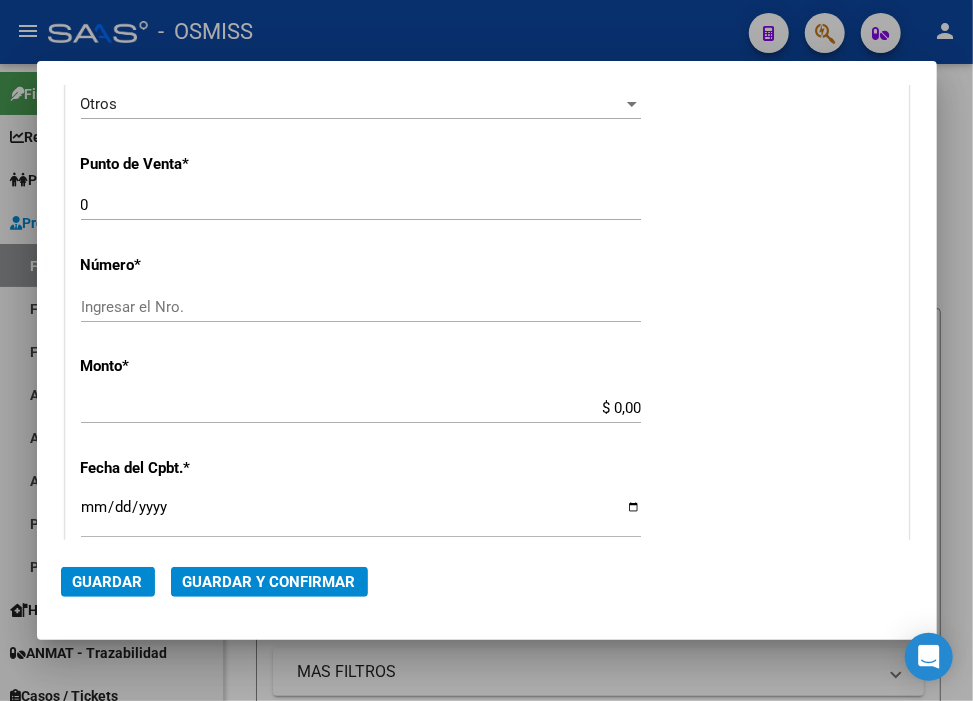 type on "30-71861570-0" 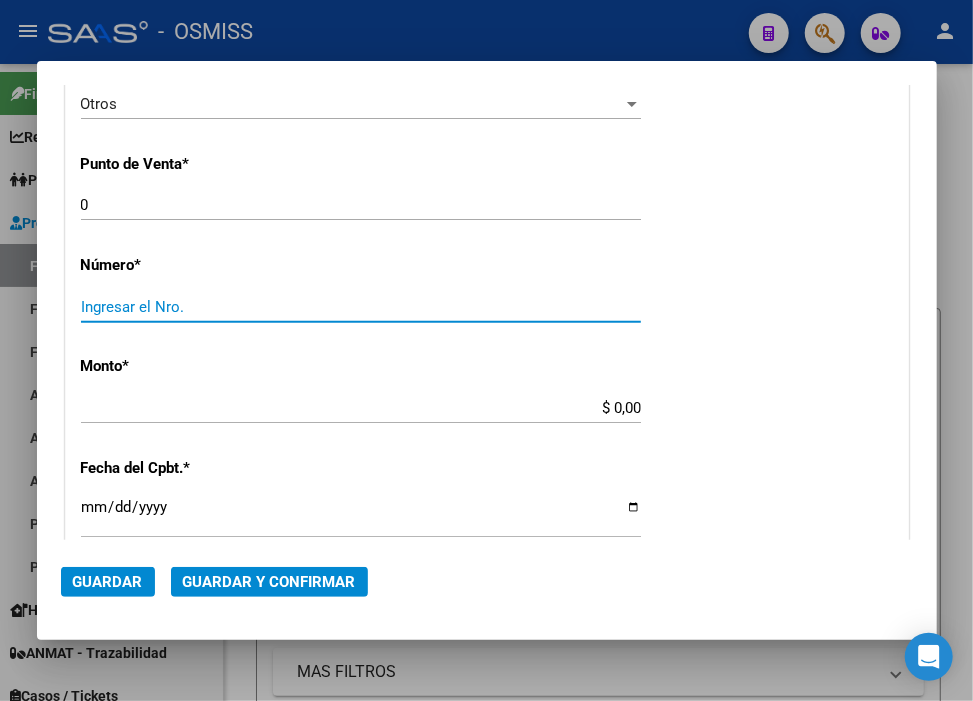paste on "30102" 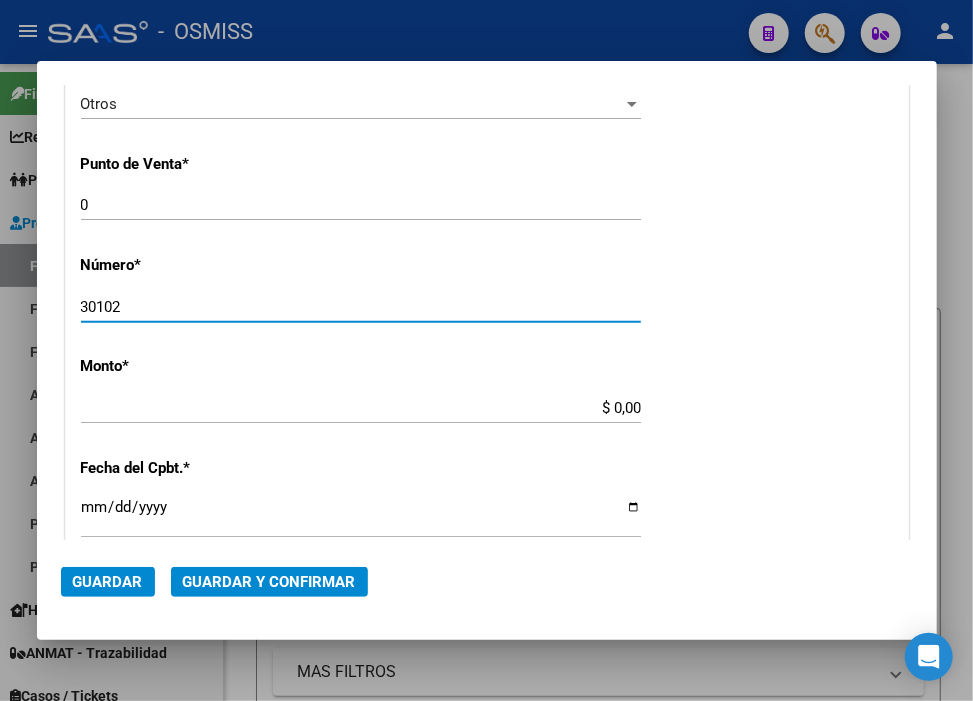type on "30102" 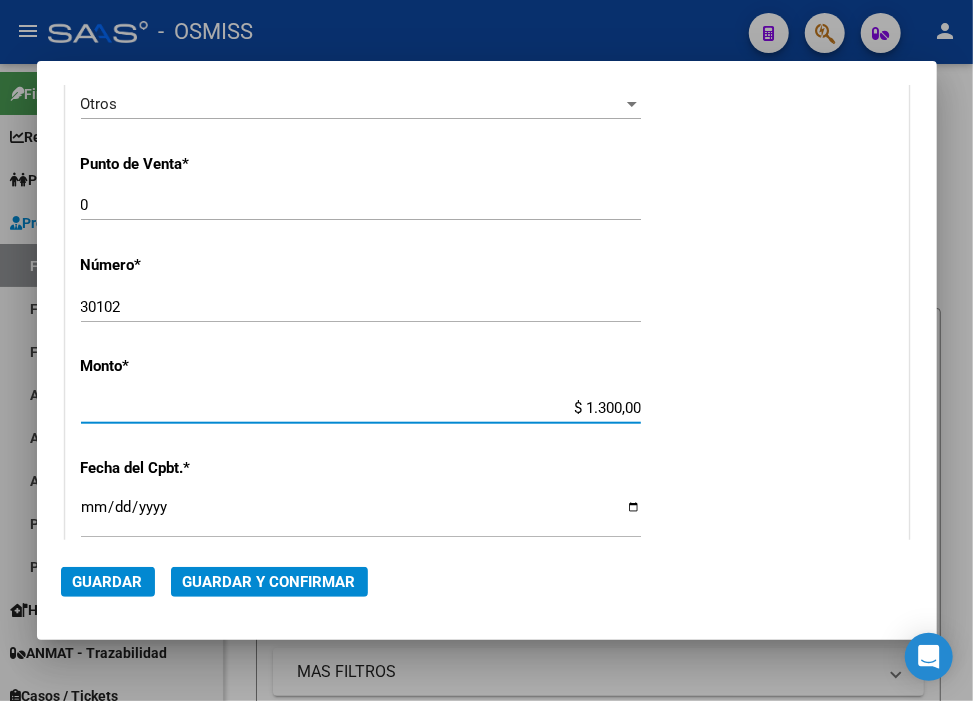 type on "$ 13.000,00" 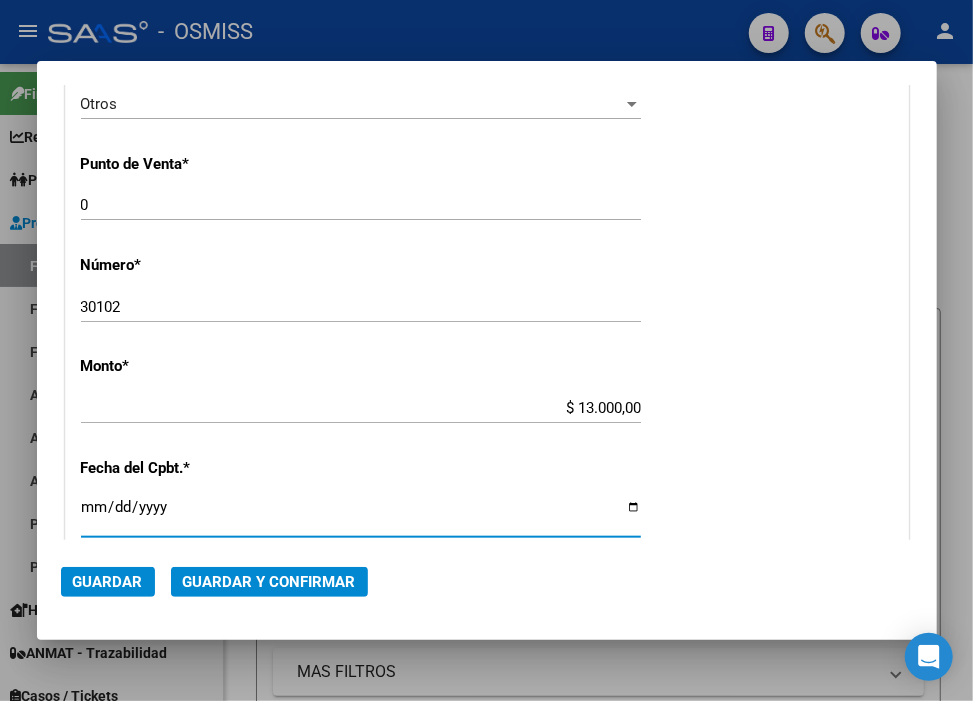 click on "Ingresar la fecha" at bounding box center (361, 515) 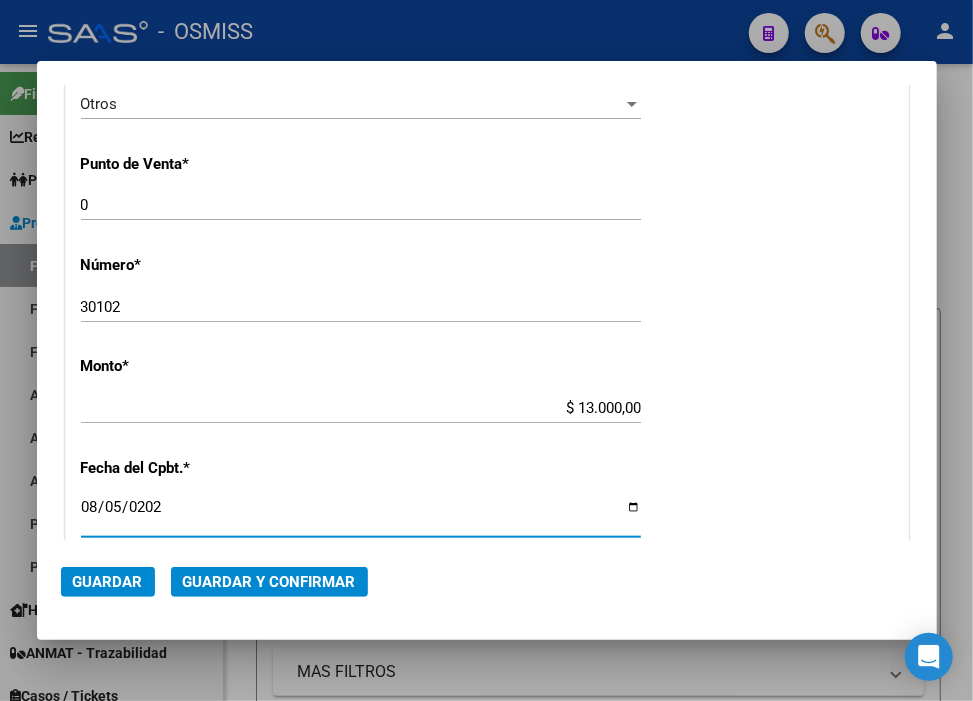 type on "2025-08-05" 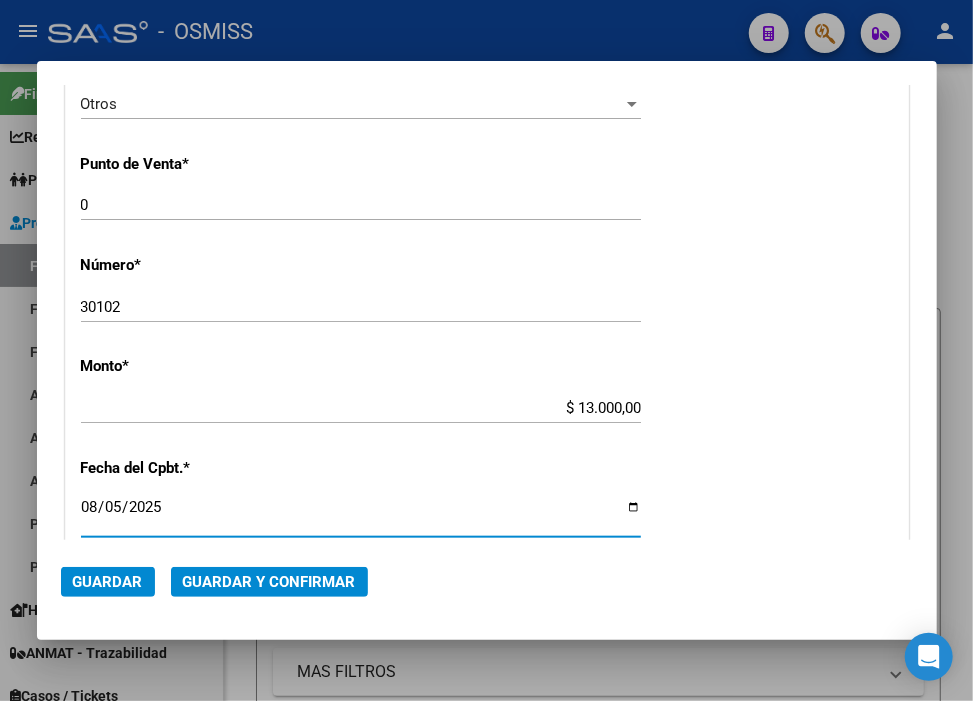 click on "Guardar y Confirmar" 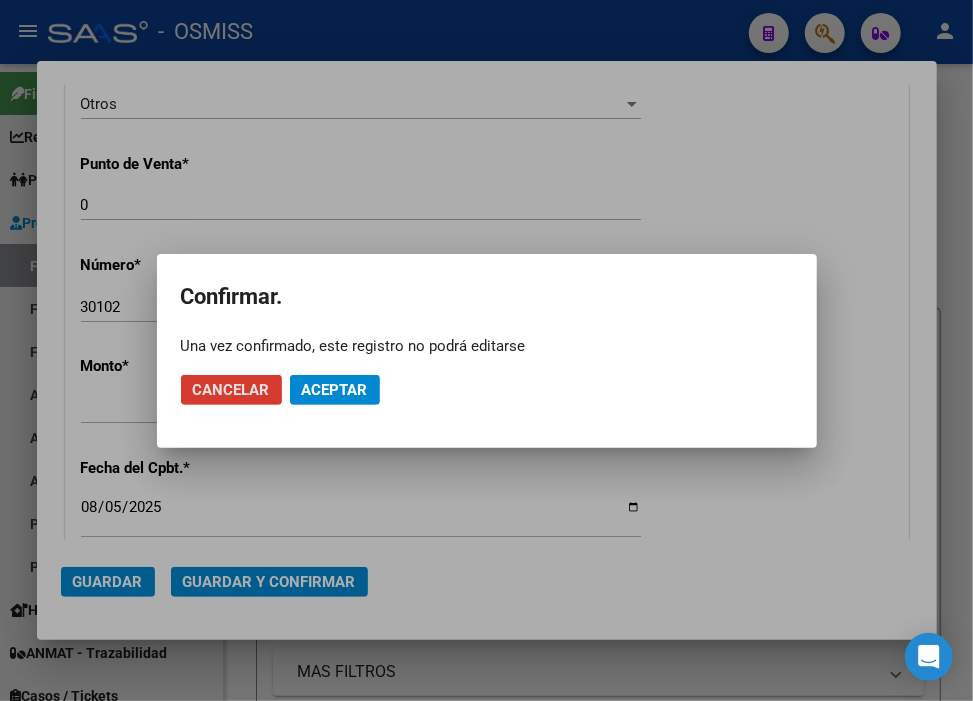 click on "Aceptar" 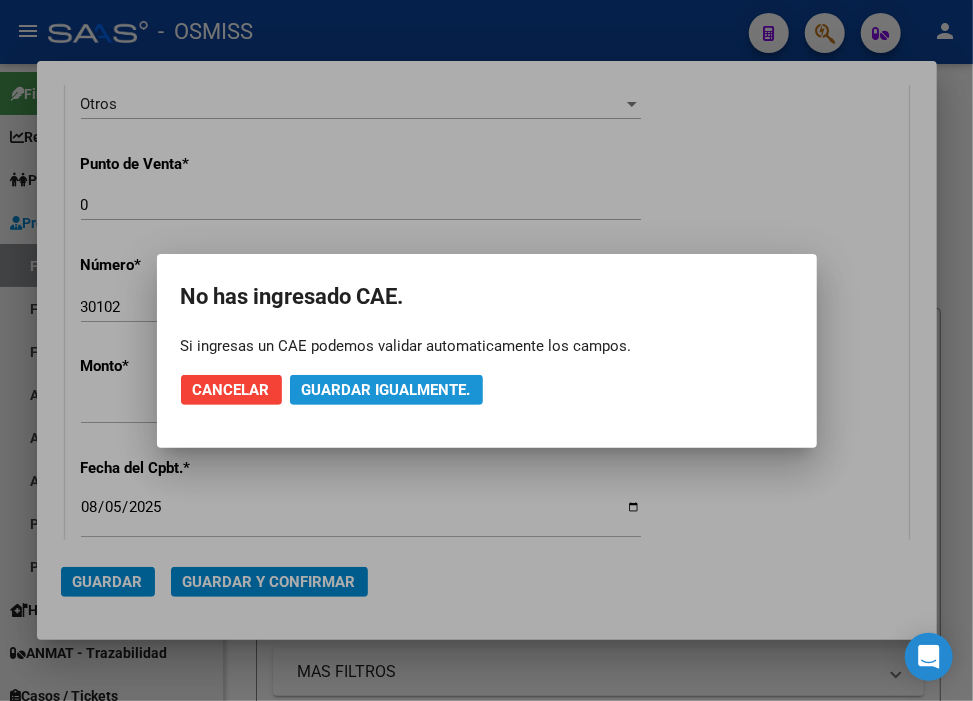 click on "Guardar igualmente." 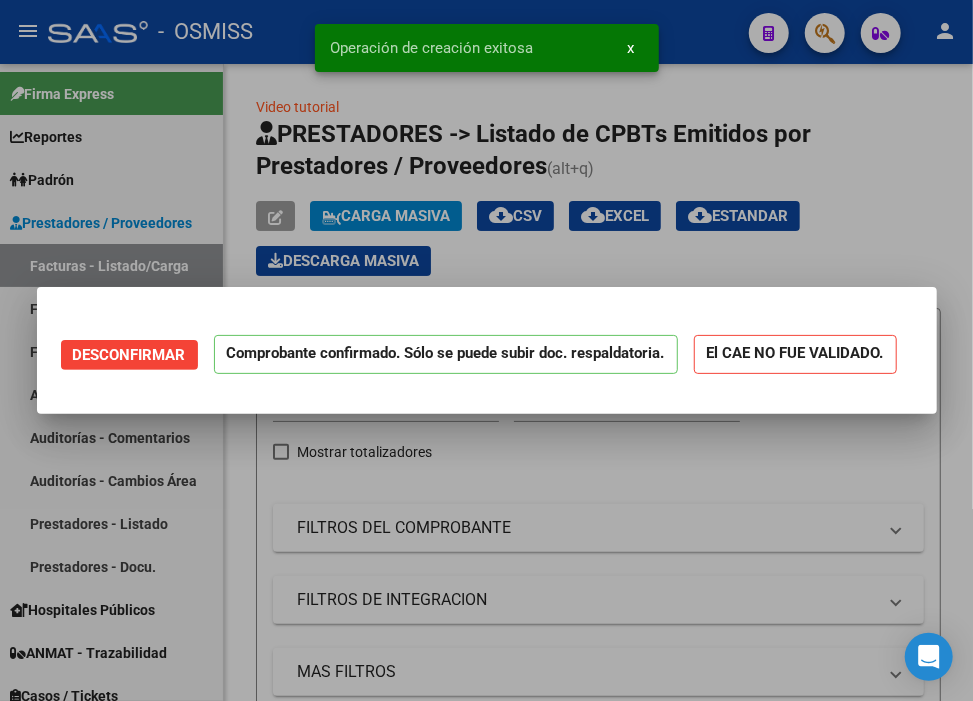 scroll, scrollTop: 0, scrollLeft: 0, axis: both 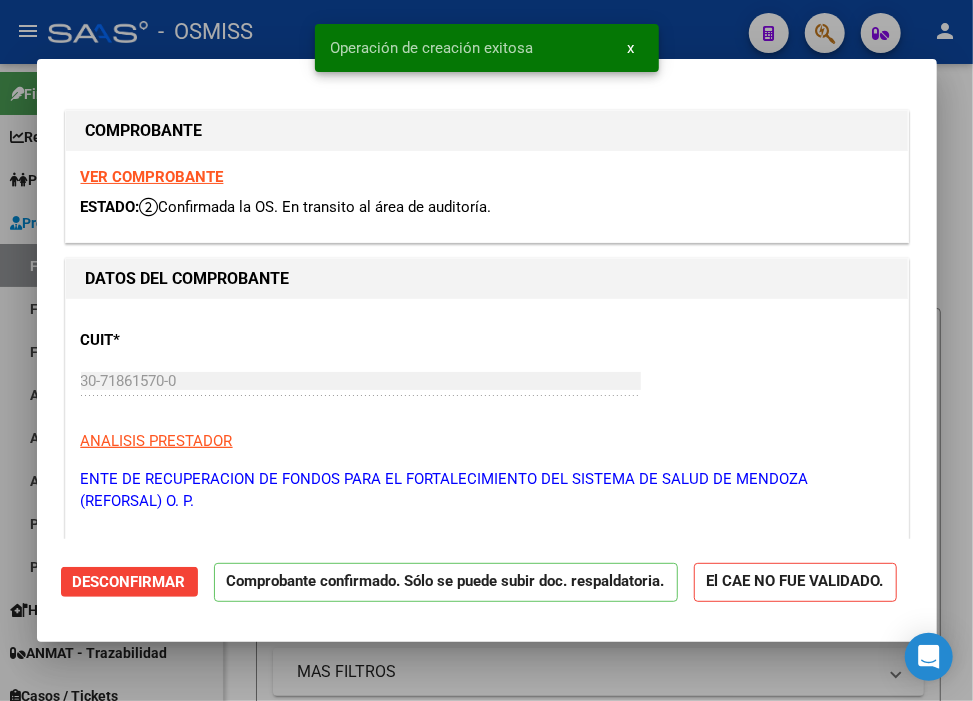type on "2025-09-04" 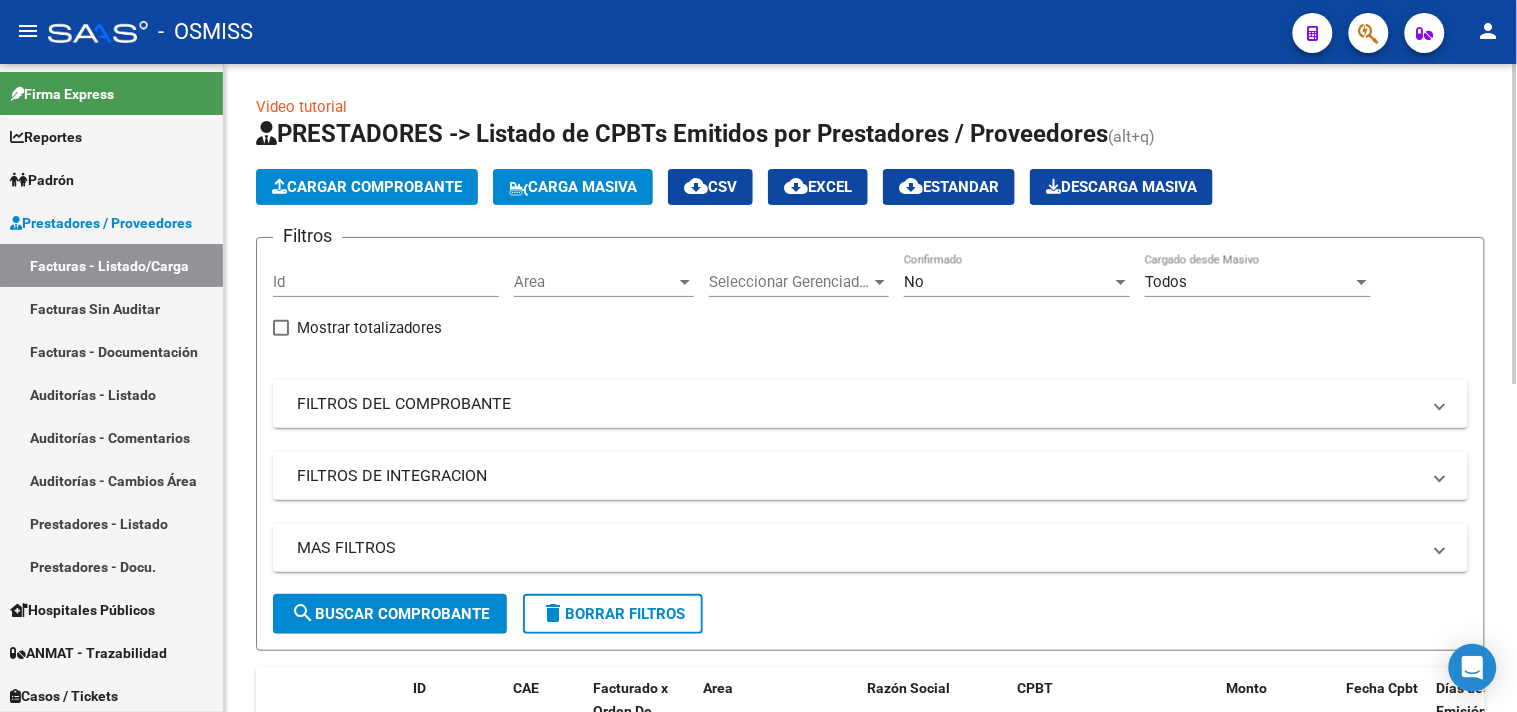 click on "Cargar Comprobante" 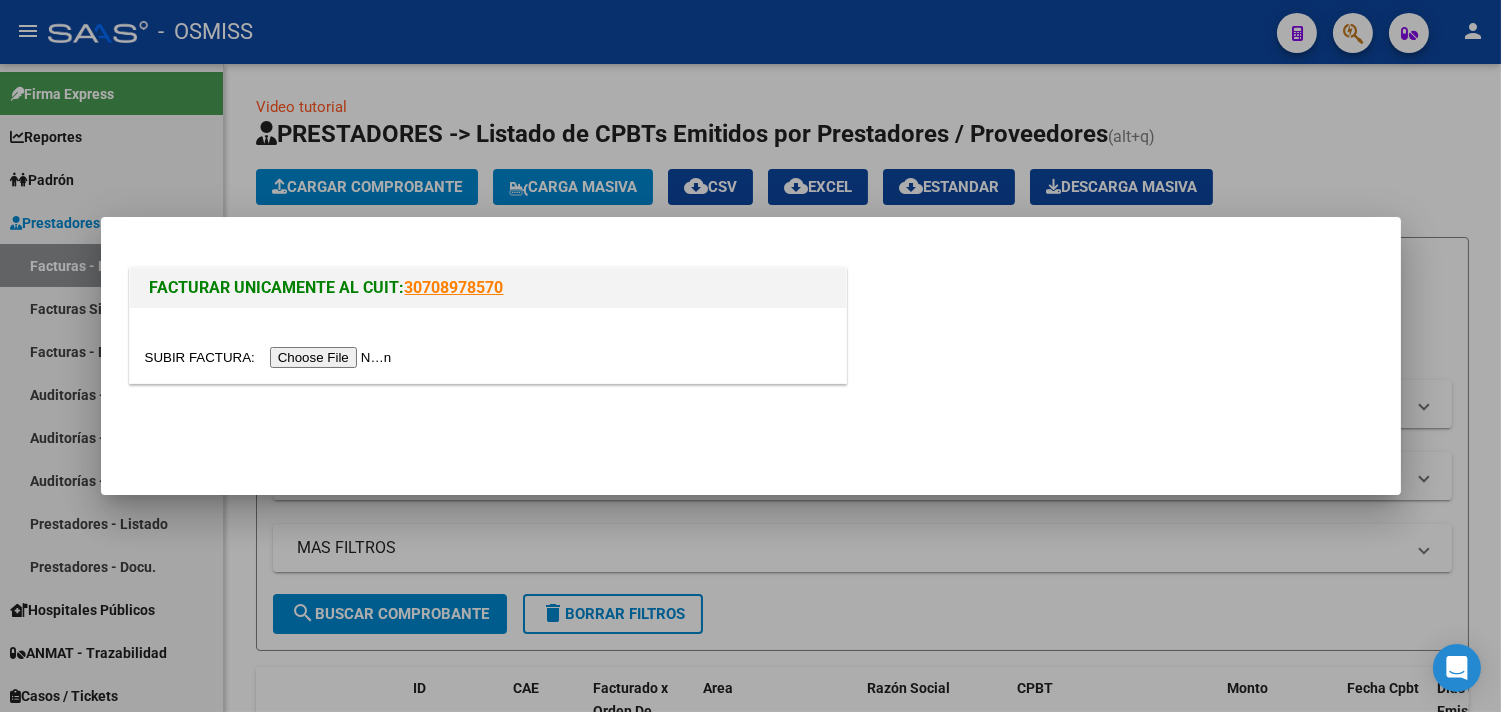 click at bounding box center (271, 357) 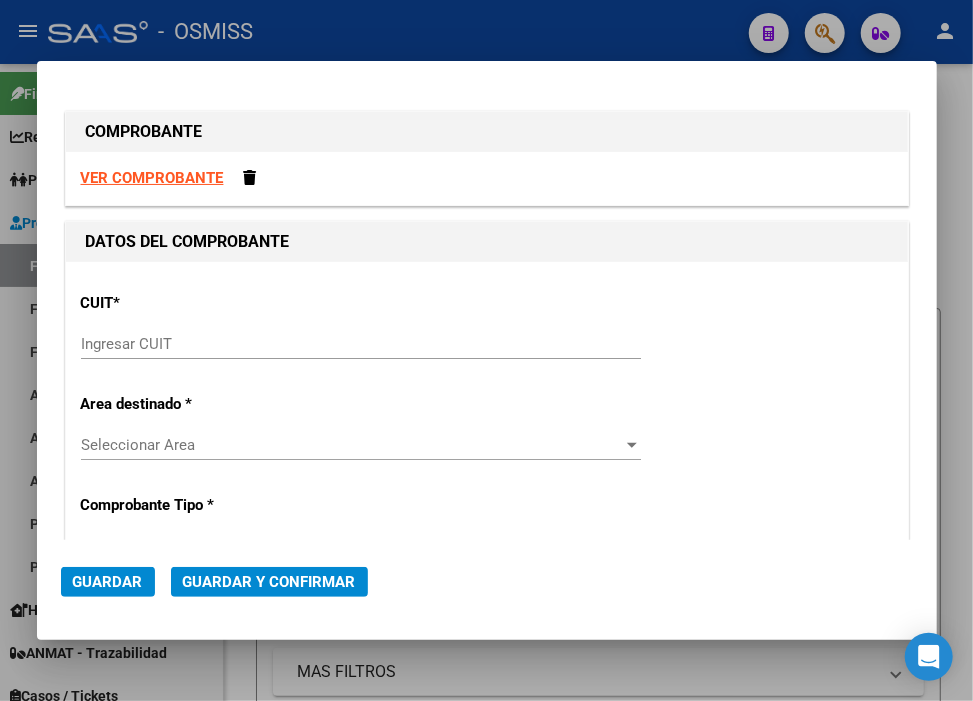 click on "Ingresar CUIT" at bounding box center [361, 344] 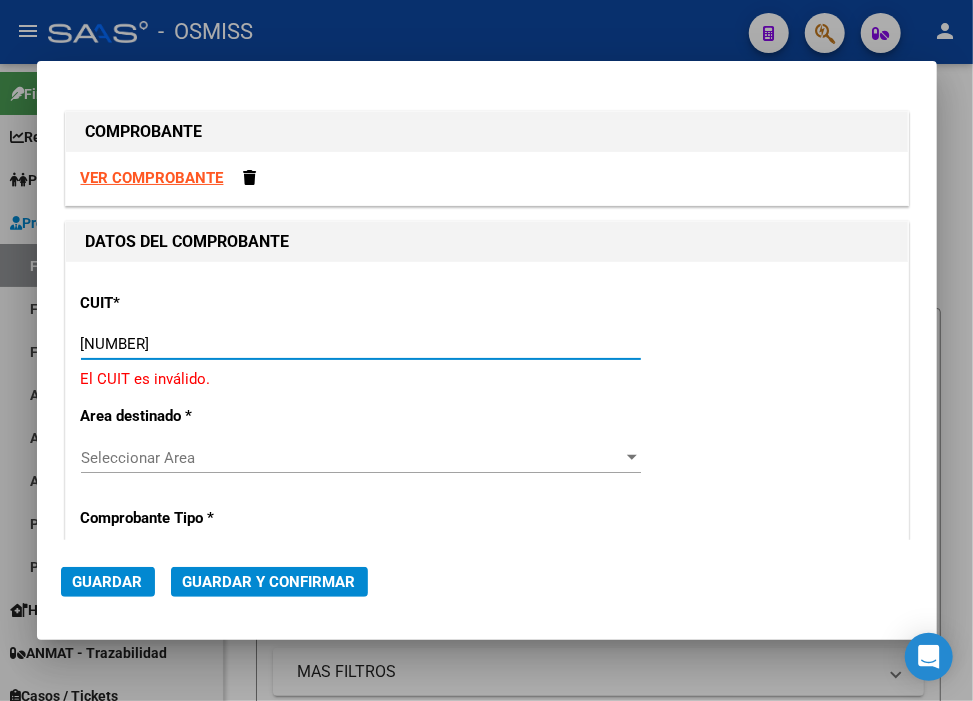 type on "30-71861570-0" 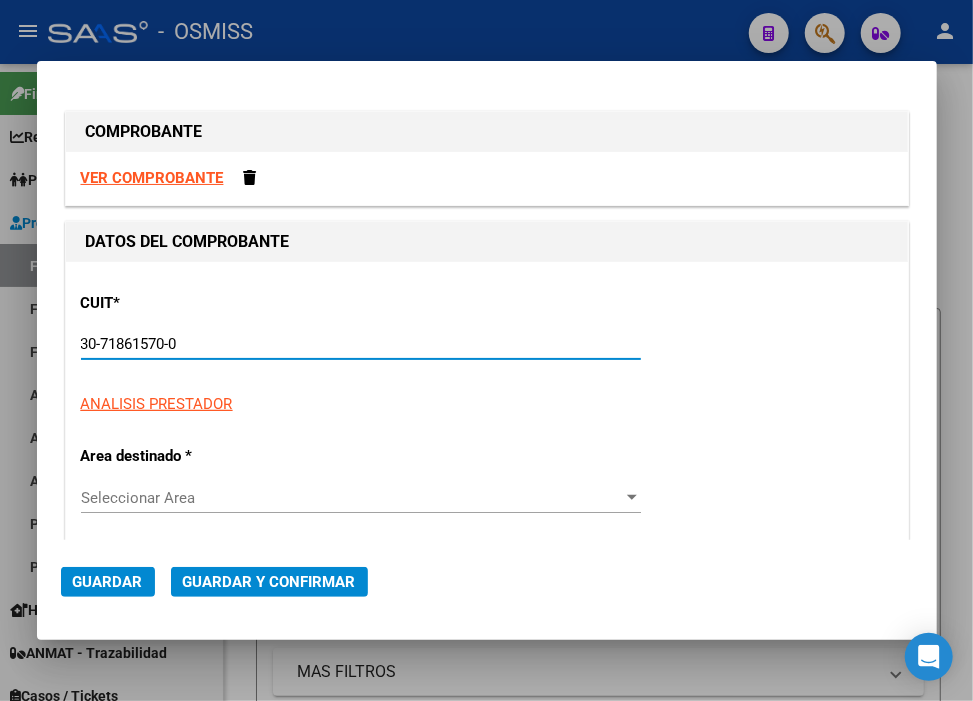 type on "0" 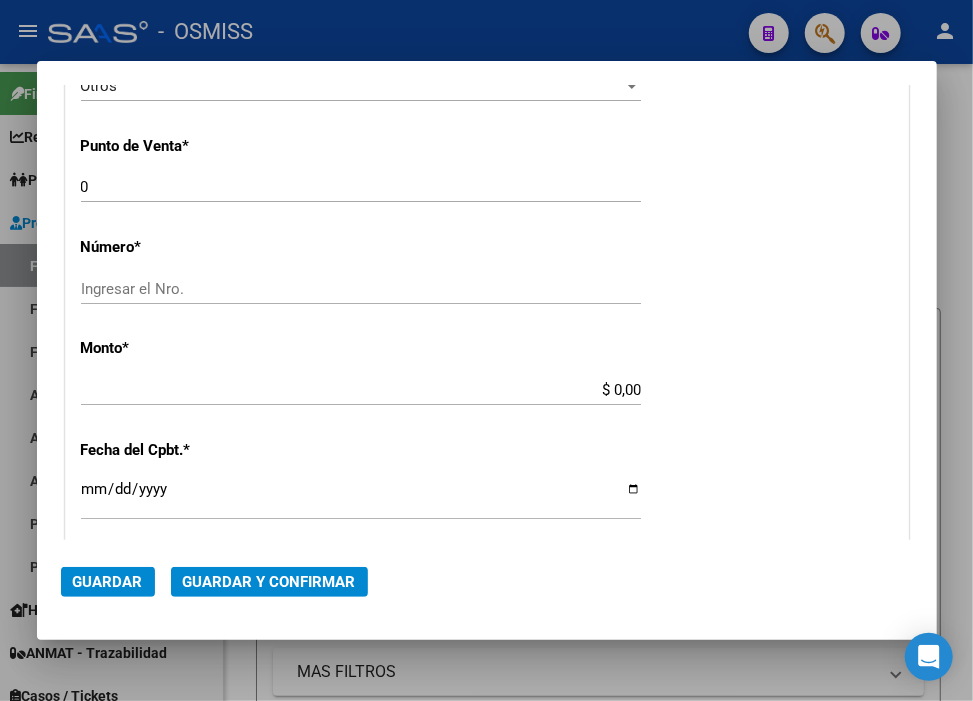 scroll, scrollTop: 666, scrollLeft: 0, axis: vertical 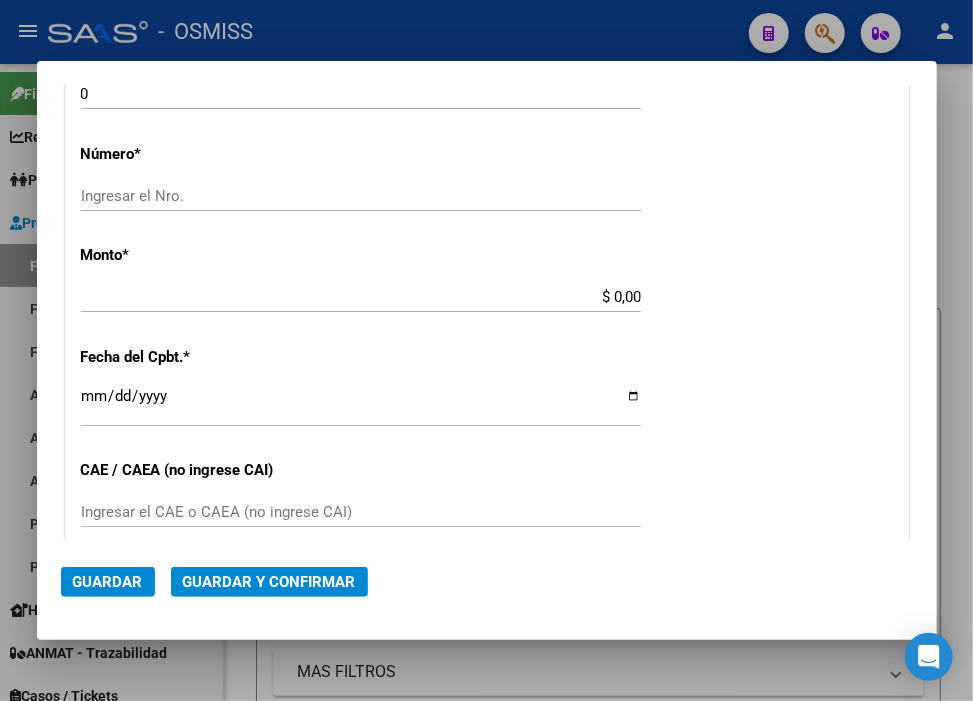 type on "30-71861570-0" 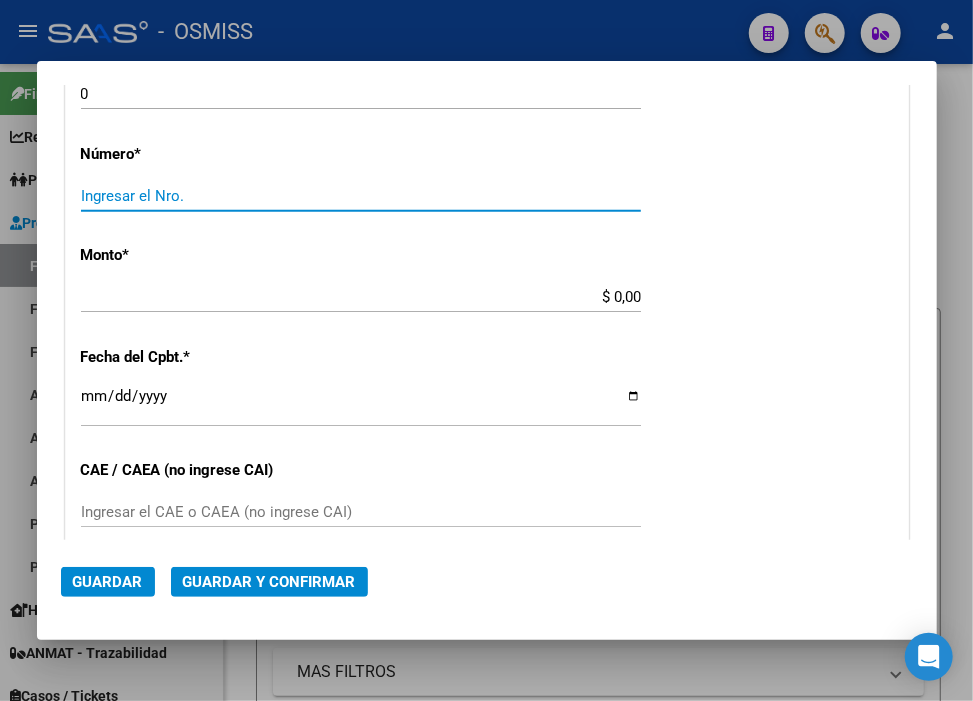 click on "Ingresar el Nro." at bounding box center [361, 196] 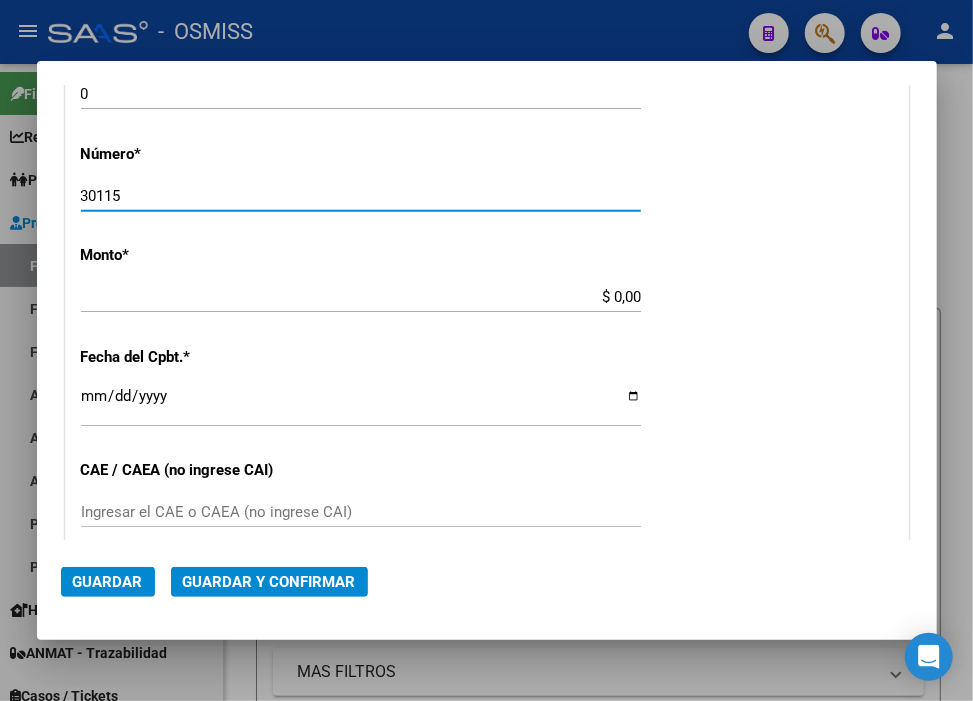 type on "30115" 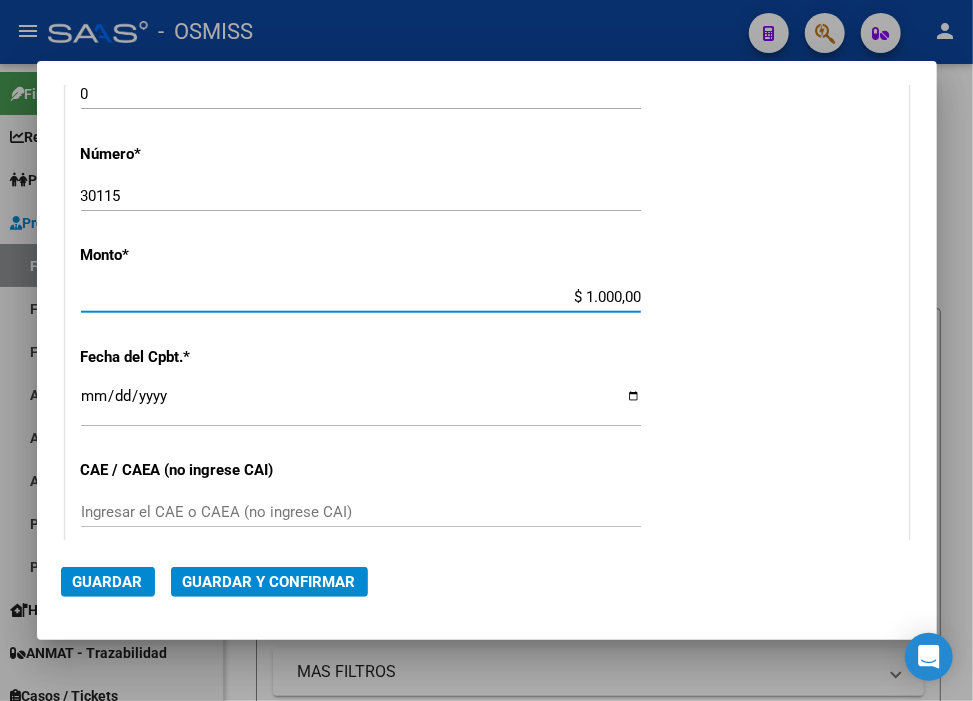 type on "$ 10.000,00" 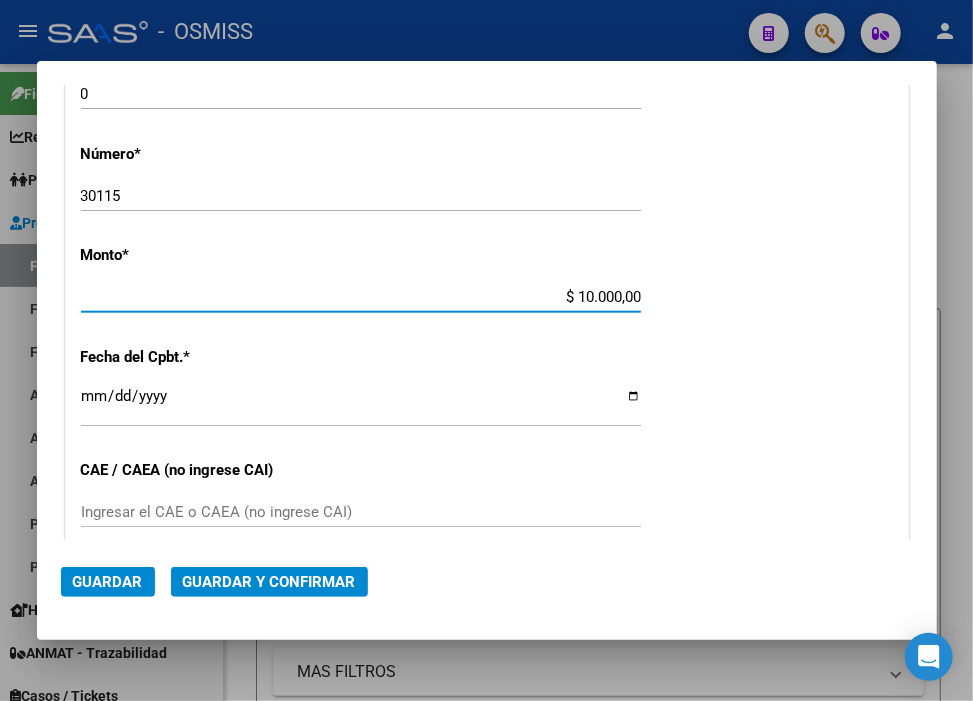 click on "Ingresar la fecha" at bounding box center [361, 404] 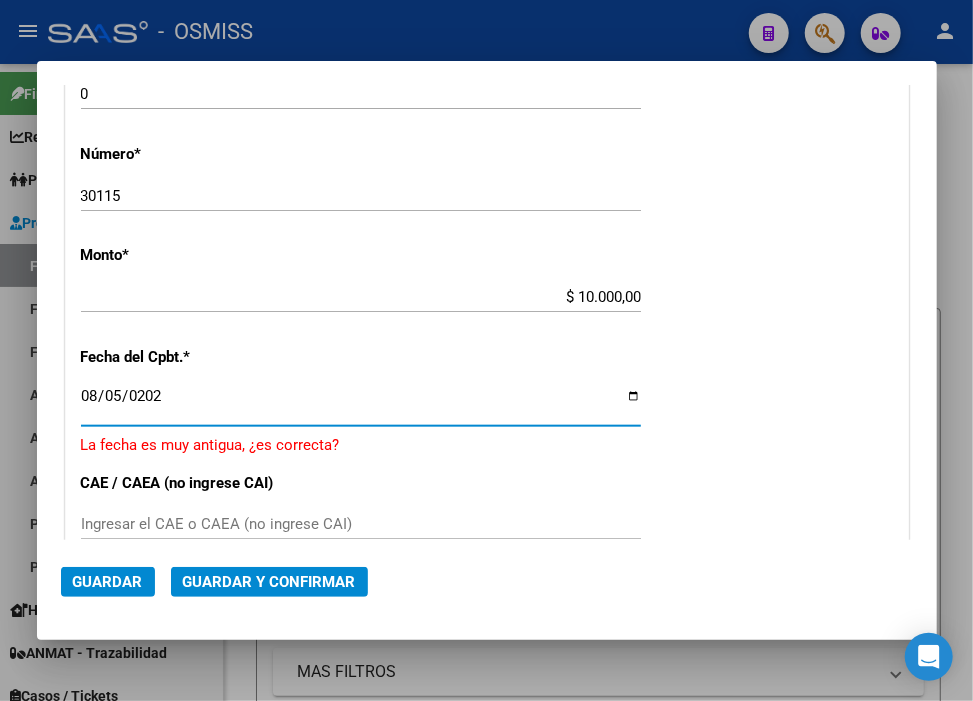 type on "2025-08-05" 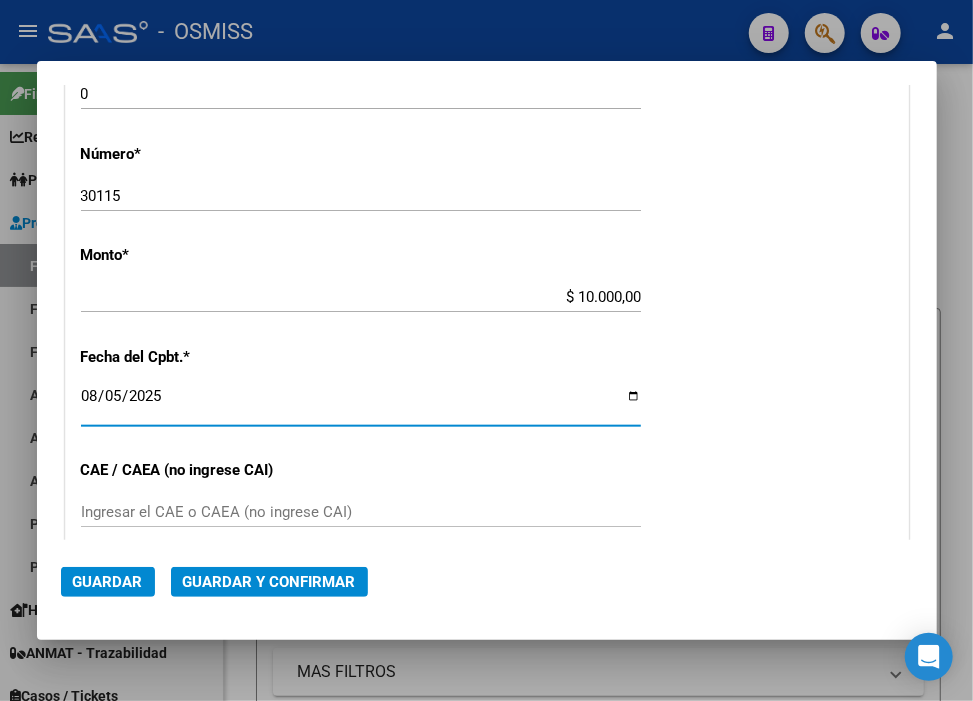 click on "Guardar y Confirmar" 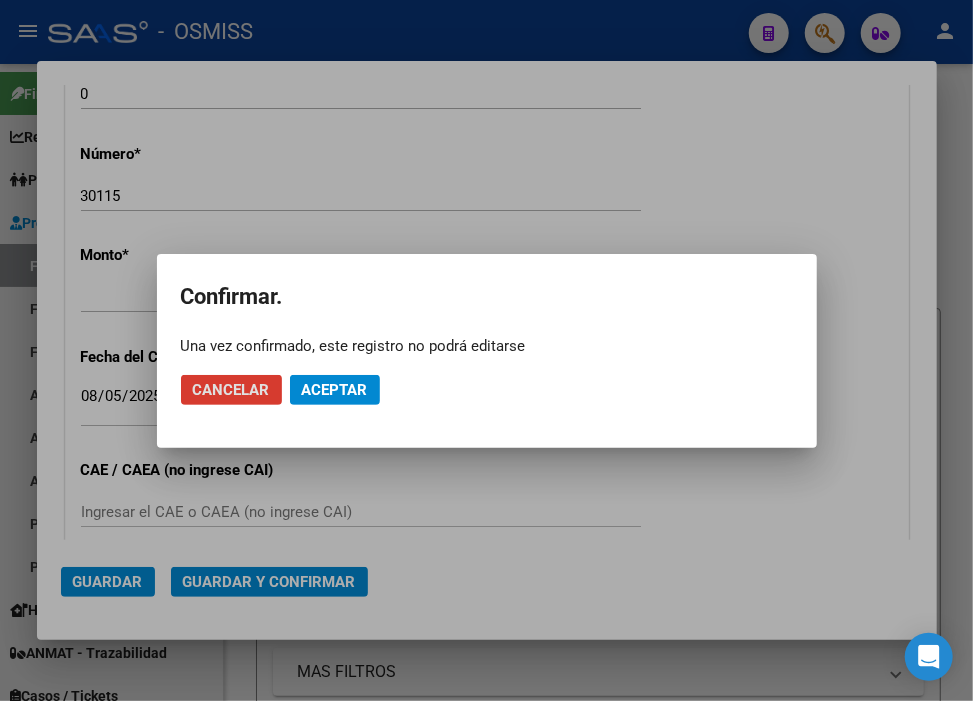click on "Aceptar" 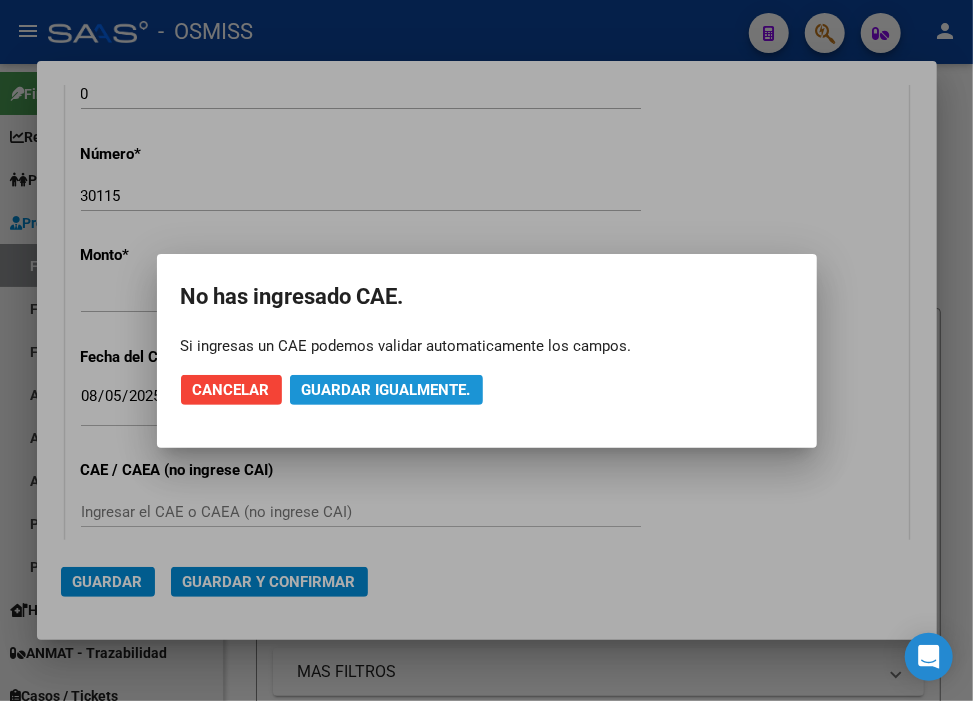 click on "Guardar igualmente." 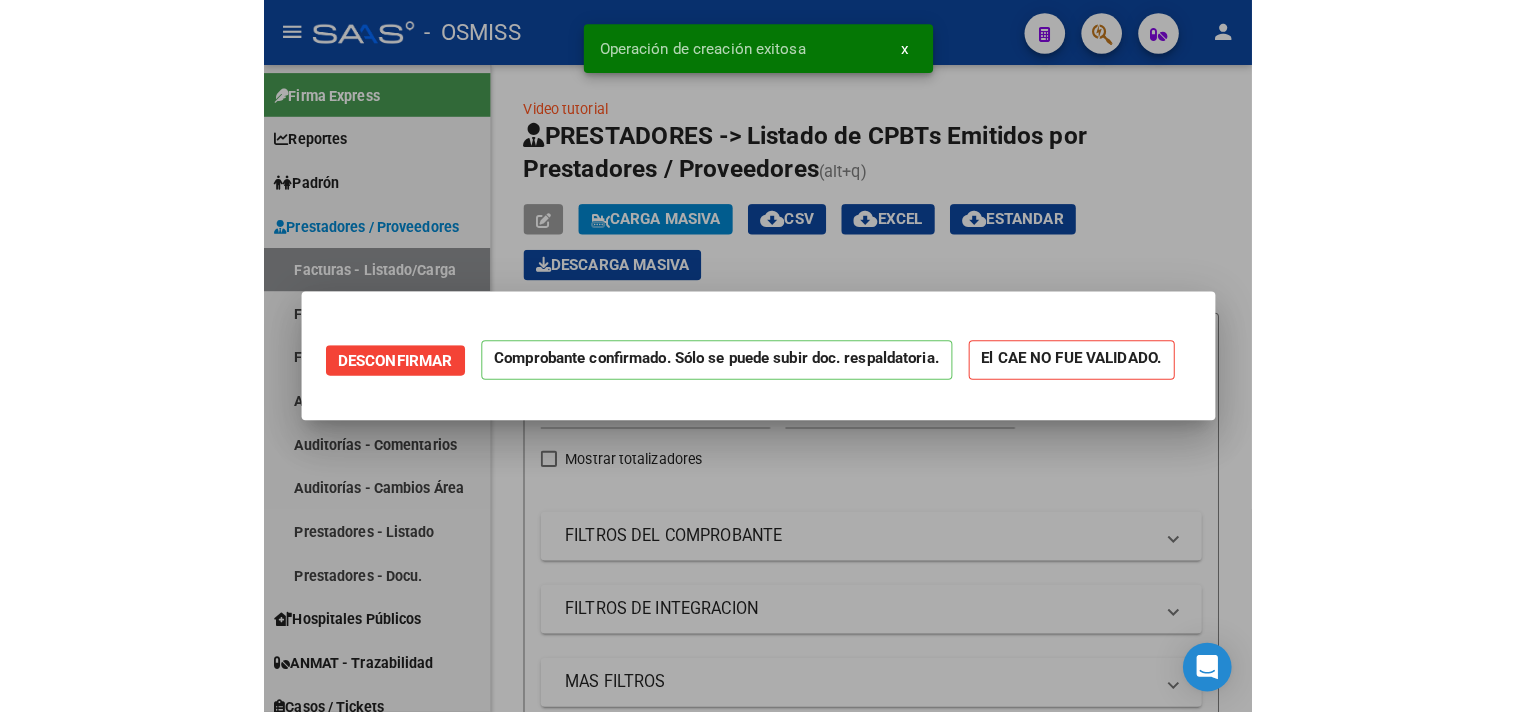 scroll, scrollTop: 0, scrollLeft: 0, axis: both 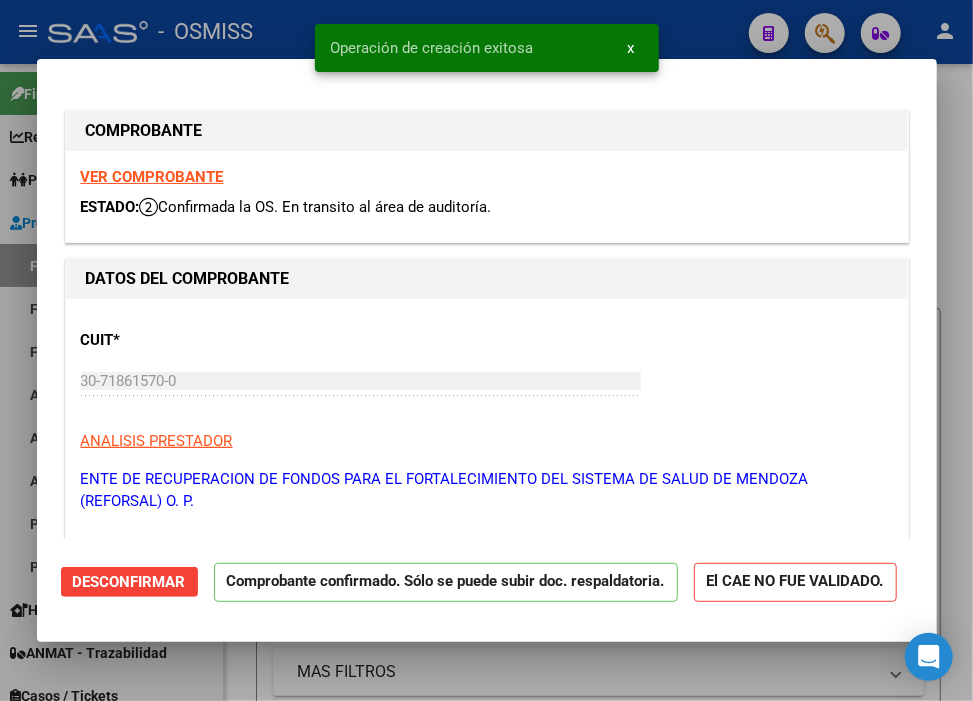 type on "2025-09-04" 